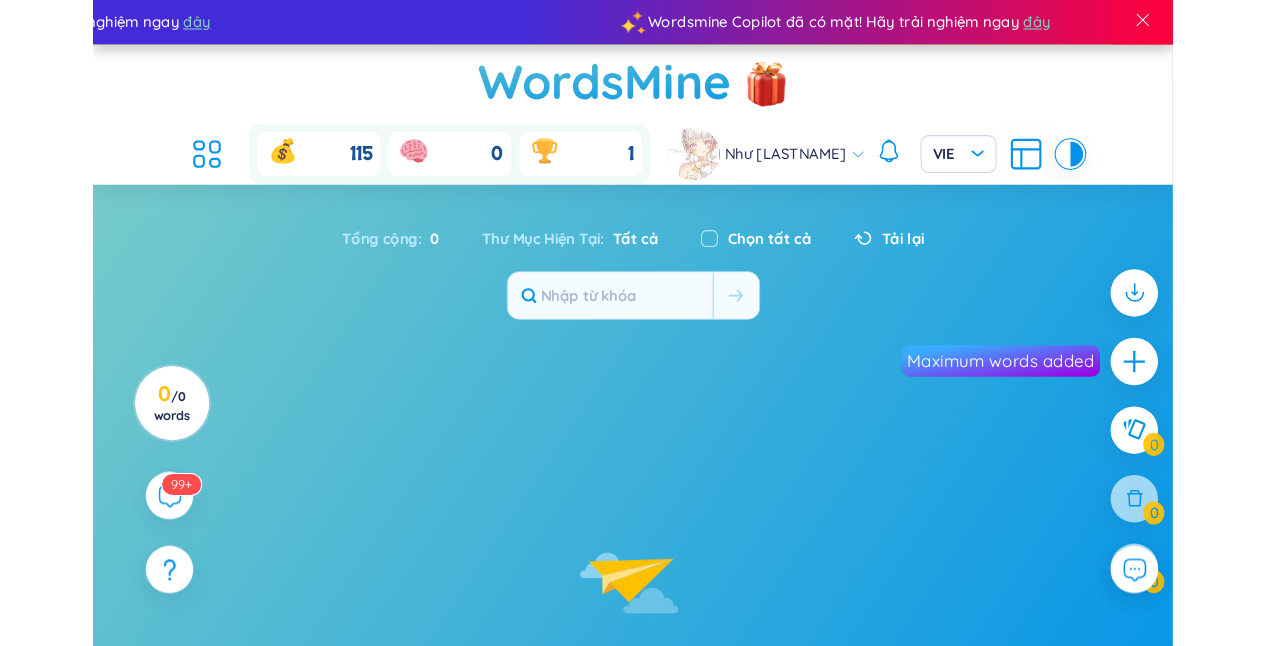 scroll, scrollTop: 0, scrollLeft: 0, axis: both 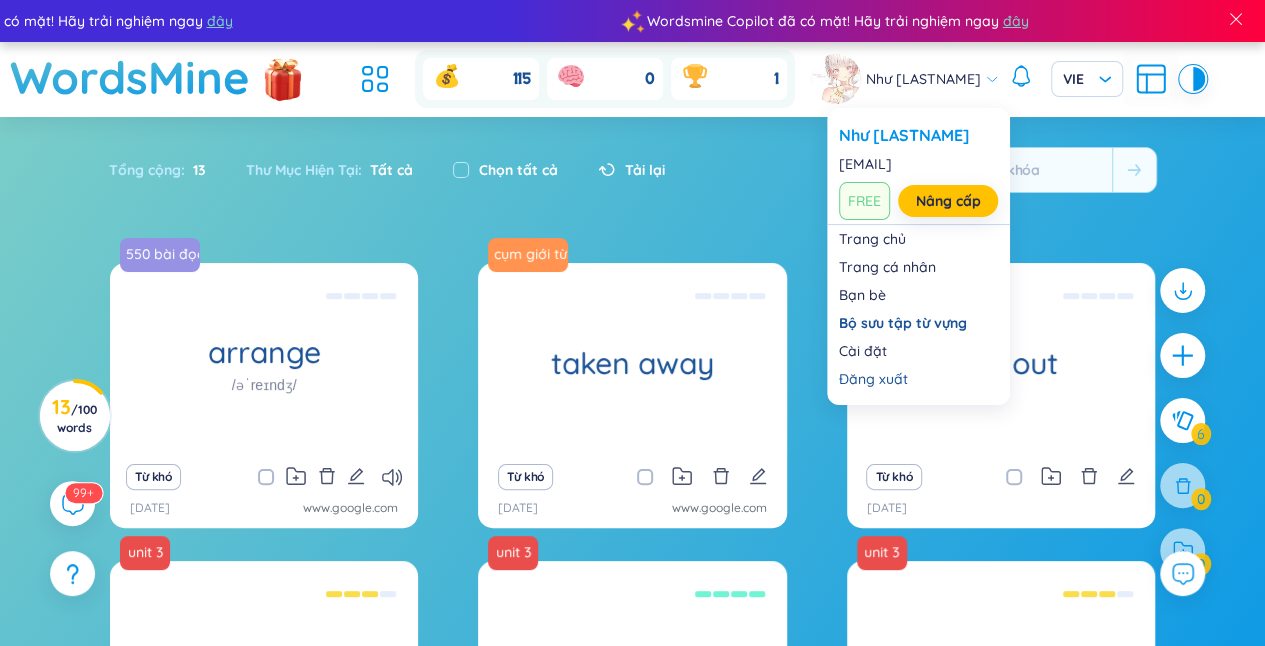 click on "Như Nguyễn" at bounding box center [923, 79] 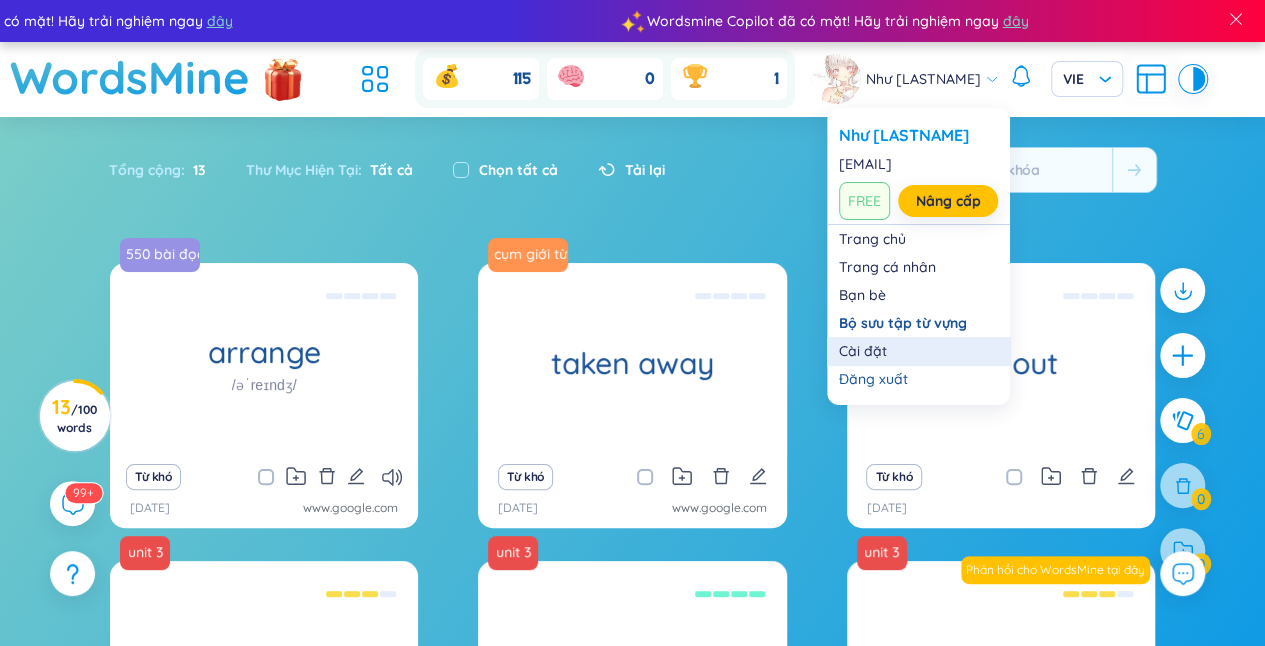 click on "Cài đặt" at bounding box center [918, 351] 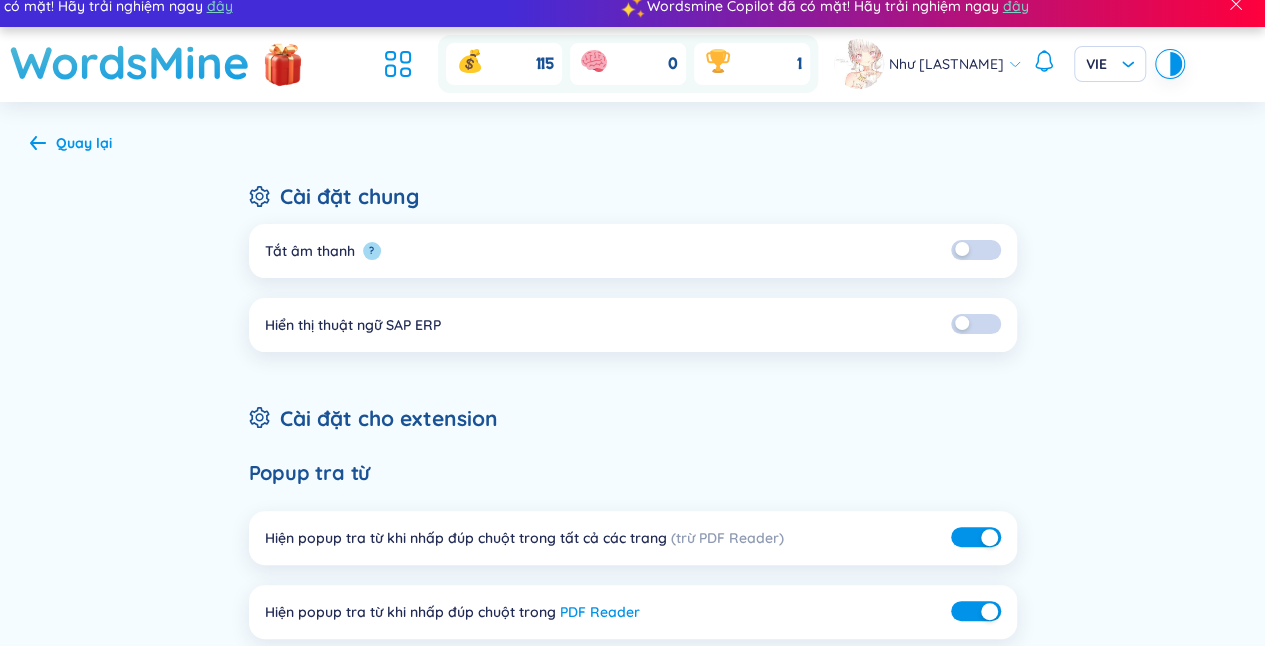 scroll, scrollTop: 0, scrollLeft: 0, axis: both 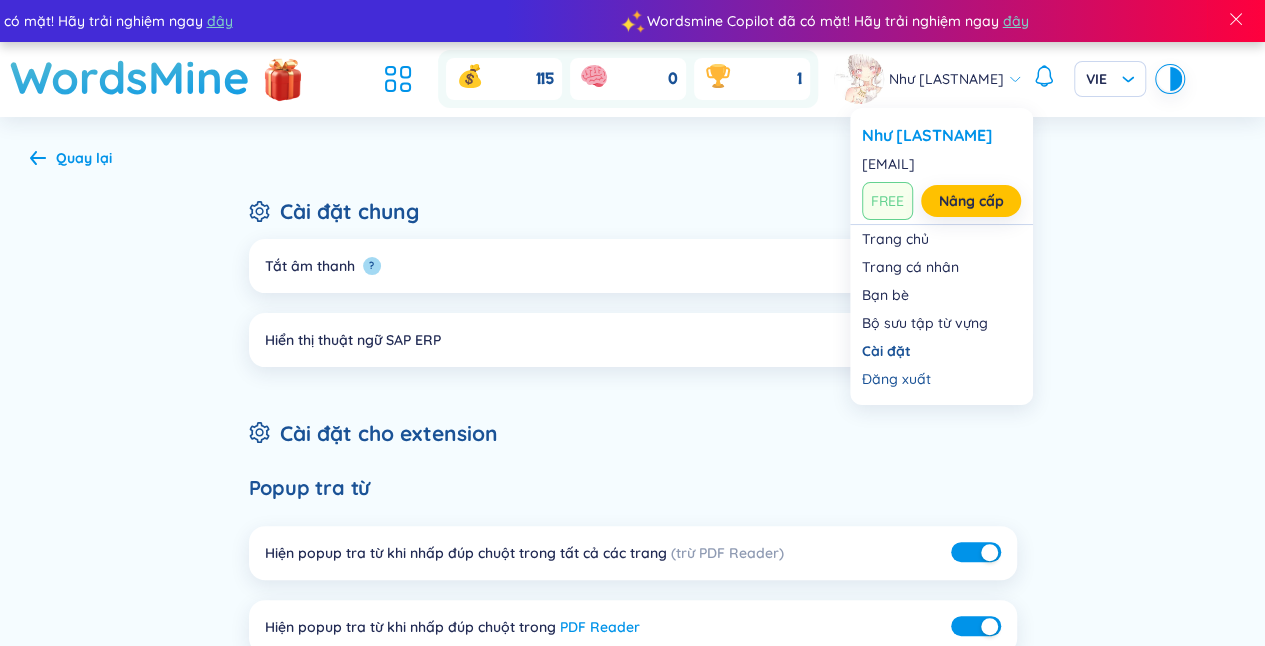 click on "Như Nguyễn" at bounding box center [946, 79] 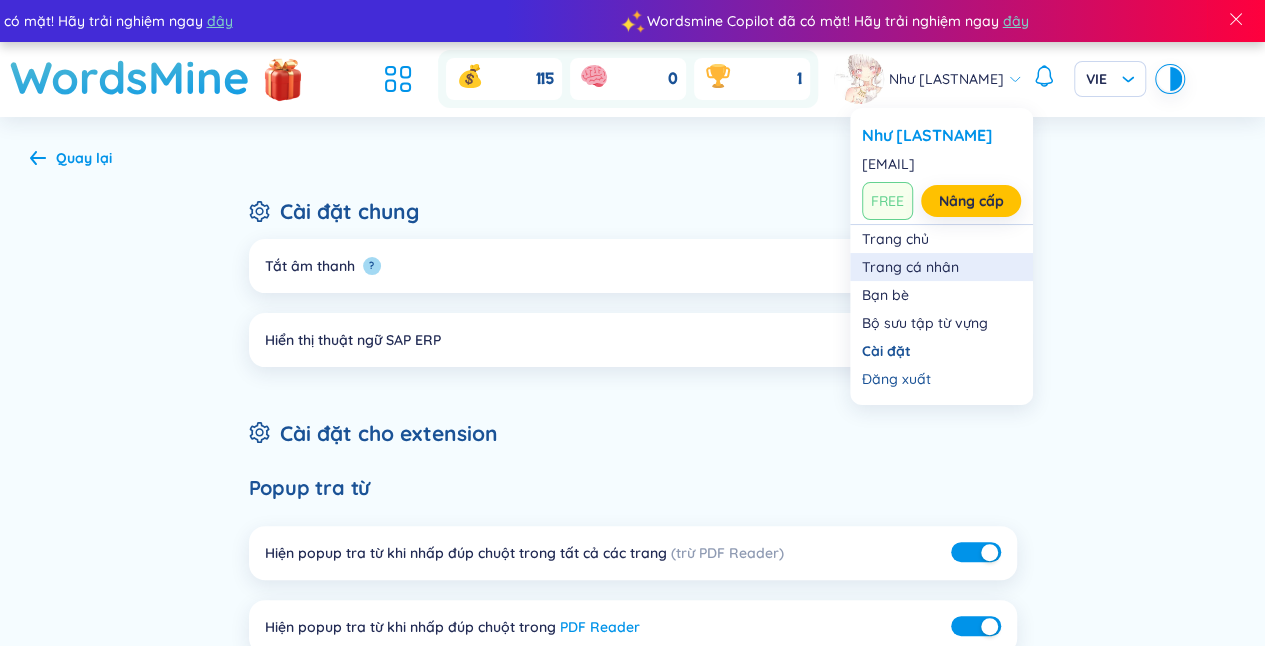 click on "Trang cá nhân" at bounding box center [941, 267] 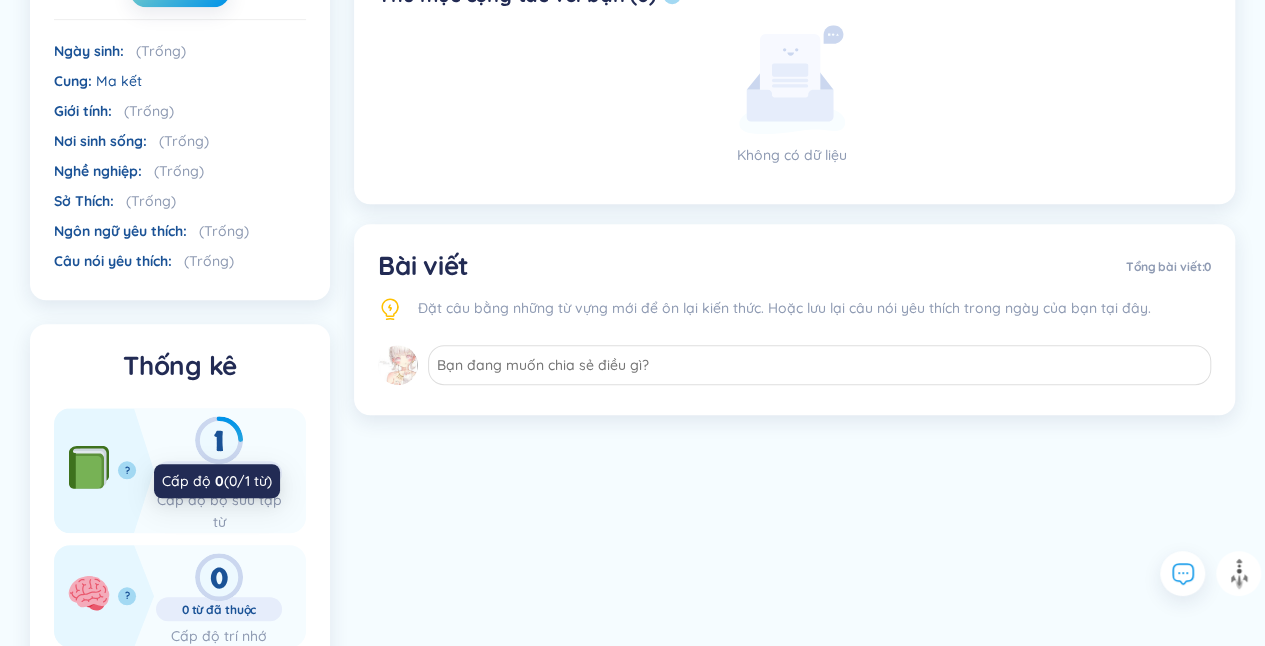 scroll, scrollTop: 400, scrollLeft: 0, axis: vertical 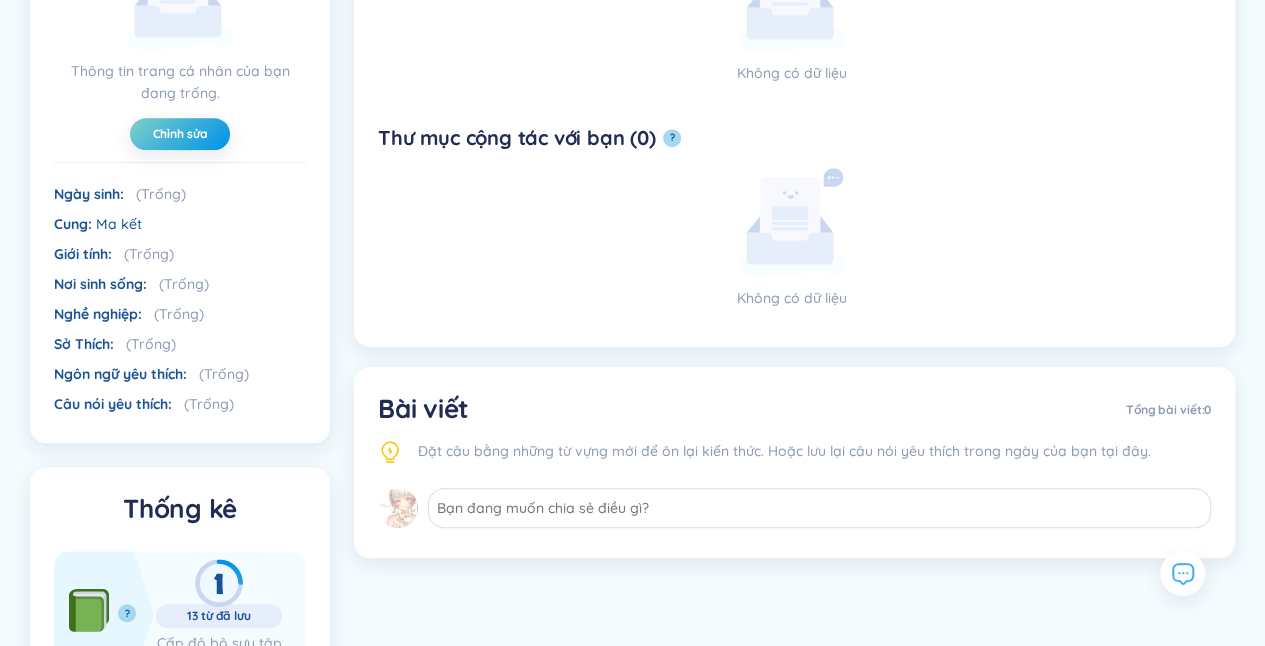 click at bounding box center [147, 344] 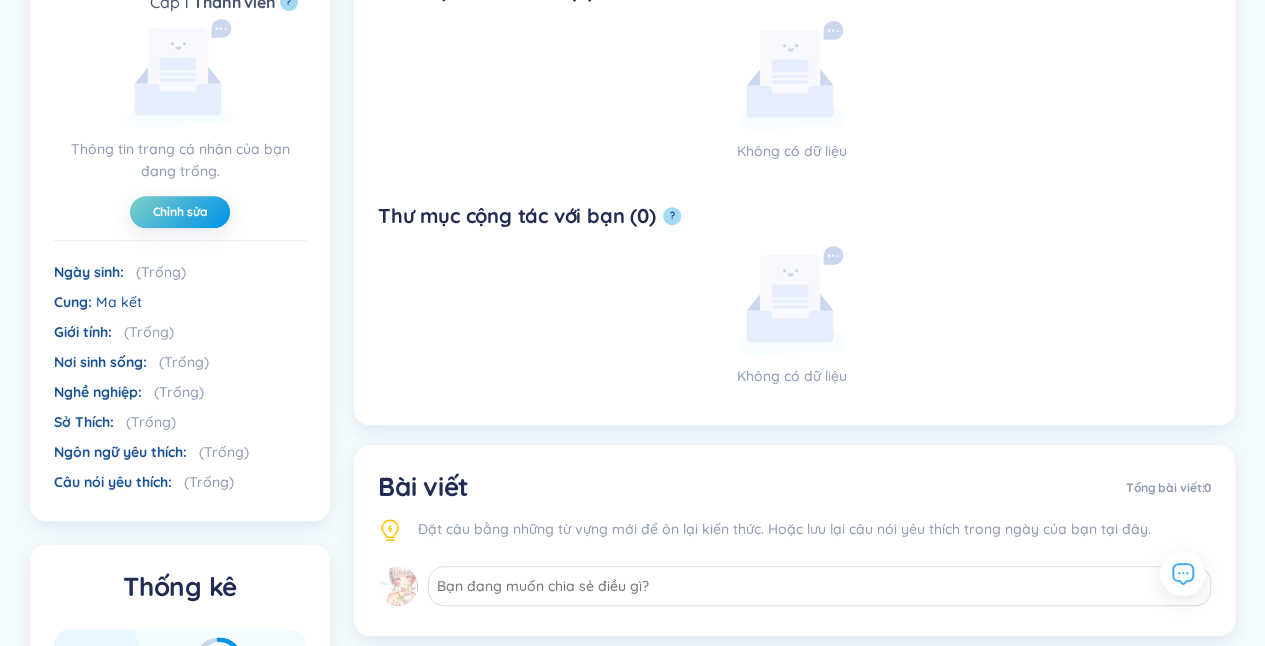 scroll, scrollTop: 200, scrollLeft: 0, axis: vertical 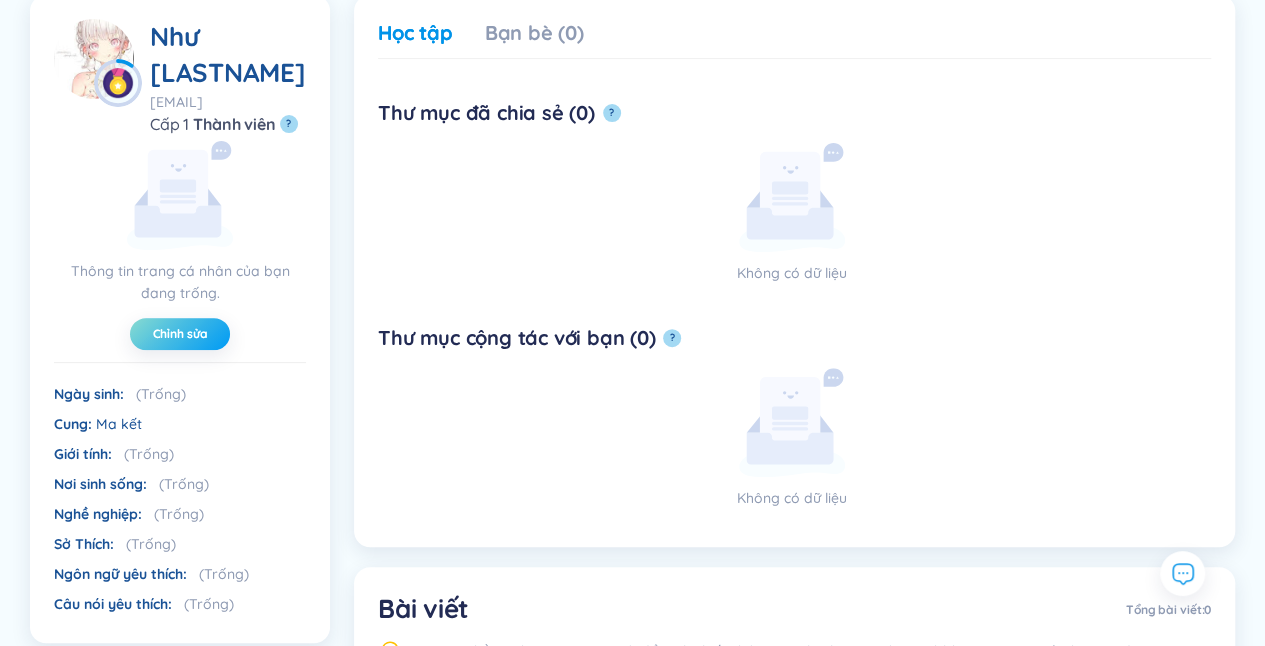 click on "Chỉnh sửa" at bounding box center (180, 334) 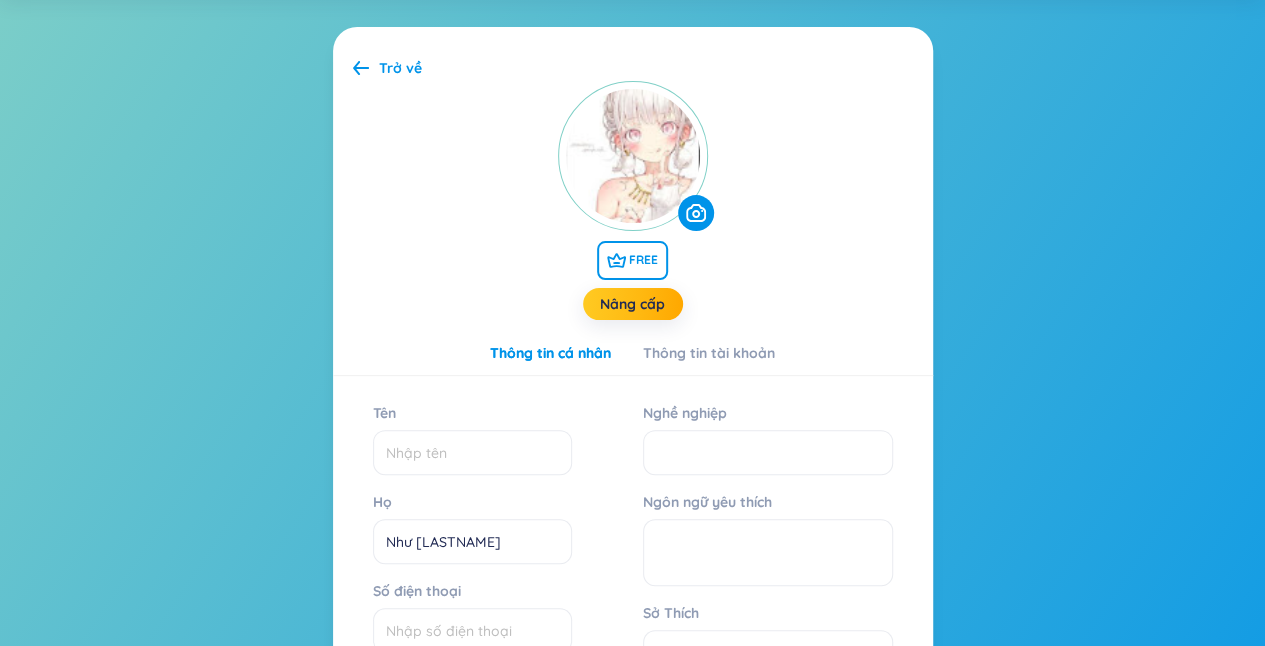 scroll, scrollTop: 0, scrollLeft: 0, axis: both 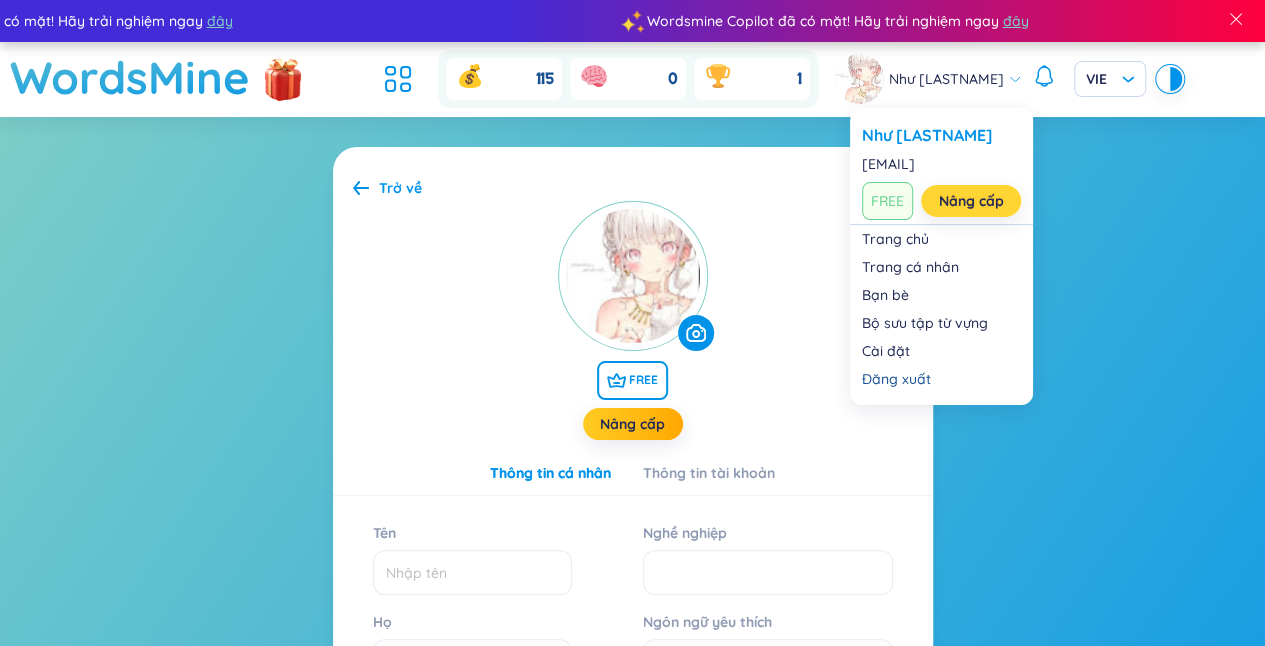 click on "Nâng cấp" at bounding box center [971, 201] 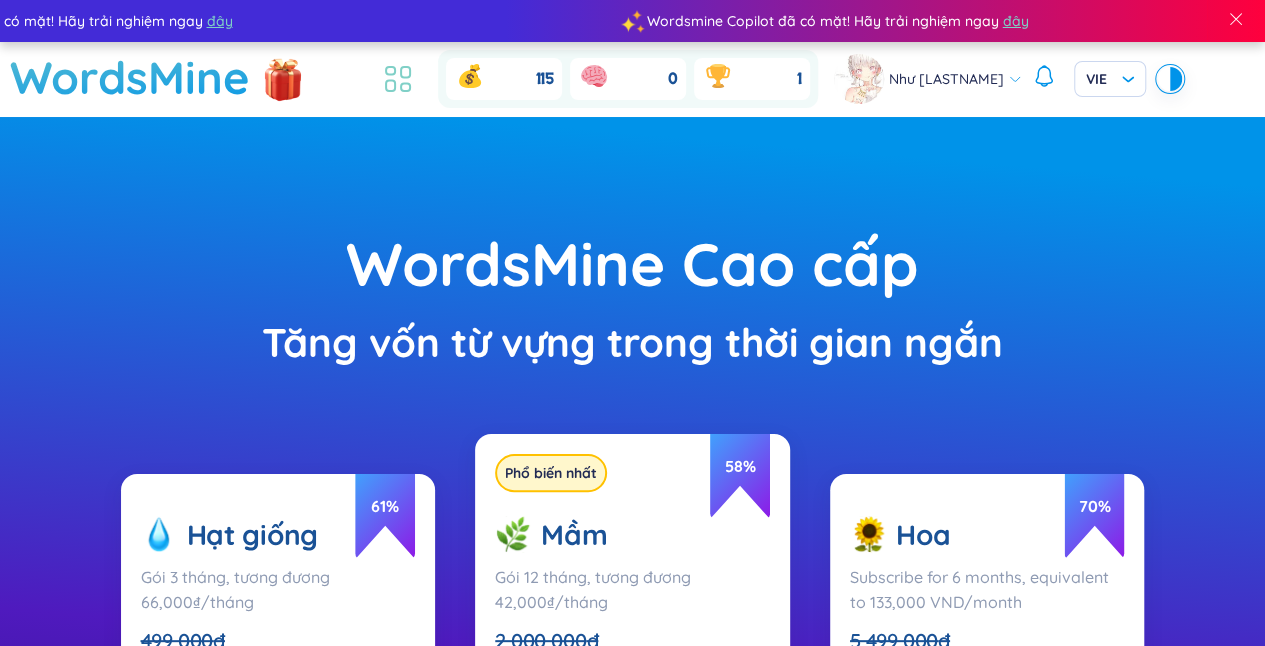 click 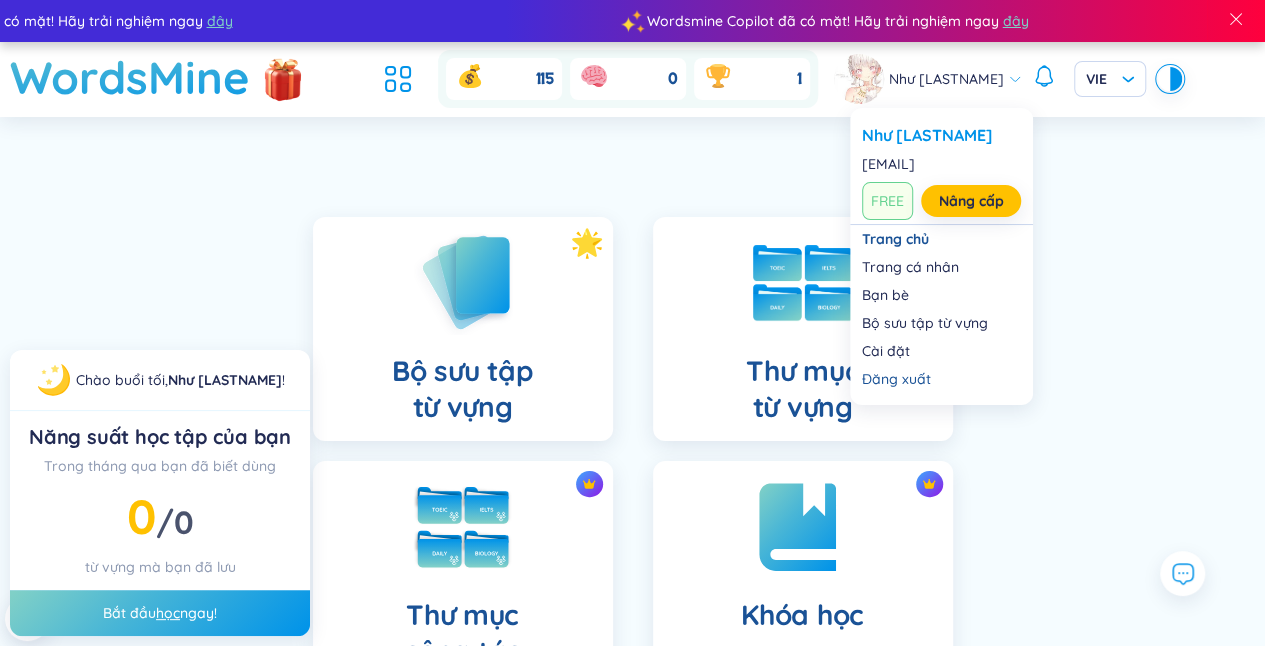click on "Như Nguyễn" at bounding box center [928, 79] 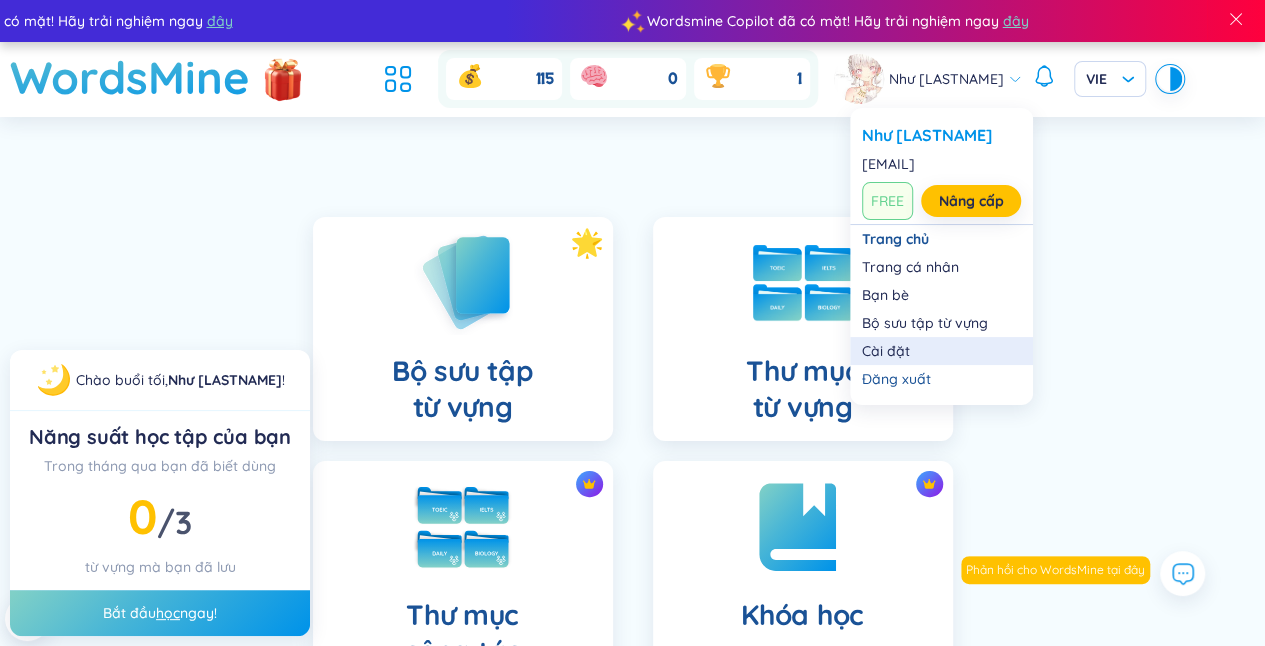click on "Cài đặt" at bounding box center [941, 351] 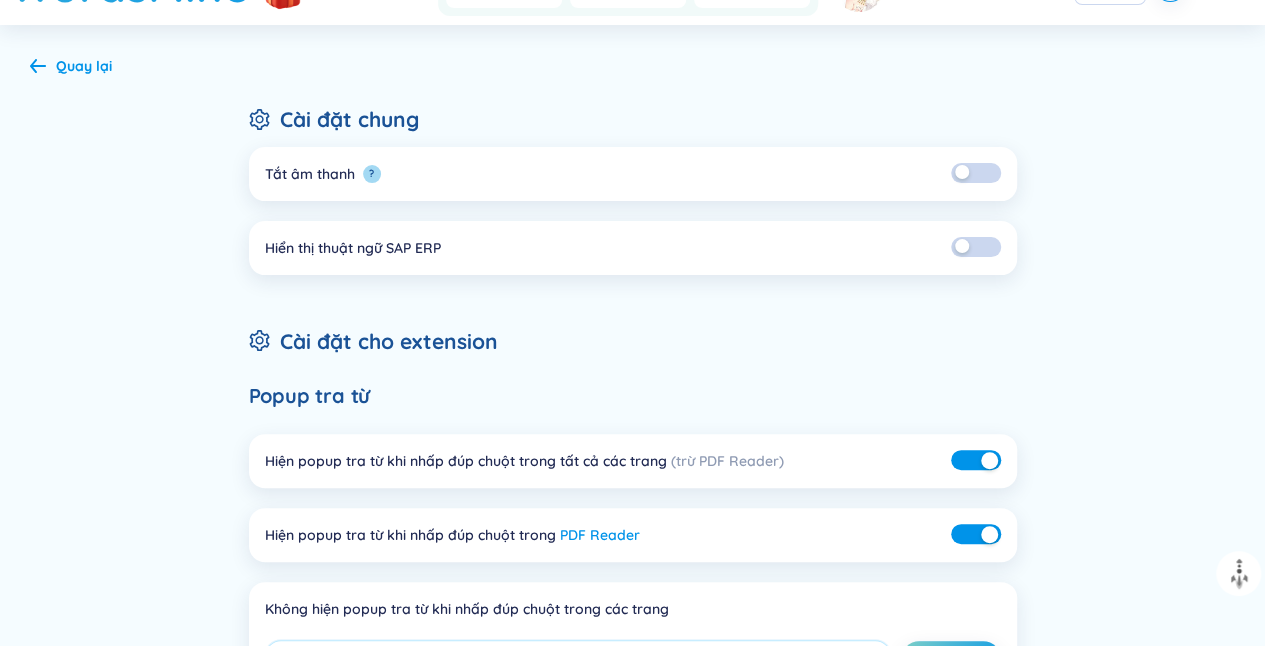 scroll, scrollTop: 0, scrollLeft: 0, axis: both 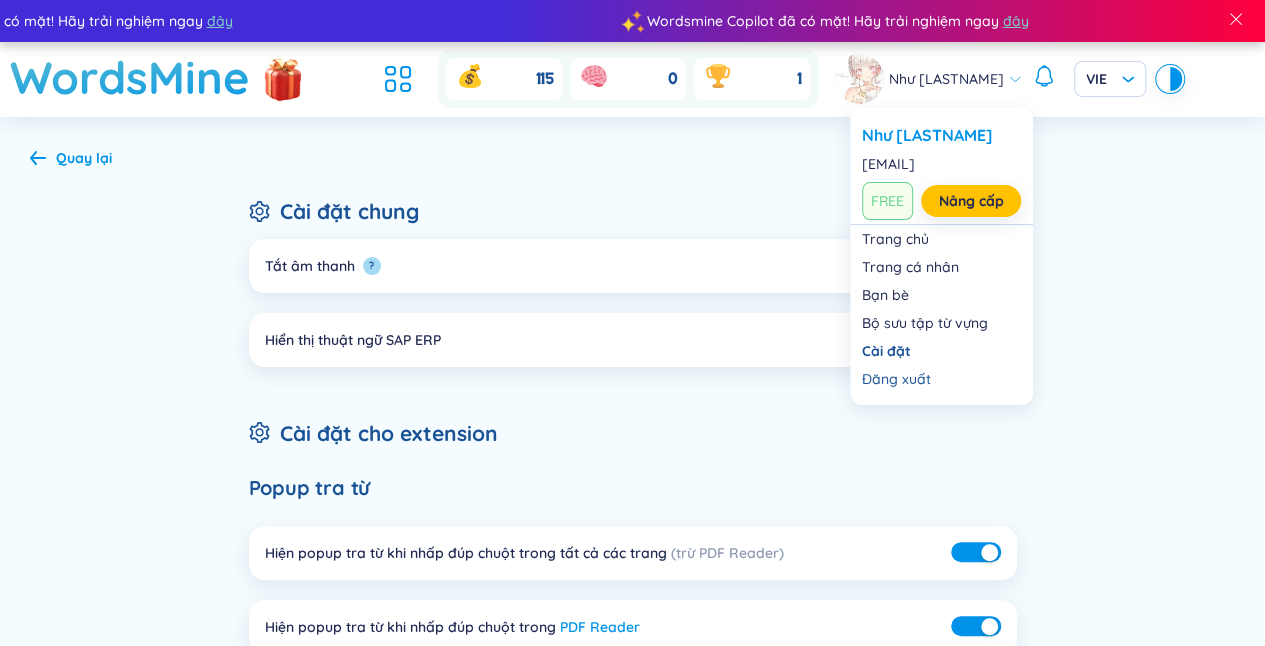 click on "Như Nguyễn" at bounding box center [946, 79] 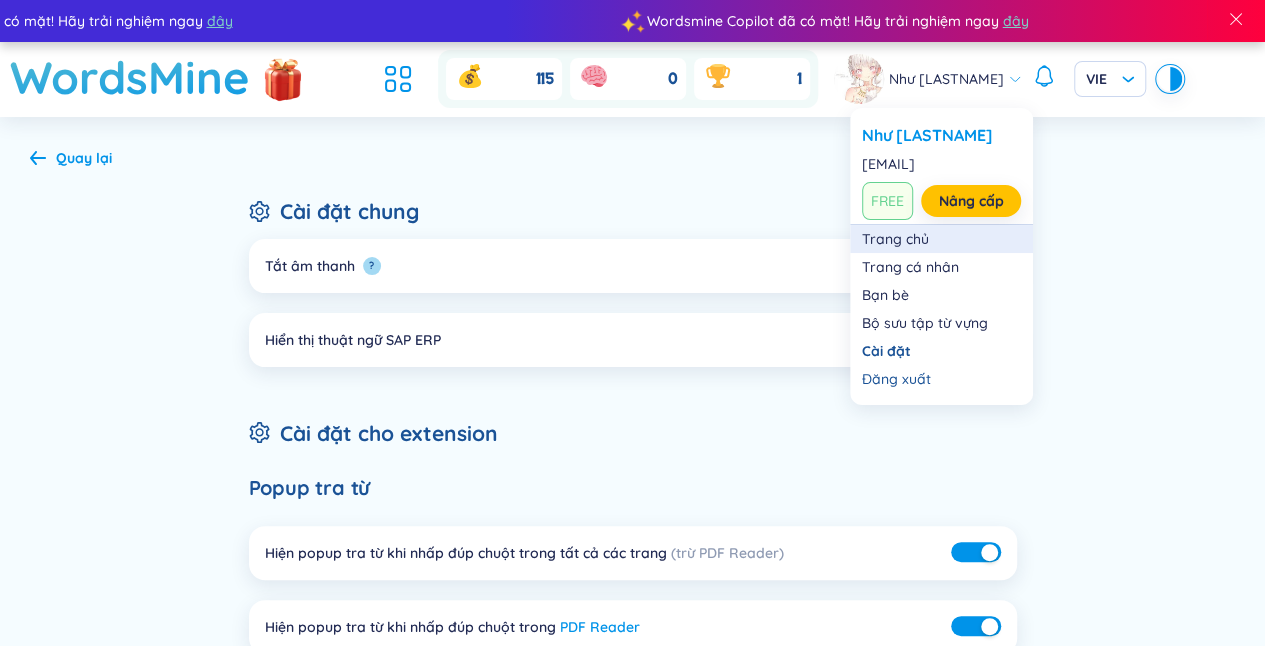 click on "Trang chủ" at bounding box center (941, 239) 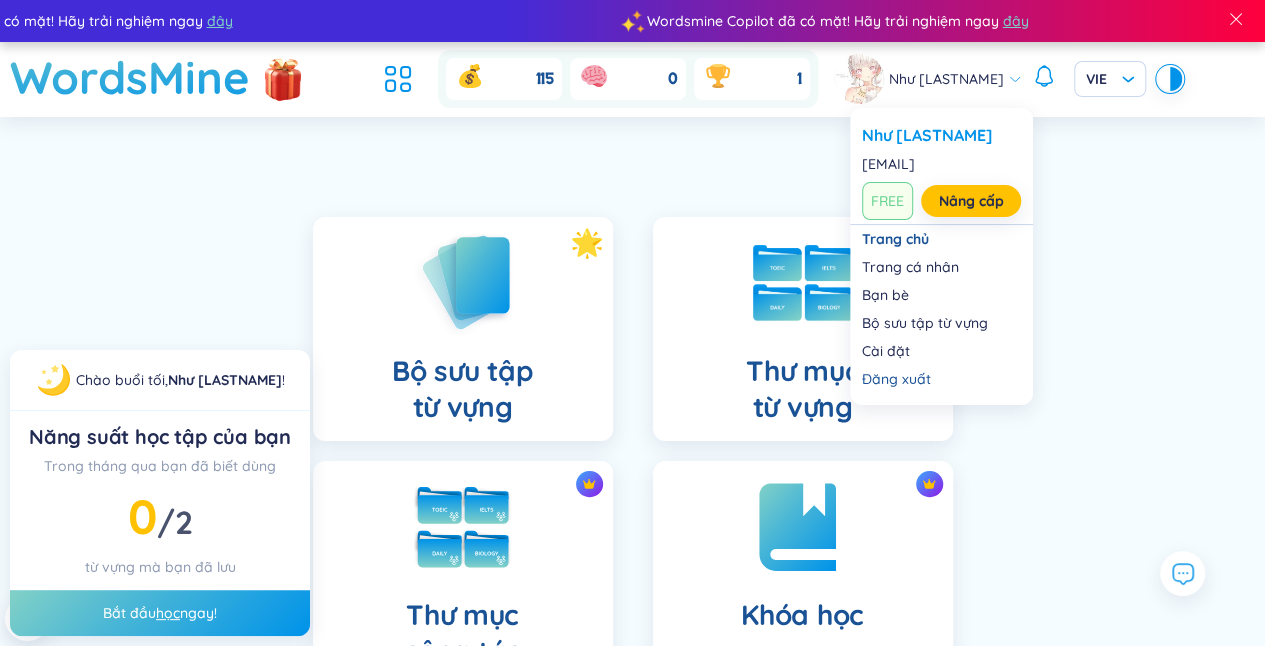 click on "Như Nguyễn" at bounding box center [946, 79] 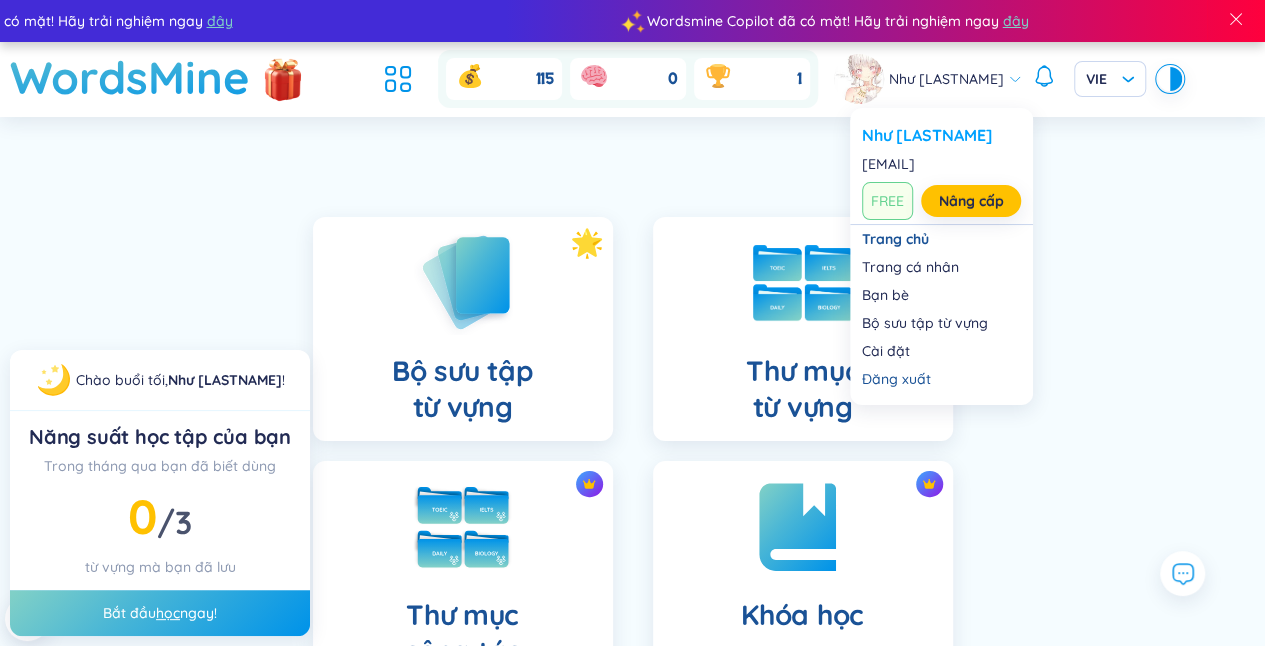 click on "Như Nguyễn" at bounding box center (941, 135) 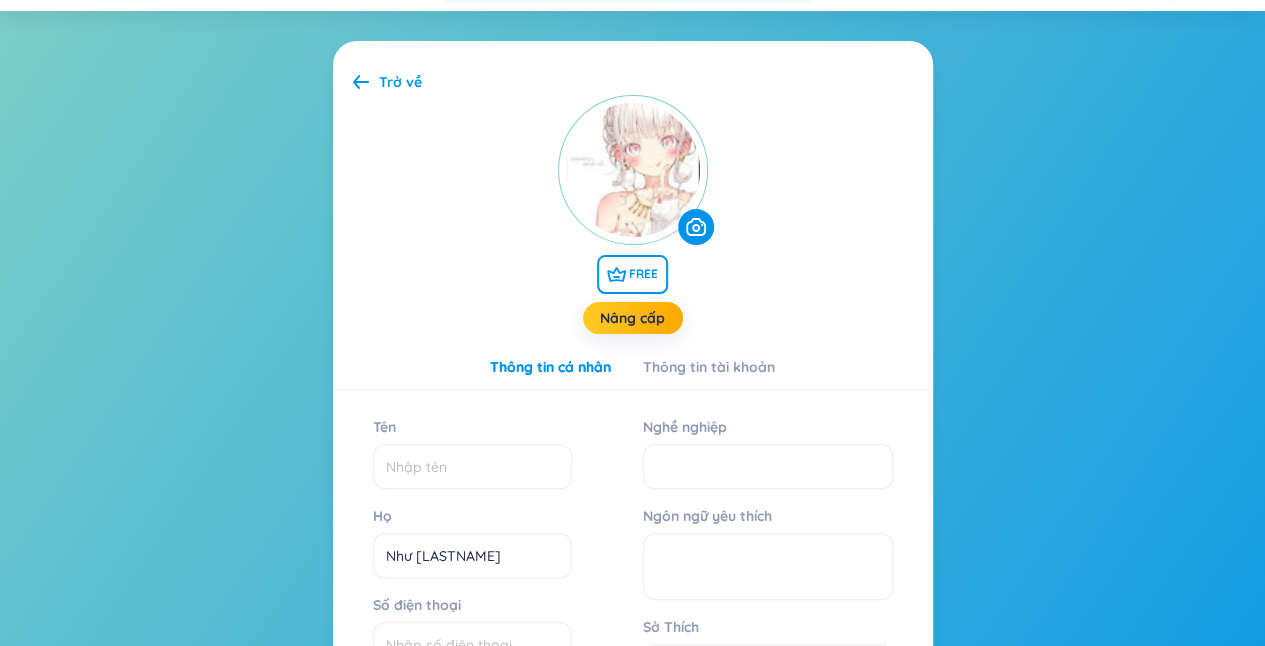 scroll, scrollTop: 97, scrollLeft: 0, axis: vertical 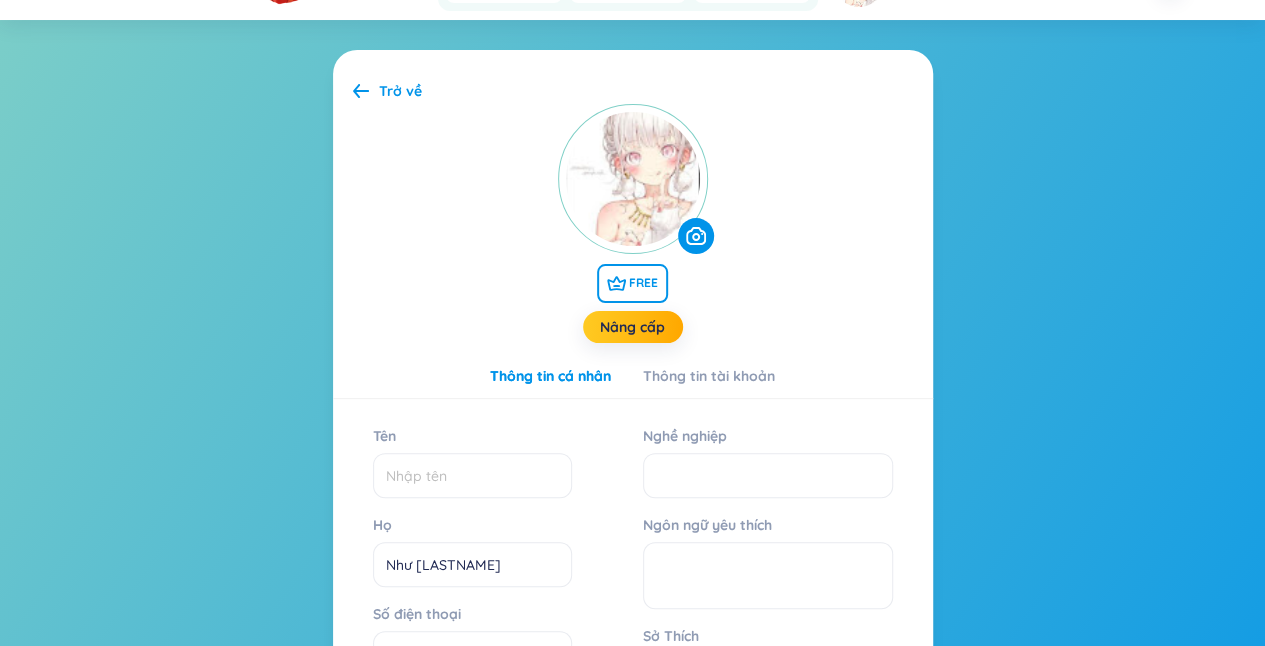 click at bounding box center [633, 179] 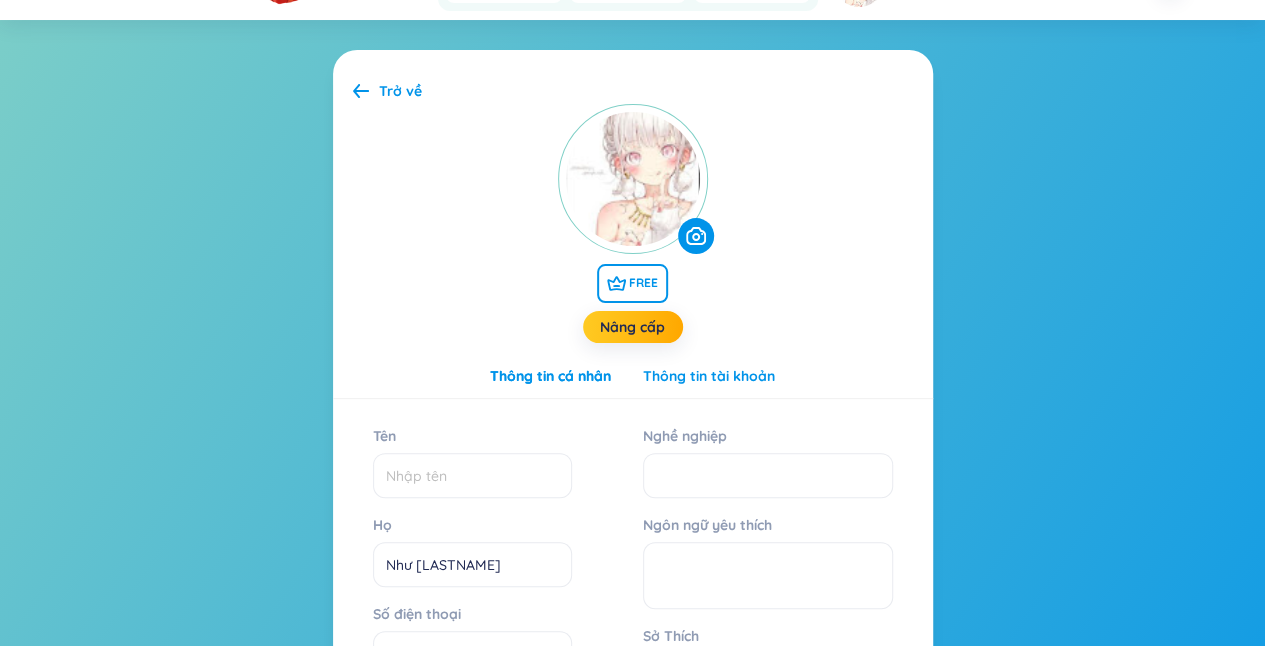 click on "Thông tin tài khoản" at bounding box center (709, 376) 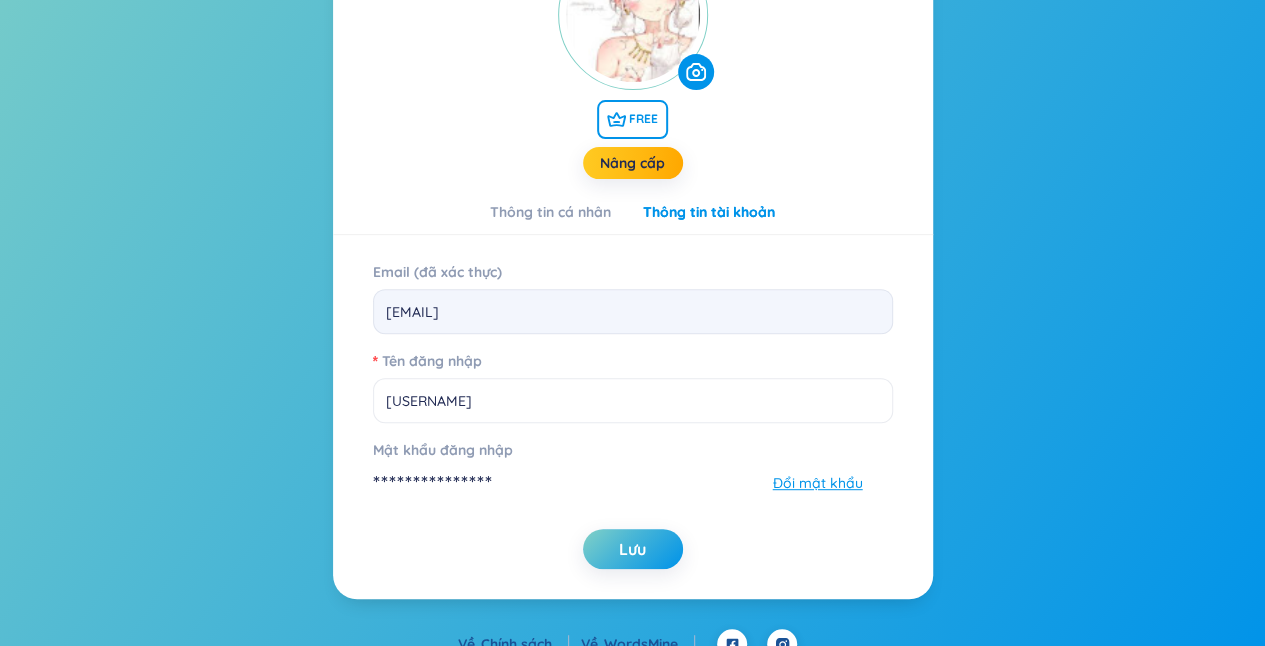 scroll, scrollTop: 284, scrollLeft: 0, axis: vertical 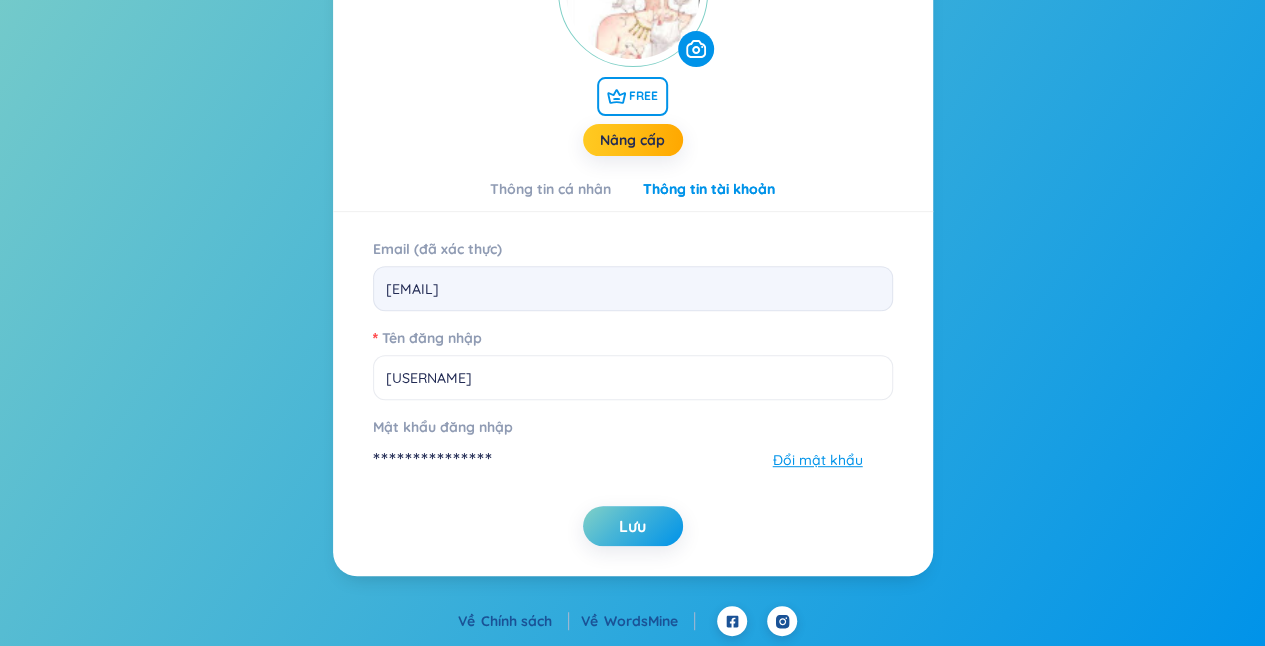 click on "**********" at bounding box center (433, 459) 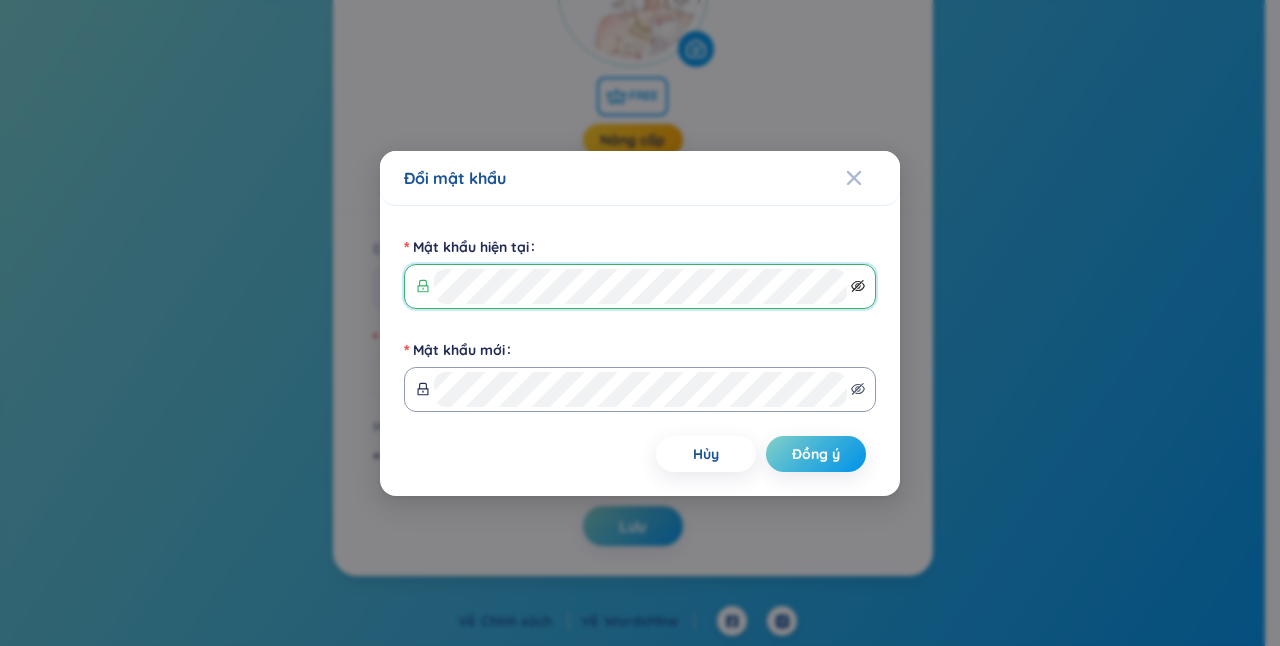 click 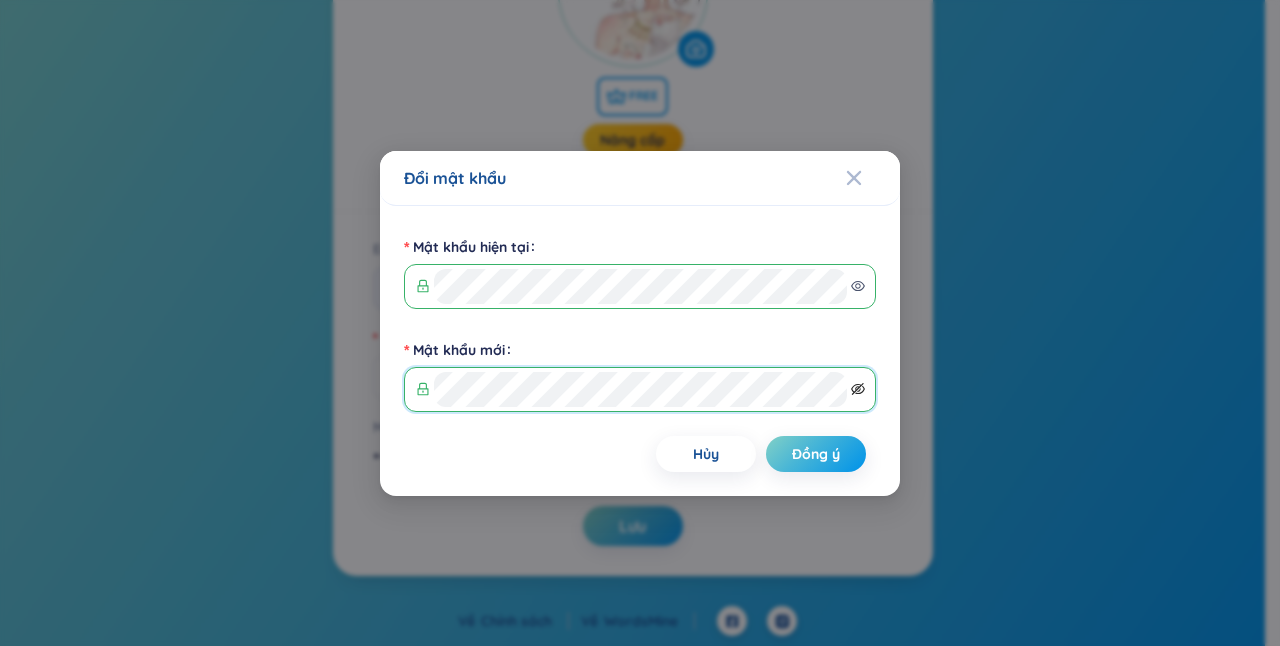click 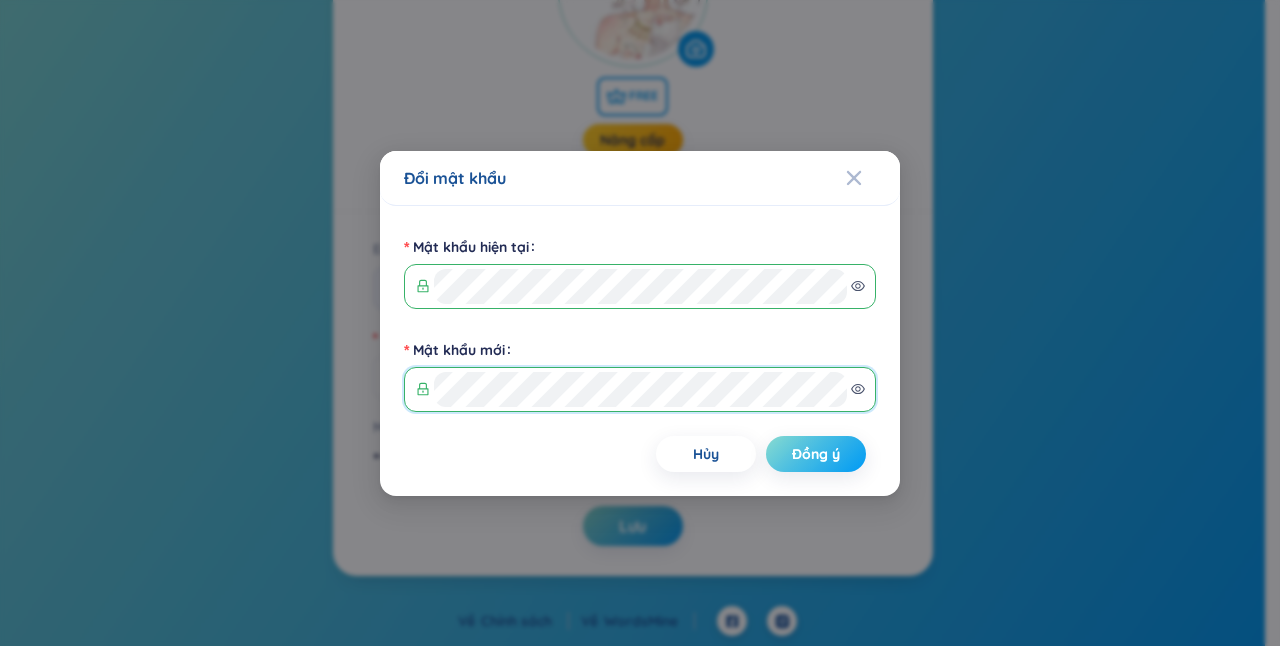 click on "Đồng ý" at bounding box center [816, 454] 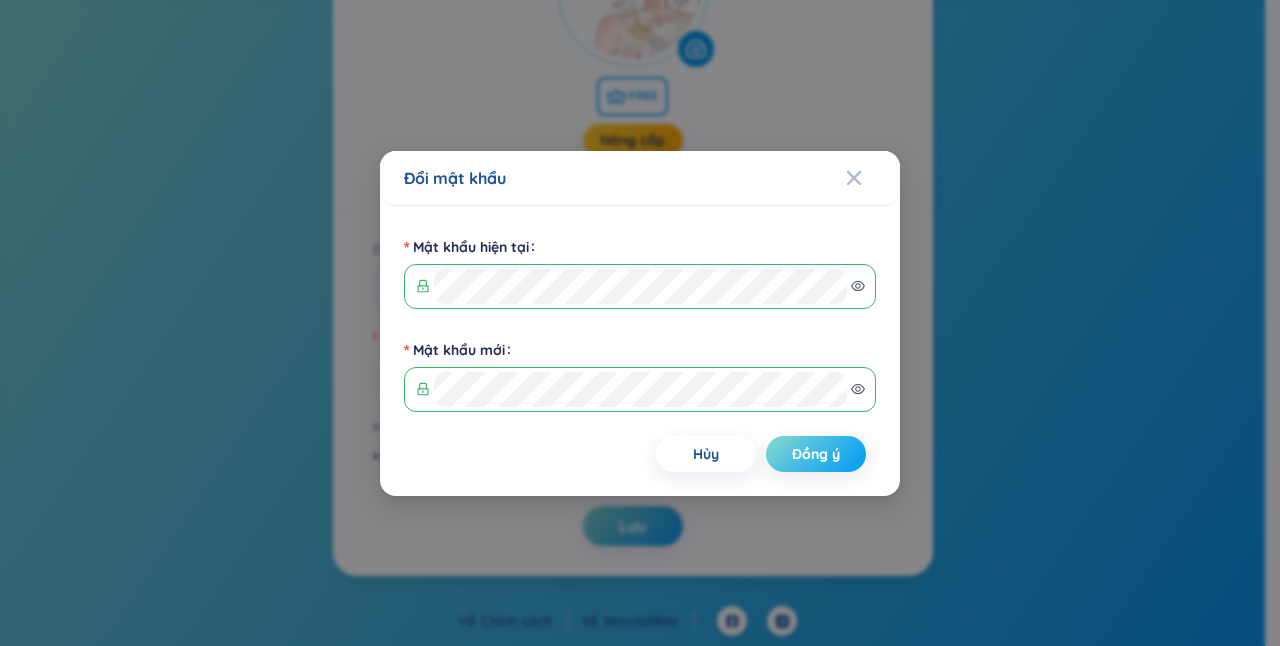 click on "Đồng ý" at bounding box center (816, 454) 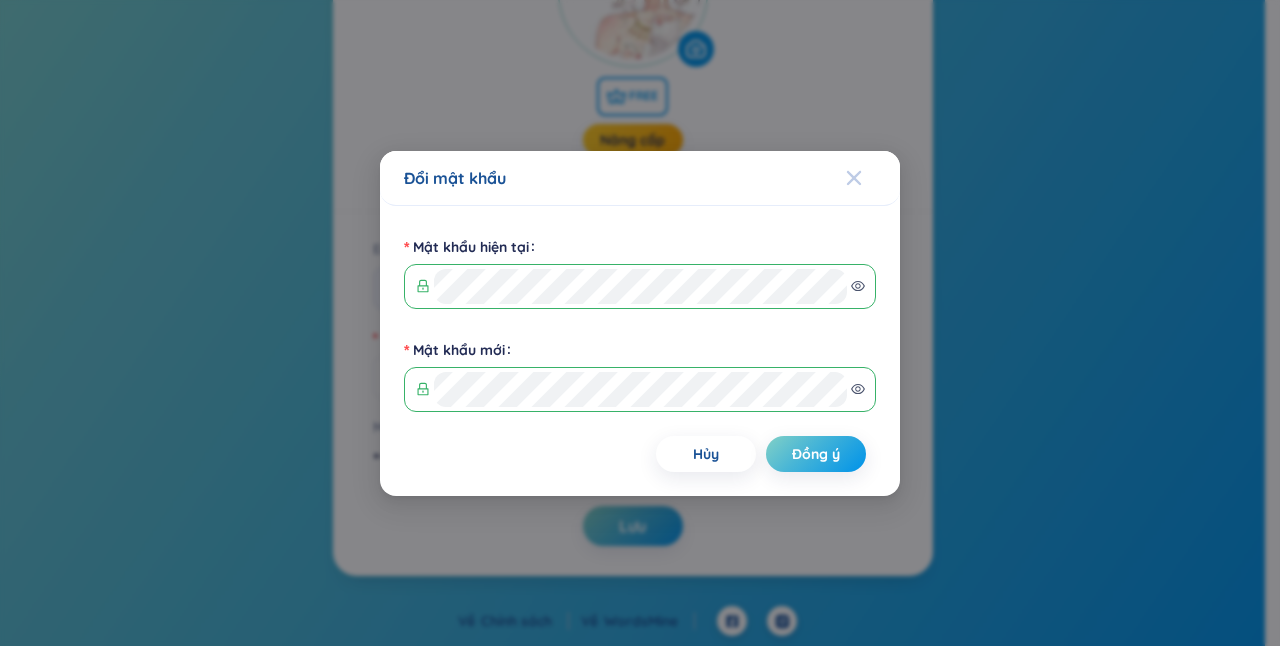 click 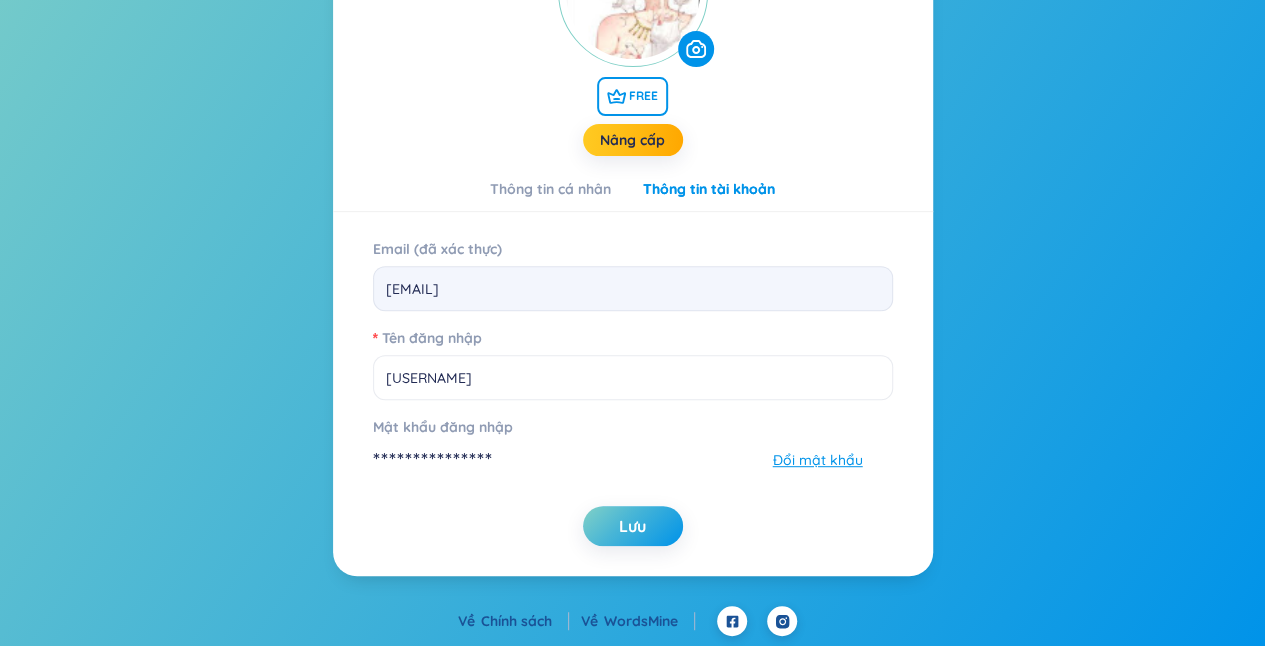 click on "**********" at bounding box center (433, 459) 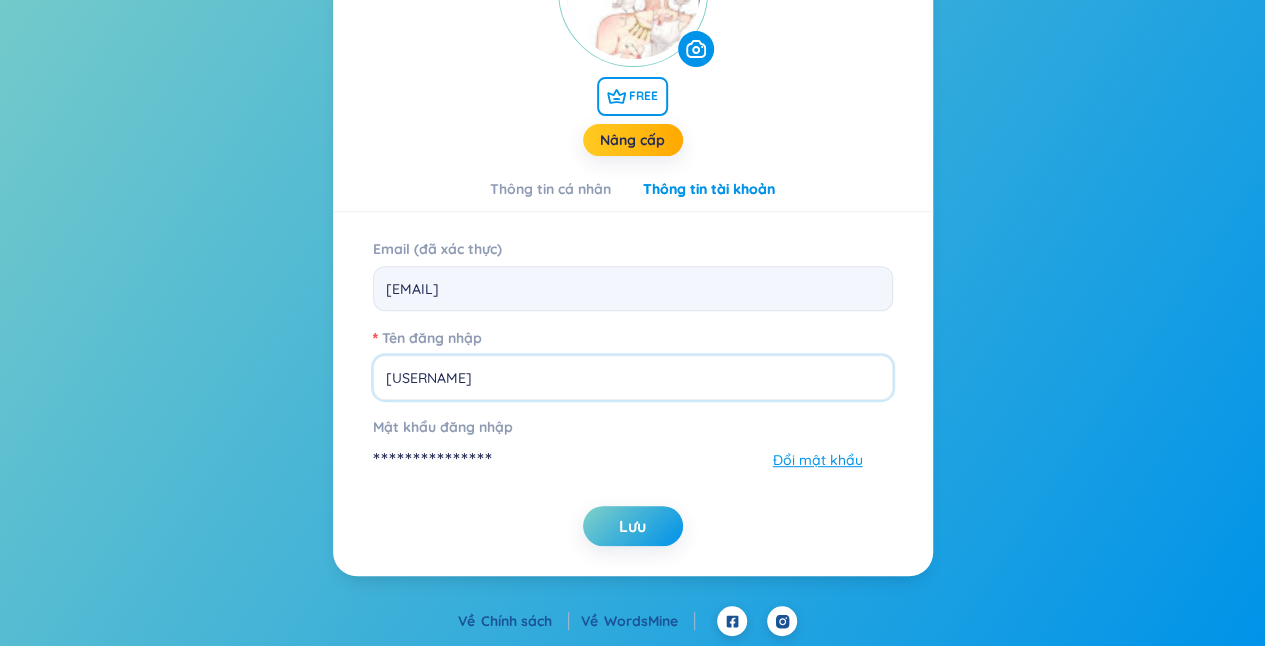 click on "[USERNAME]" at bounding box center [633, 377] 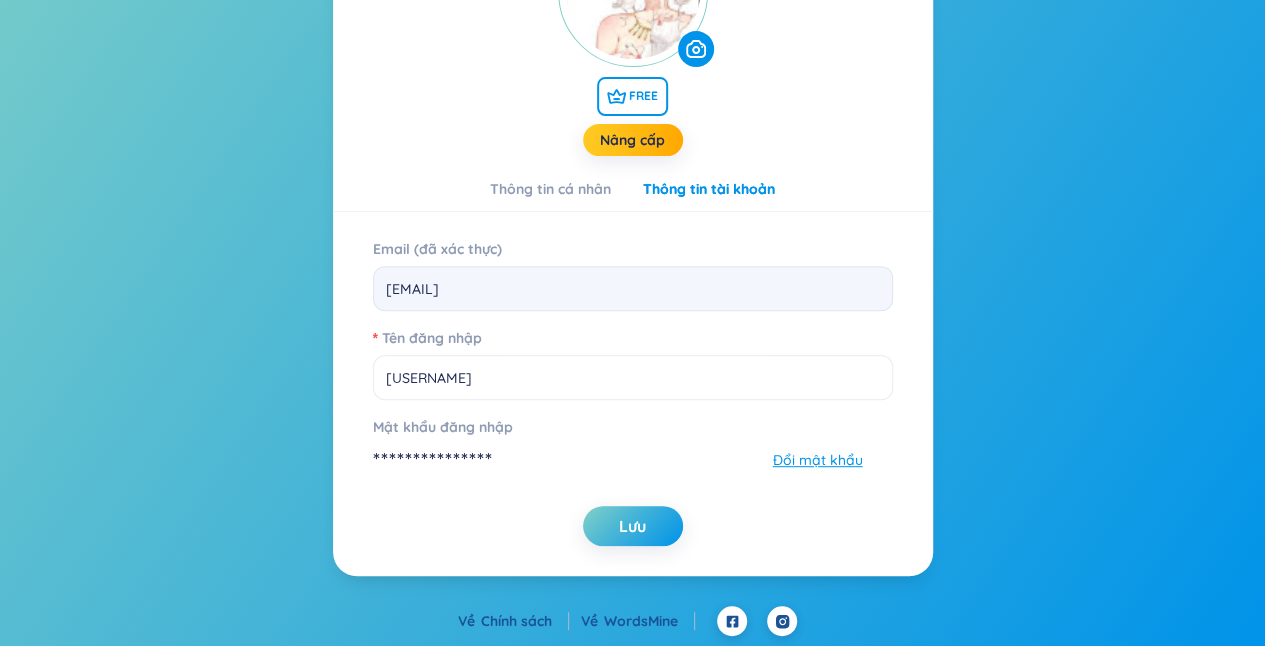 click on "**********" at bounding box center (433, 459) 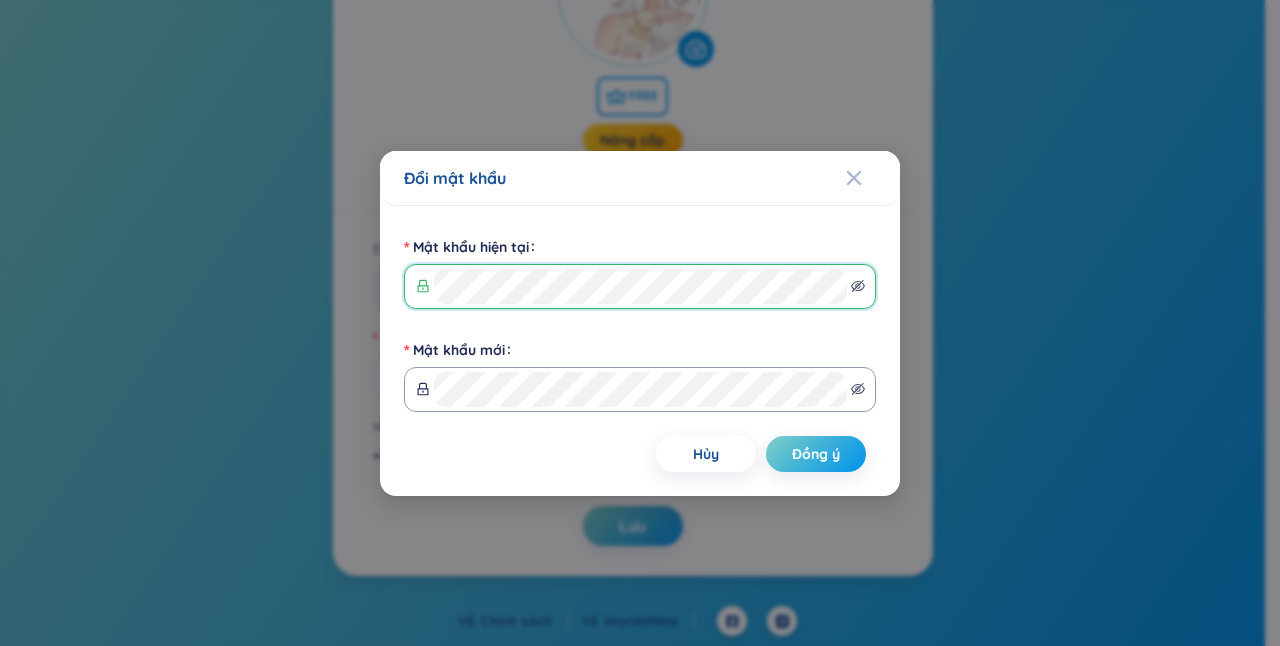 click at bounding box center (640, 286) 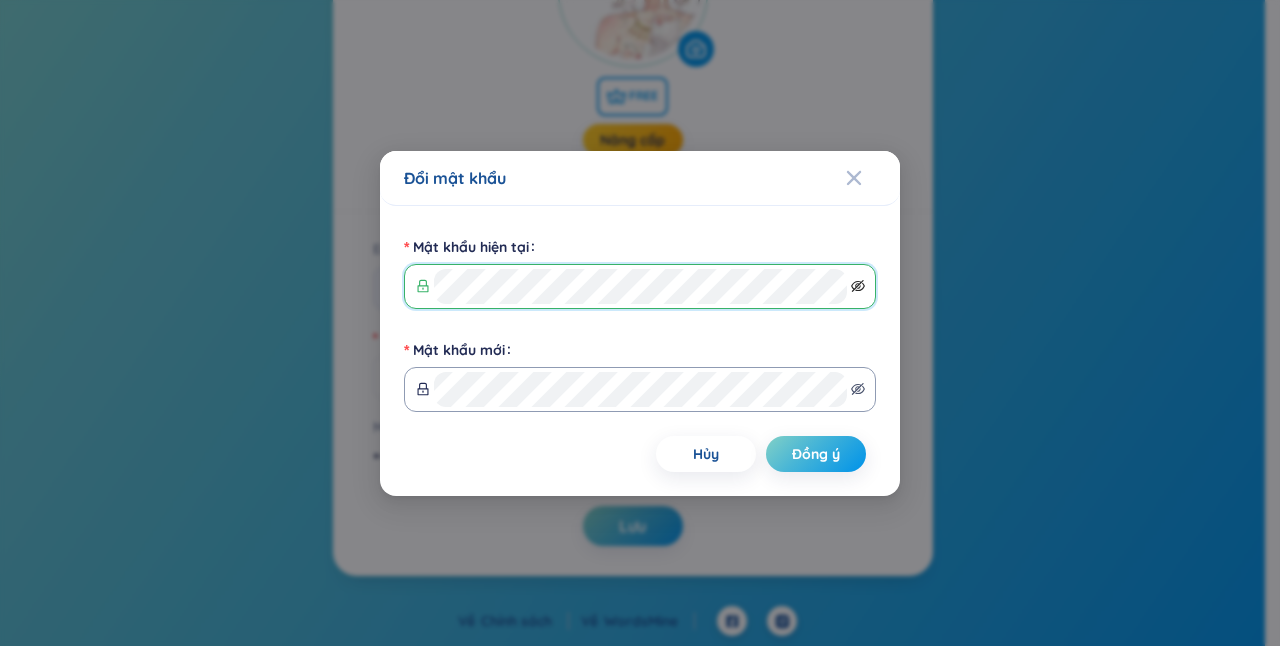 click 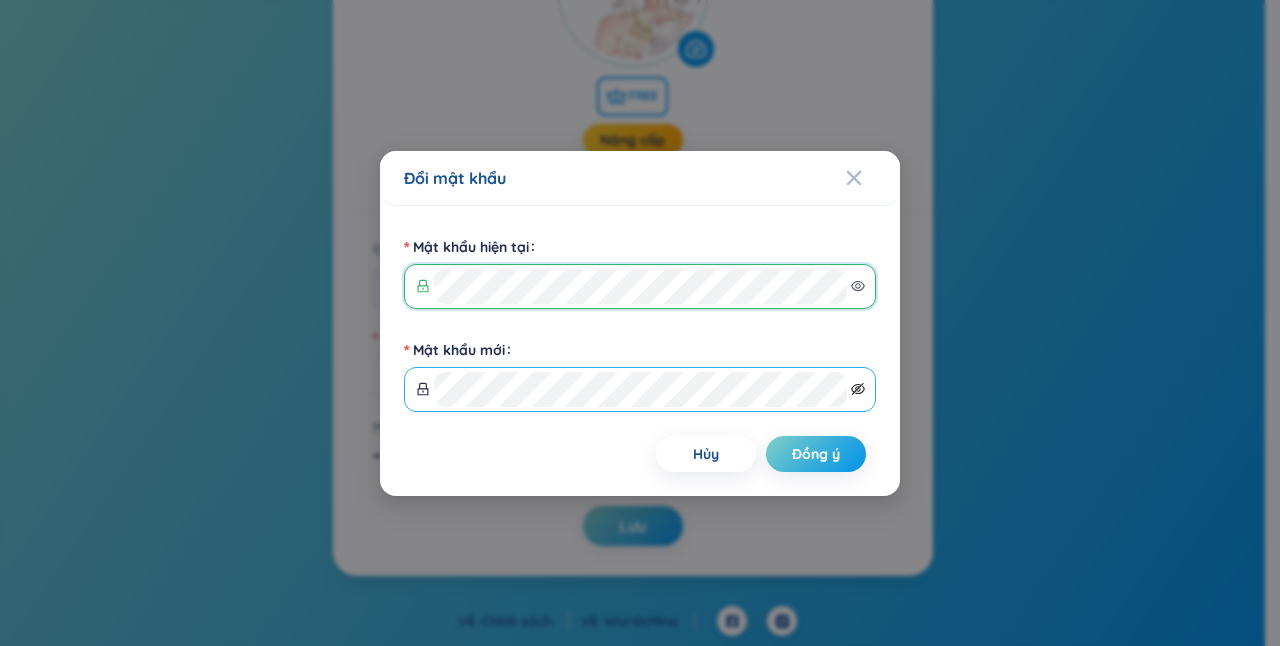 click 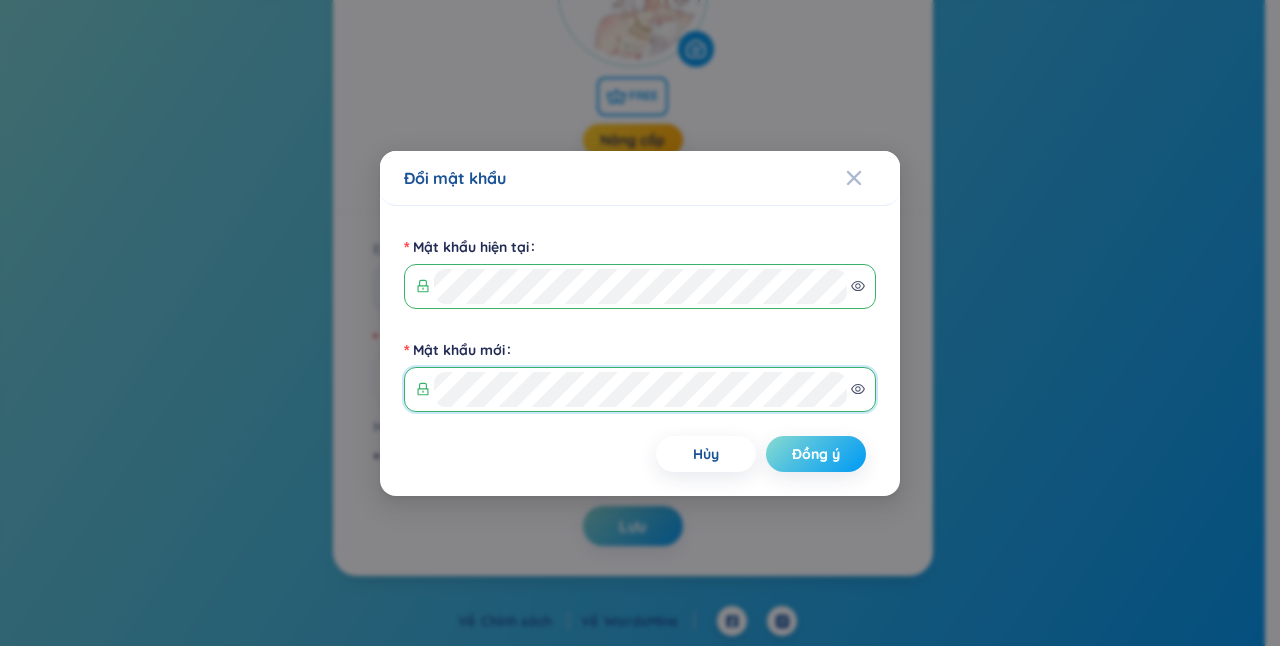 click on "Đồng ý" at bounding box center [816, 454] 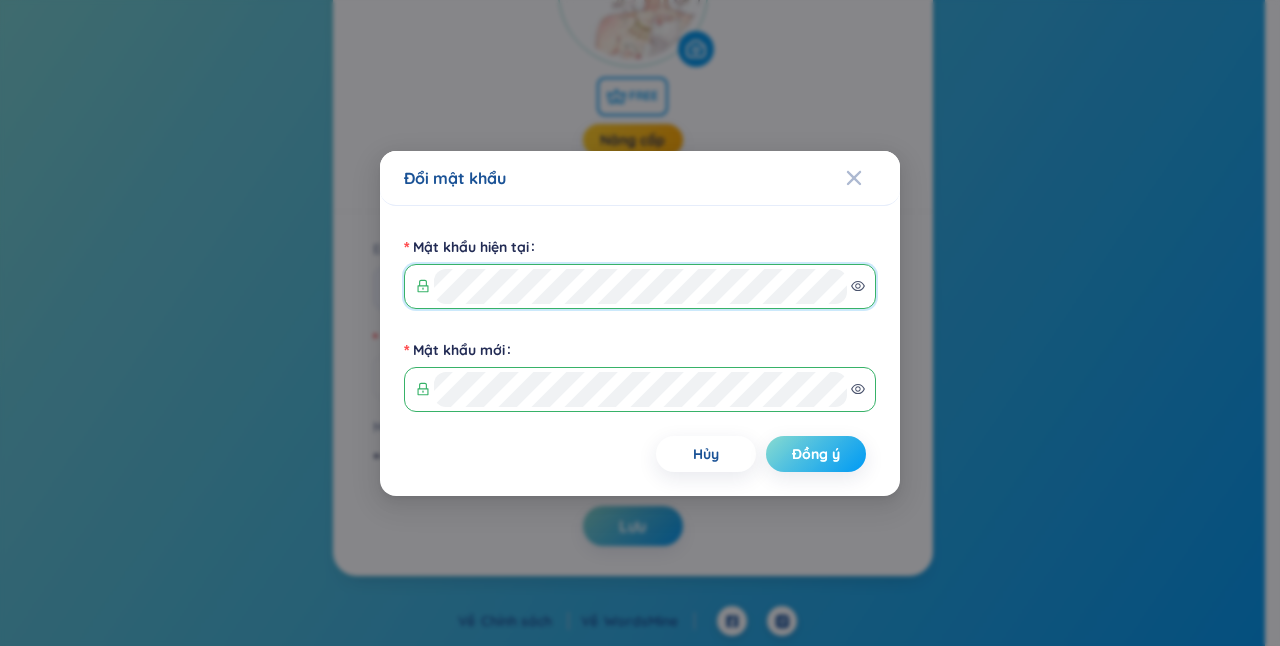click on "Đồng ý" at bounding box center [816, 454] 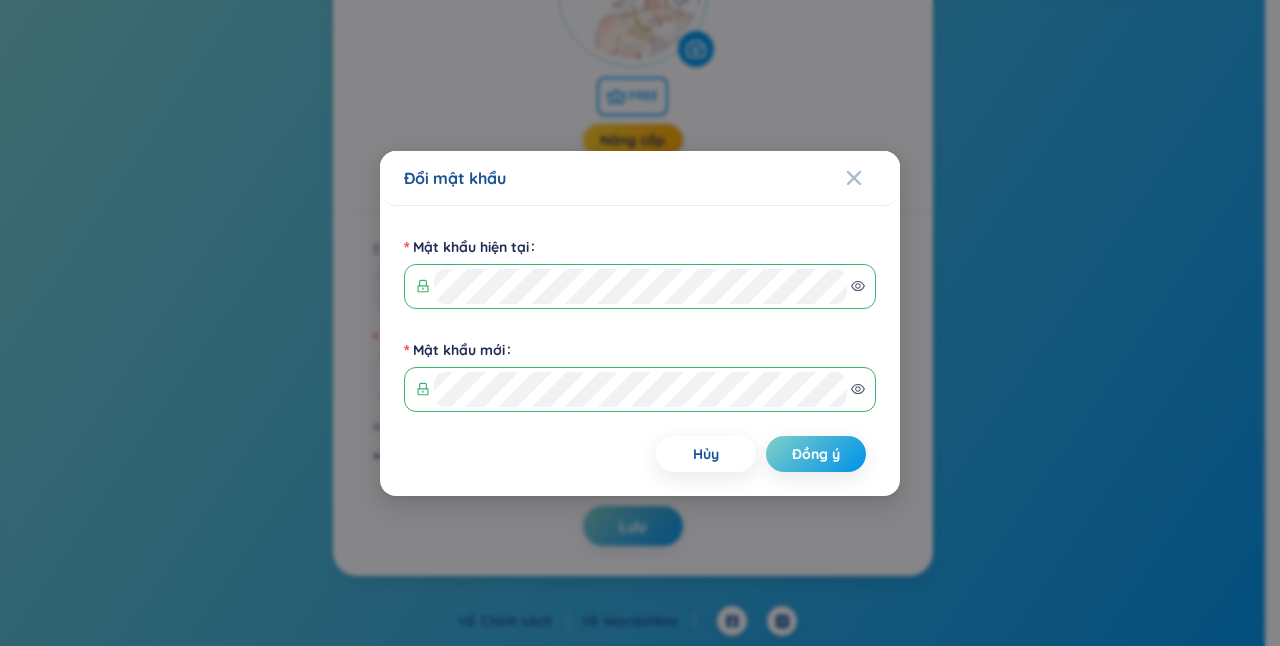 click on "Mật khẩu hiện tại Mật khẩu mới" at bounding box center (640, 321) 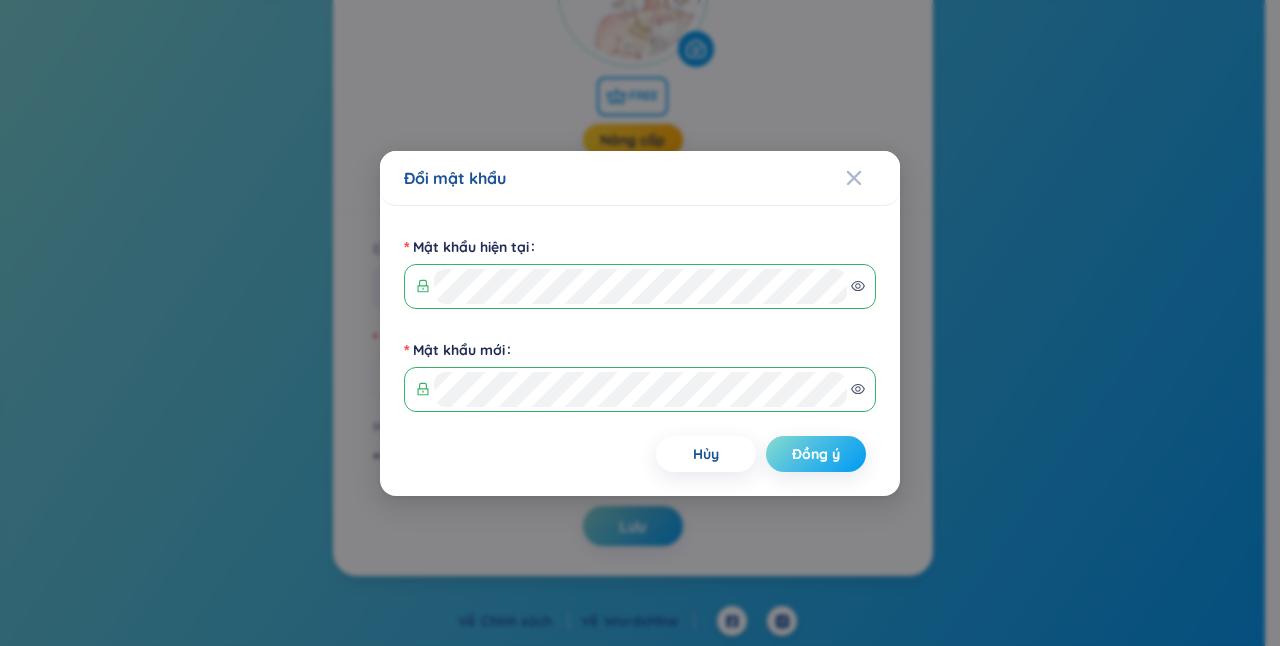 click on "Đồng ý" at bounding box center [816, 454] 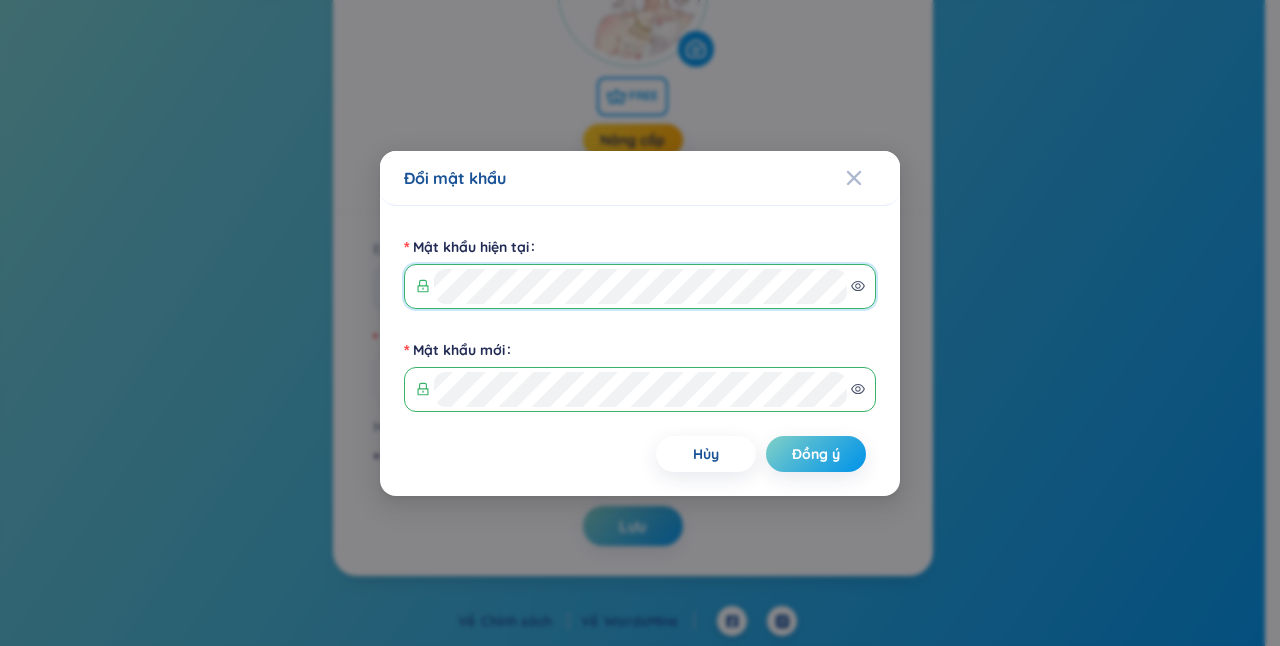 click at bounding box center (640, 286) 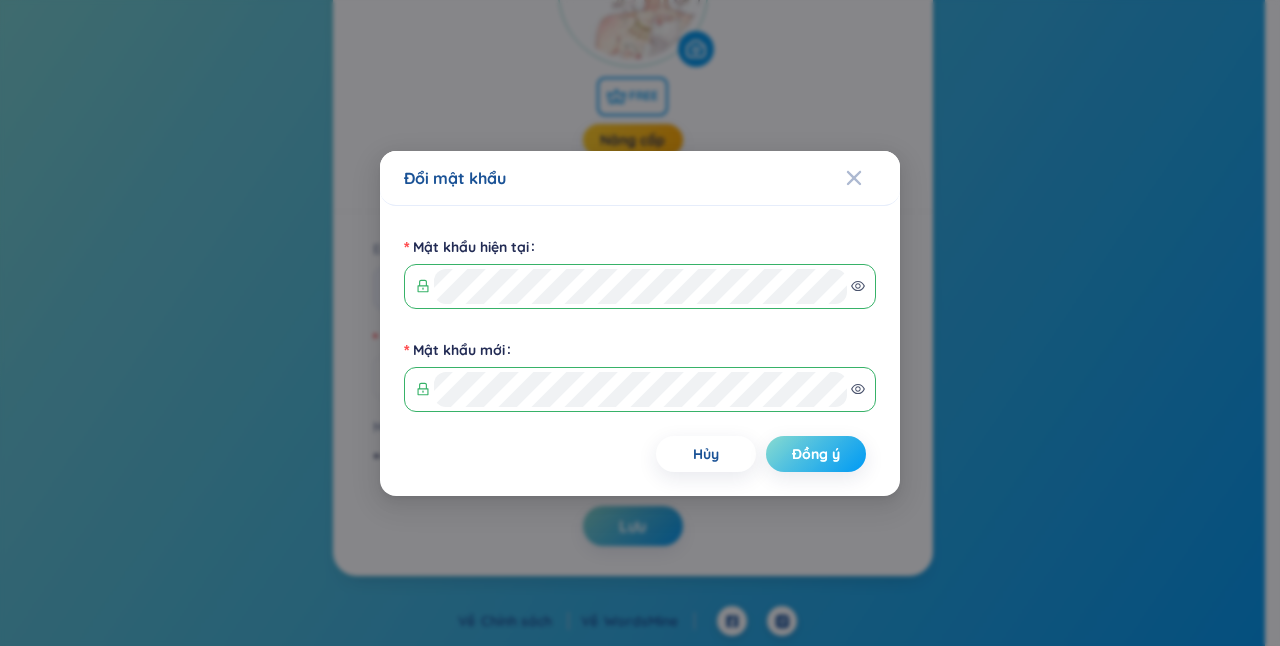 click on "Đồng ý" at bounding box center (816, 454) 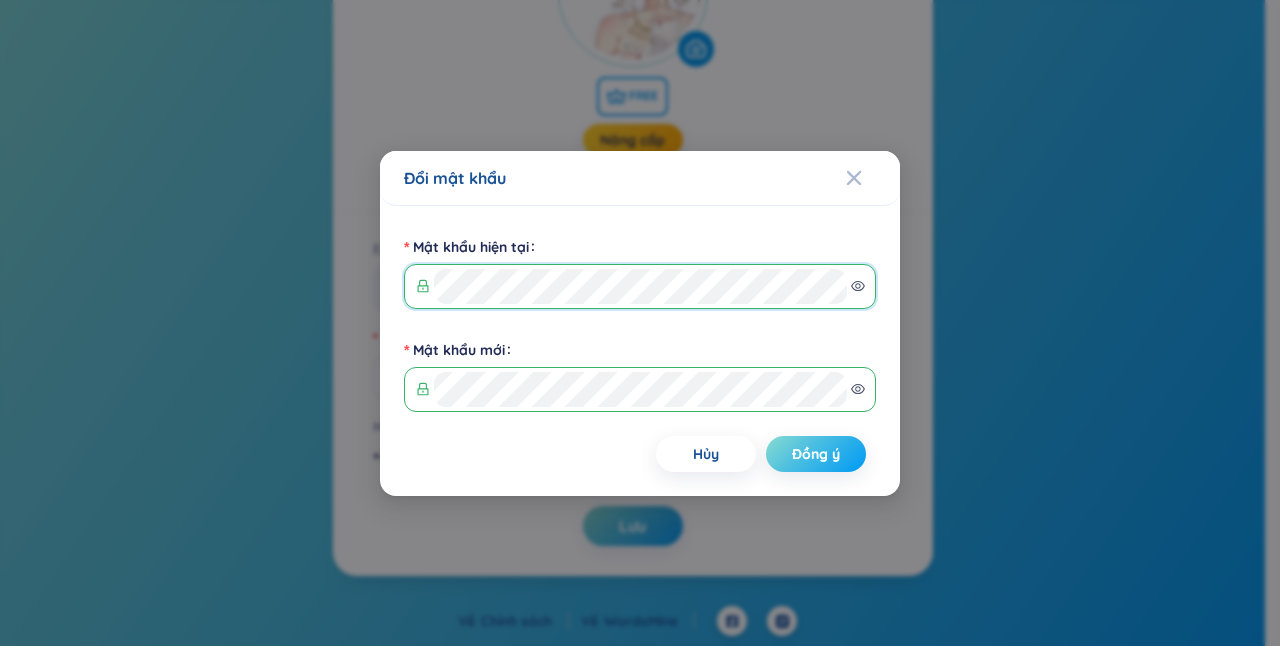 click on "Đồng ý" at bounding box center [816, 454] 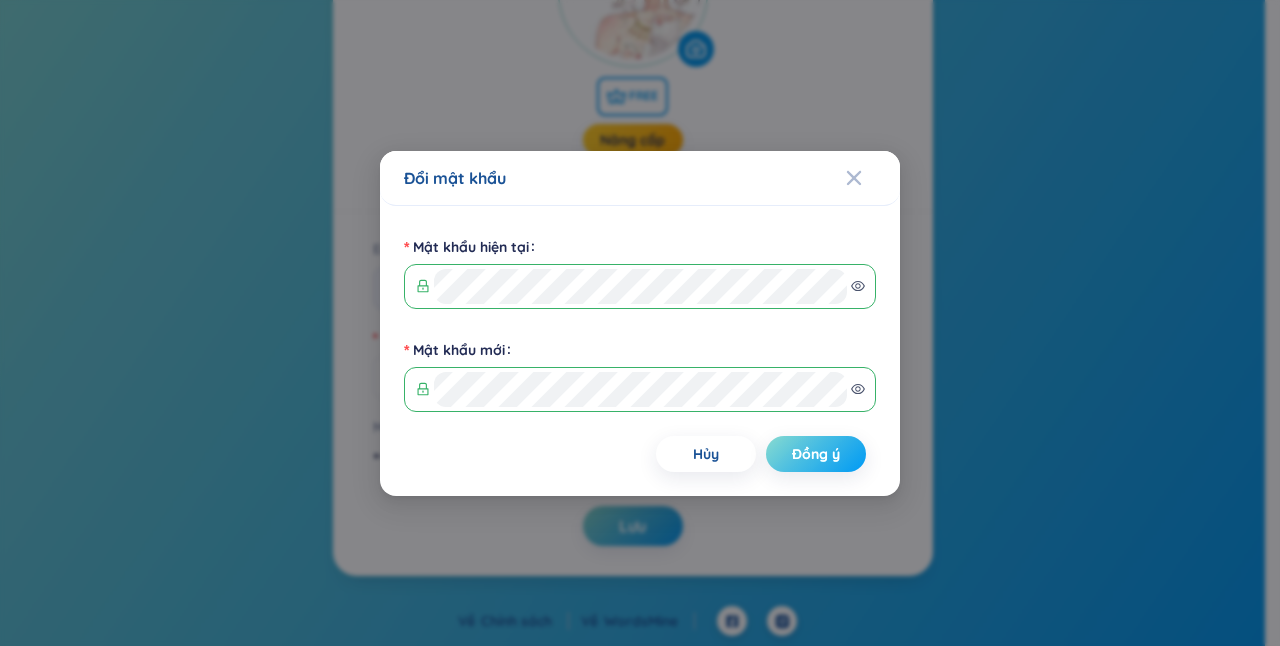 click on "Đồng ý" at bounding box center (816, 454) 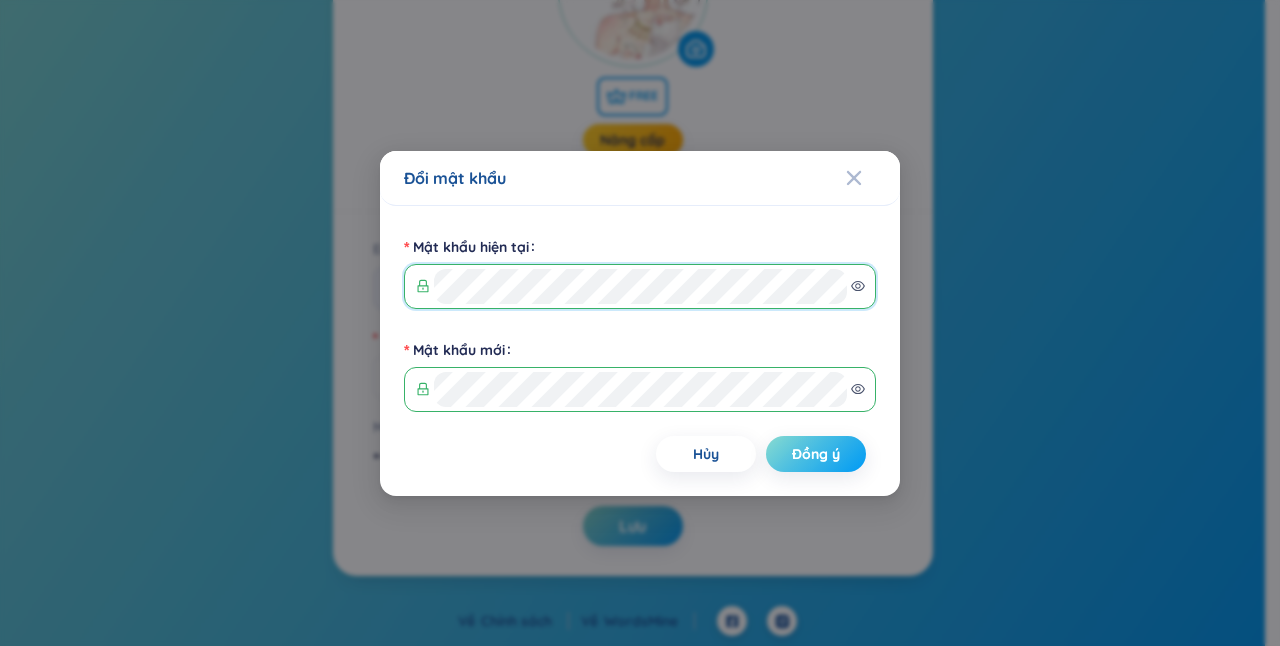 click on "Đồng ý" at bounding box center (816, 454) 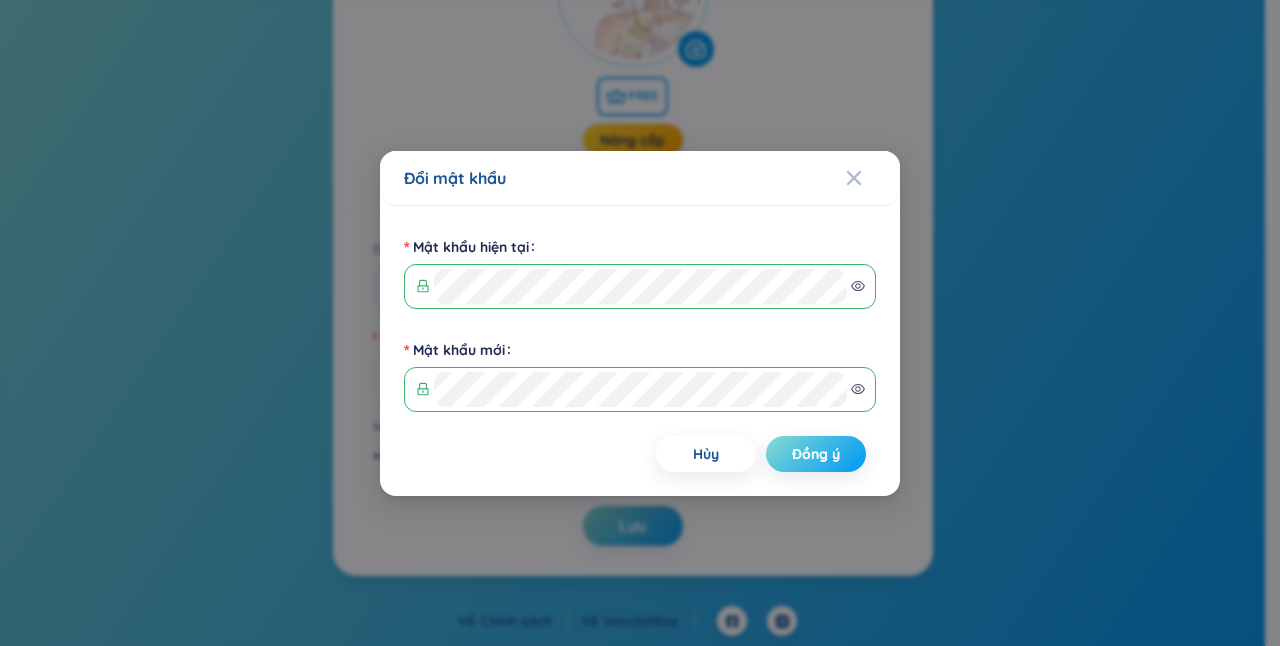 click on "Đồng ý" at bounding box center [816, 454] 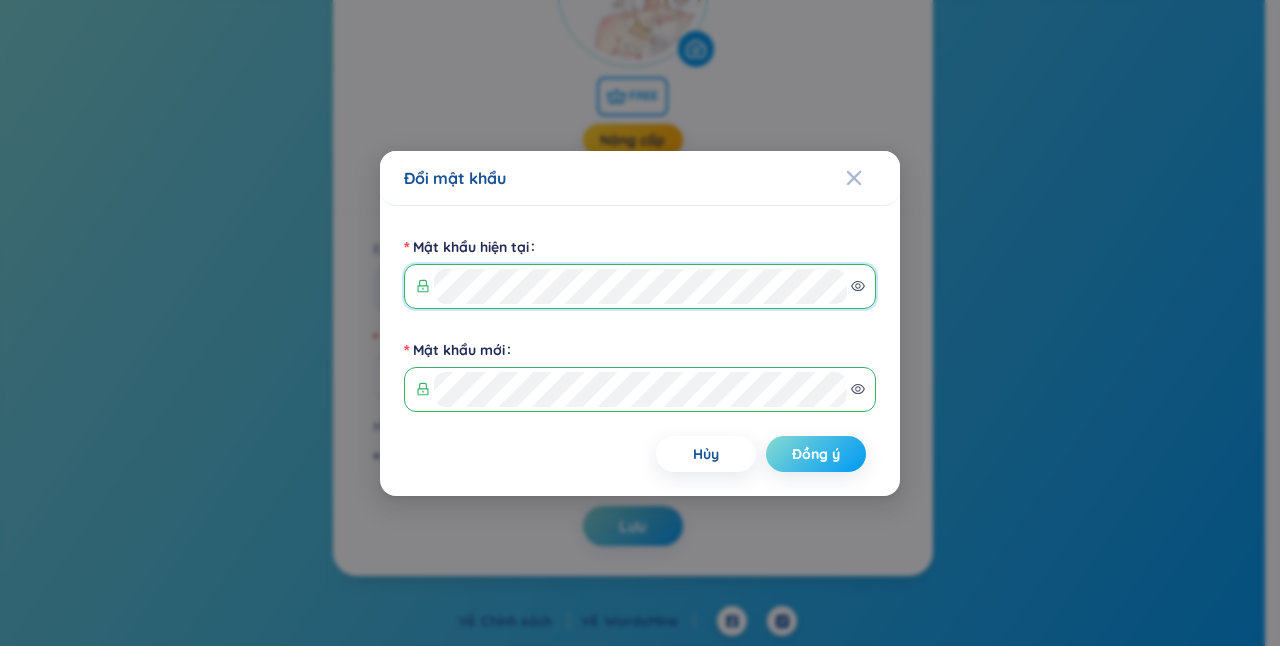 click on "Đồng ý" at bounding box center [816, 454] 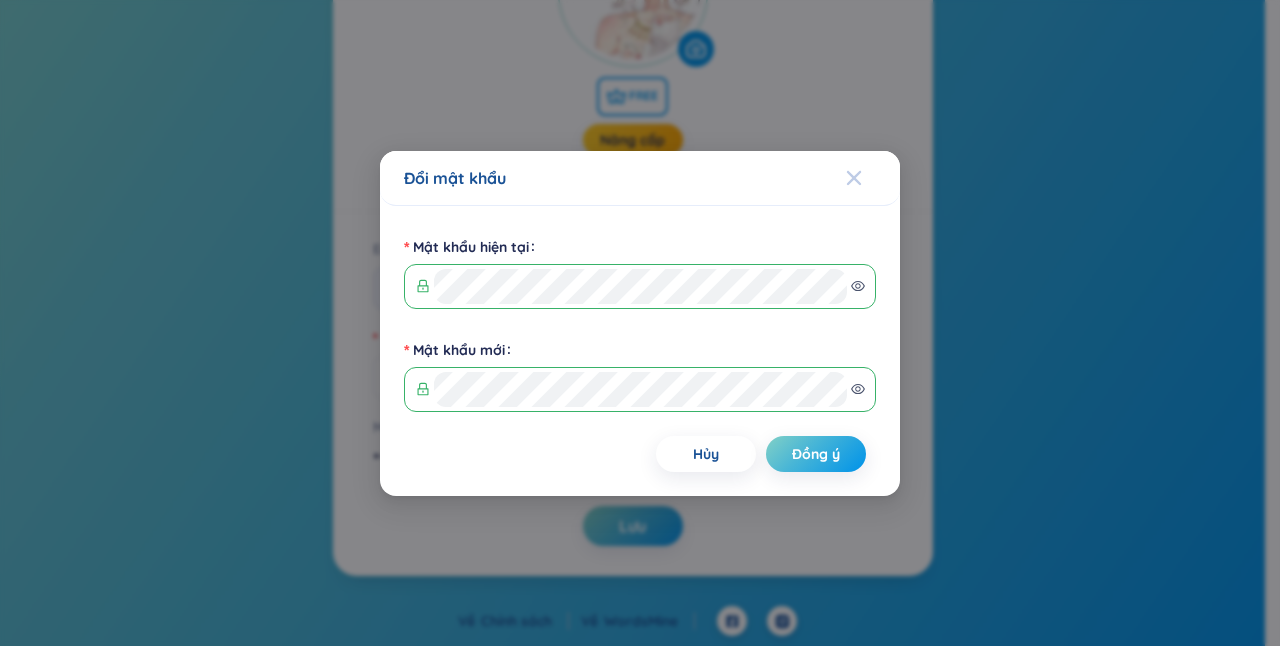 click at bounding box center [873, 178] 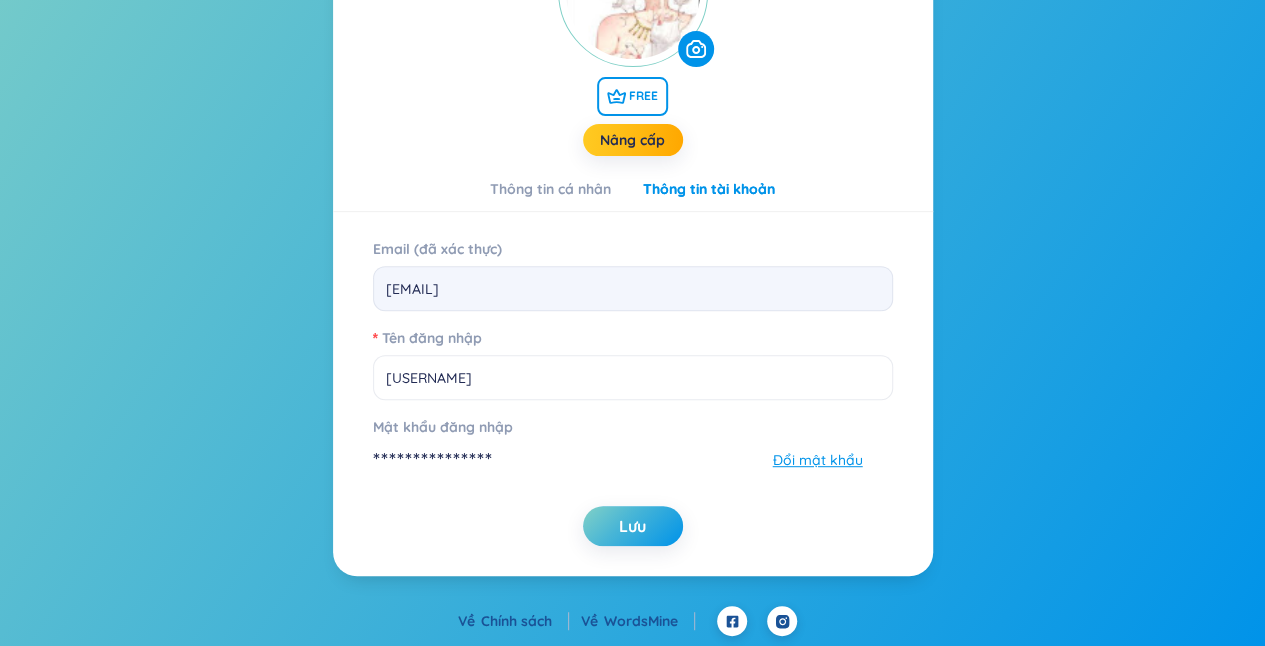 click on "Mật khẩu đăng nhập" at bounding box center (448, 427) 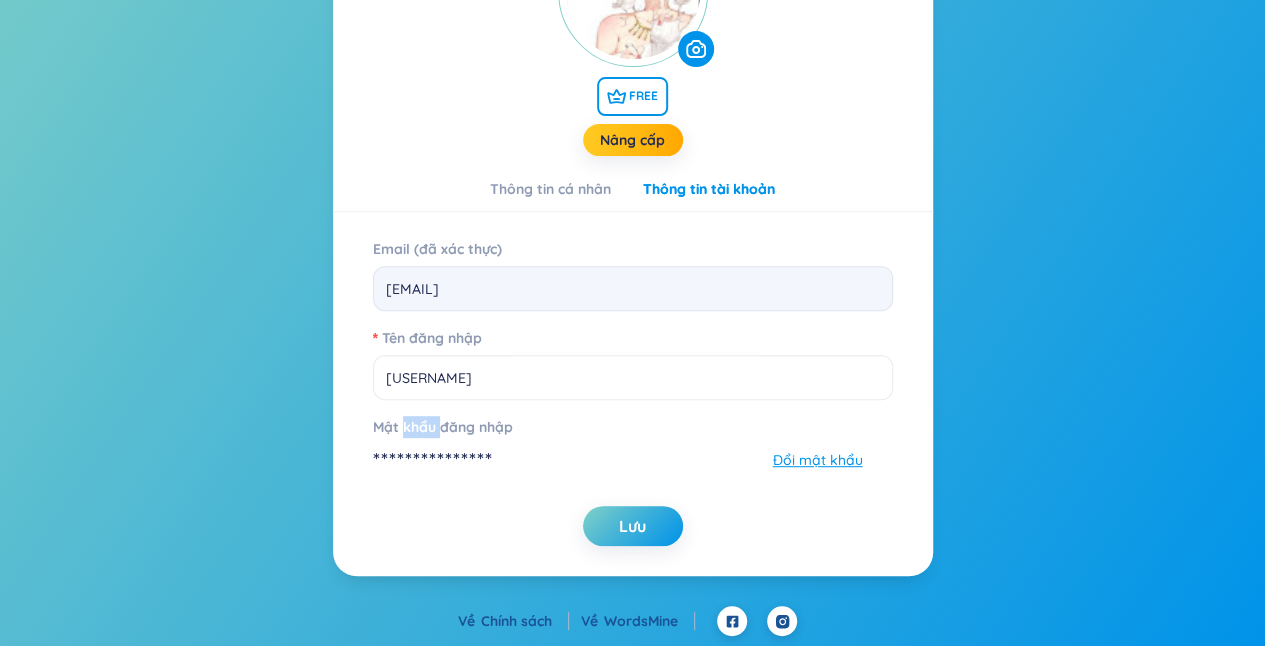 click on "Mật khẩu đăng nhập" at bounding box center [448, 427] 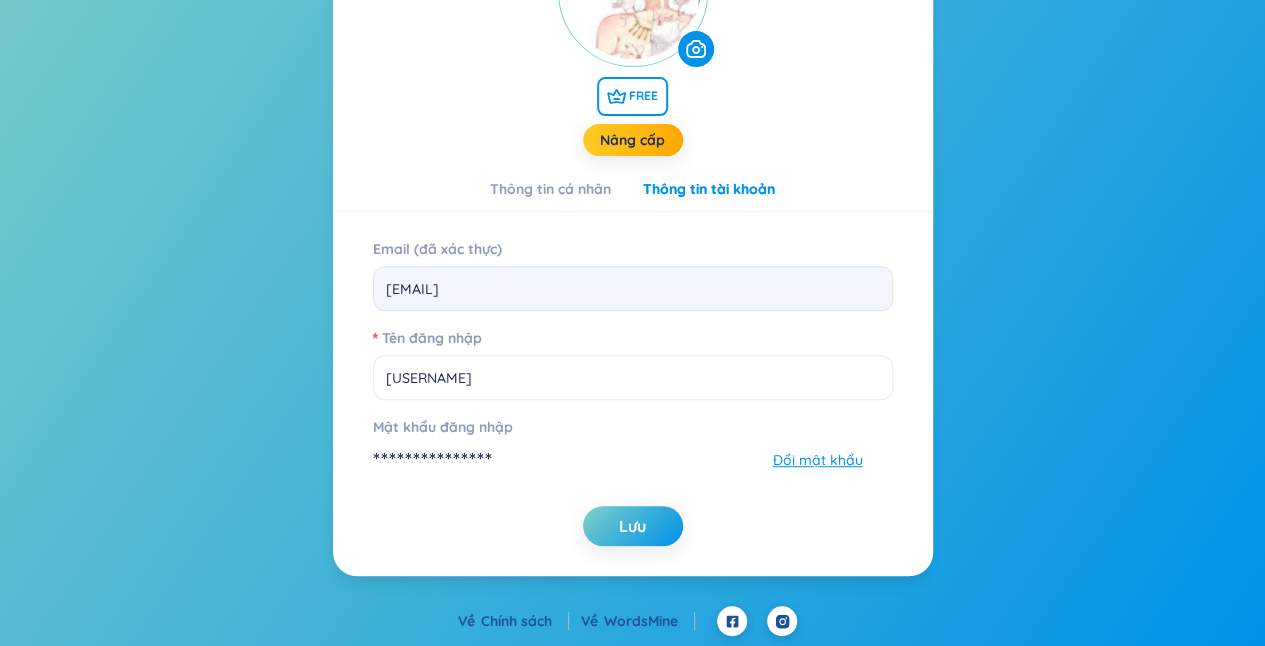 click on "Mật khẩu đăng nhập" at bounding box center [448, 427] 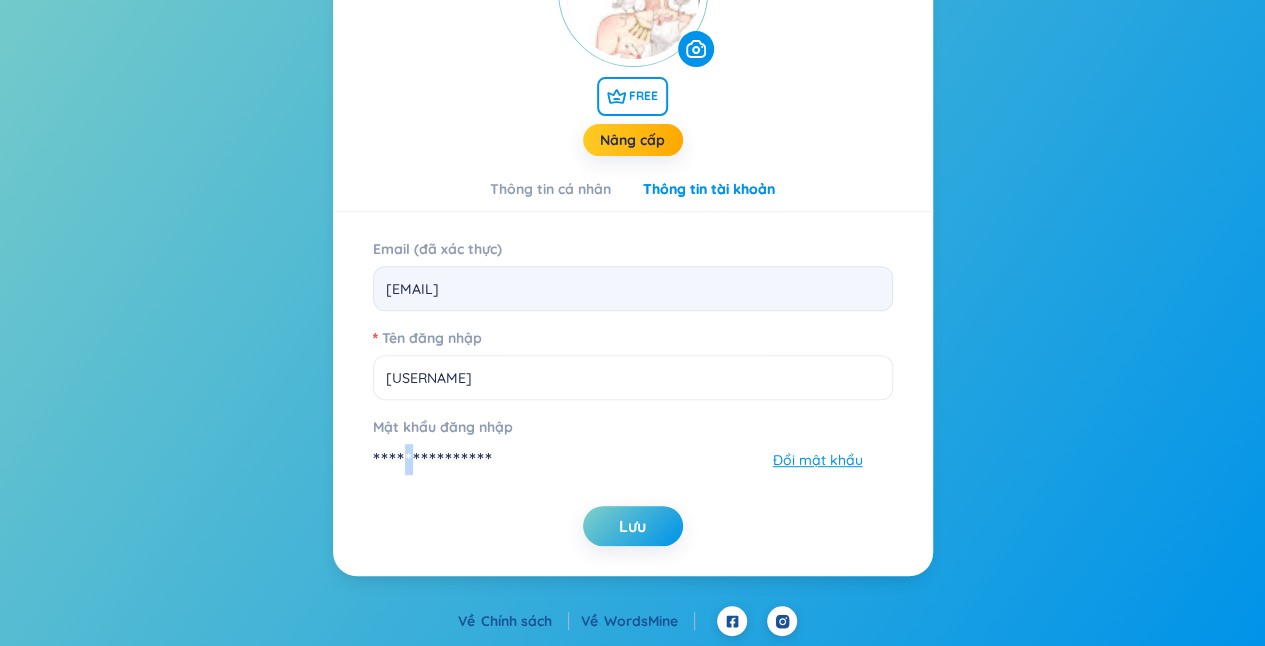 click on "**********" at bounding box center (433, 459) 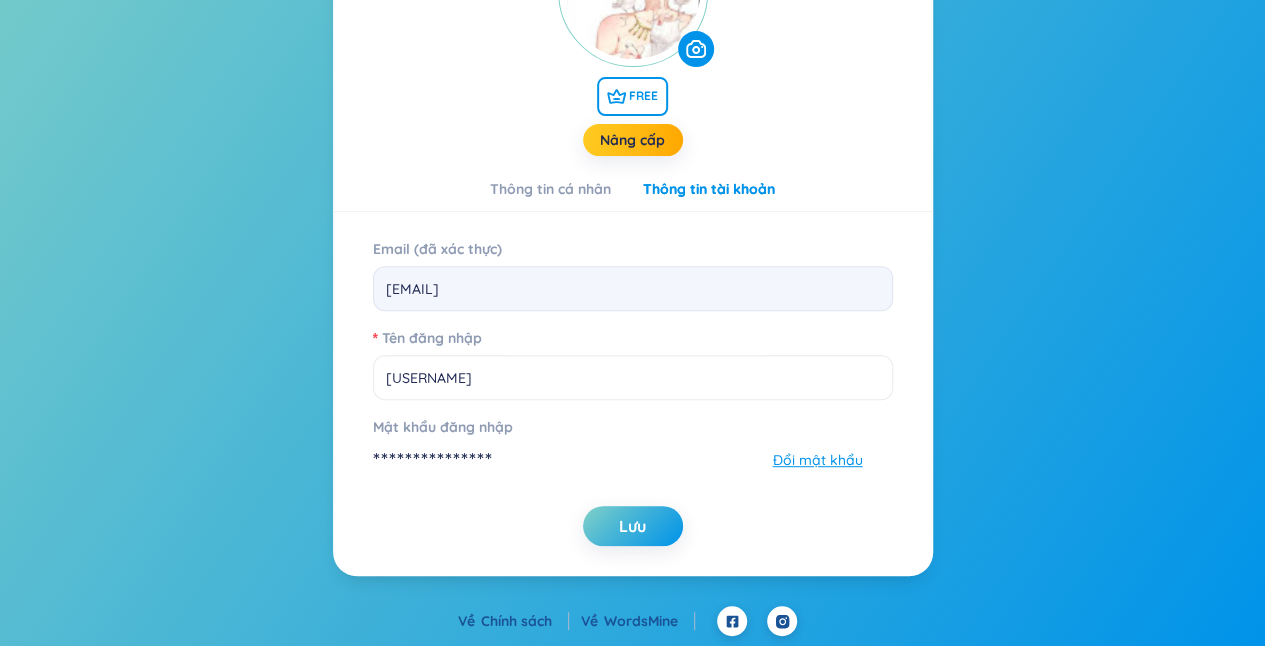 click on "Mật khẩu đăng nhập" at bounding box center (448, 427) 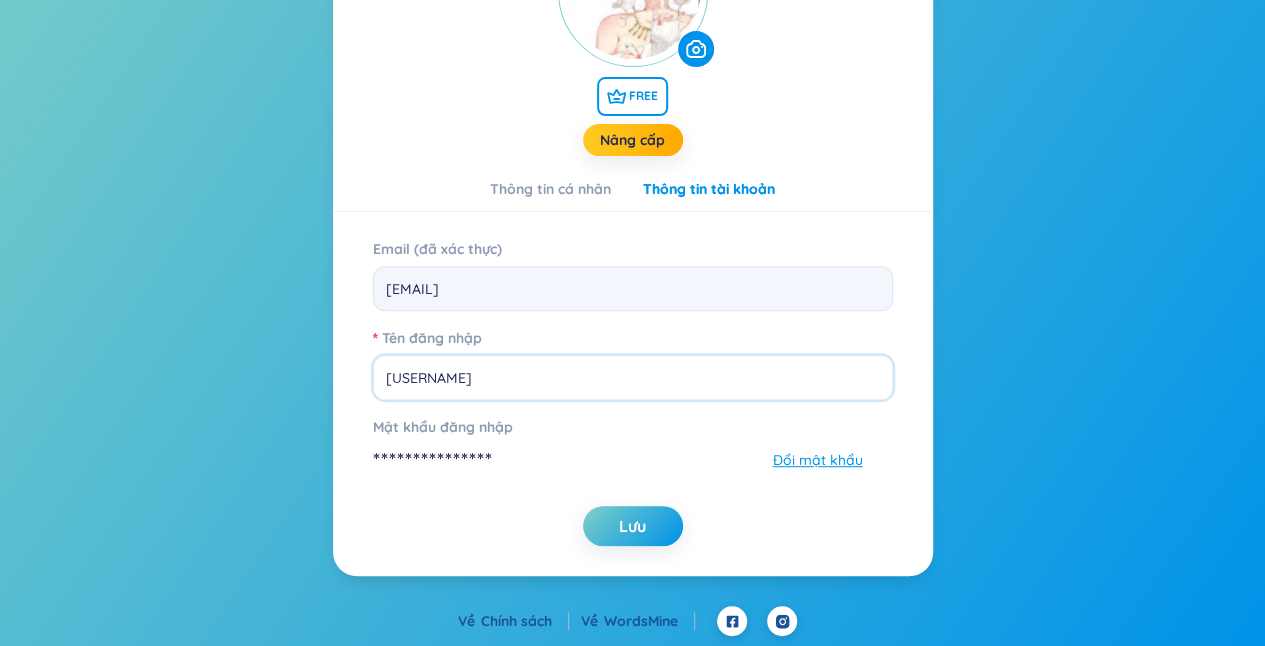 click on "[USERNAME]" at bounding box center [633, 377] 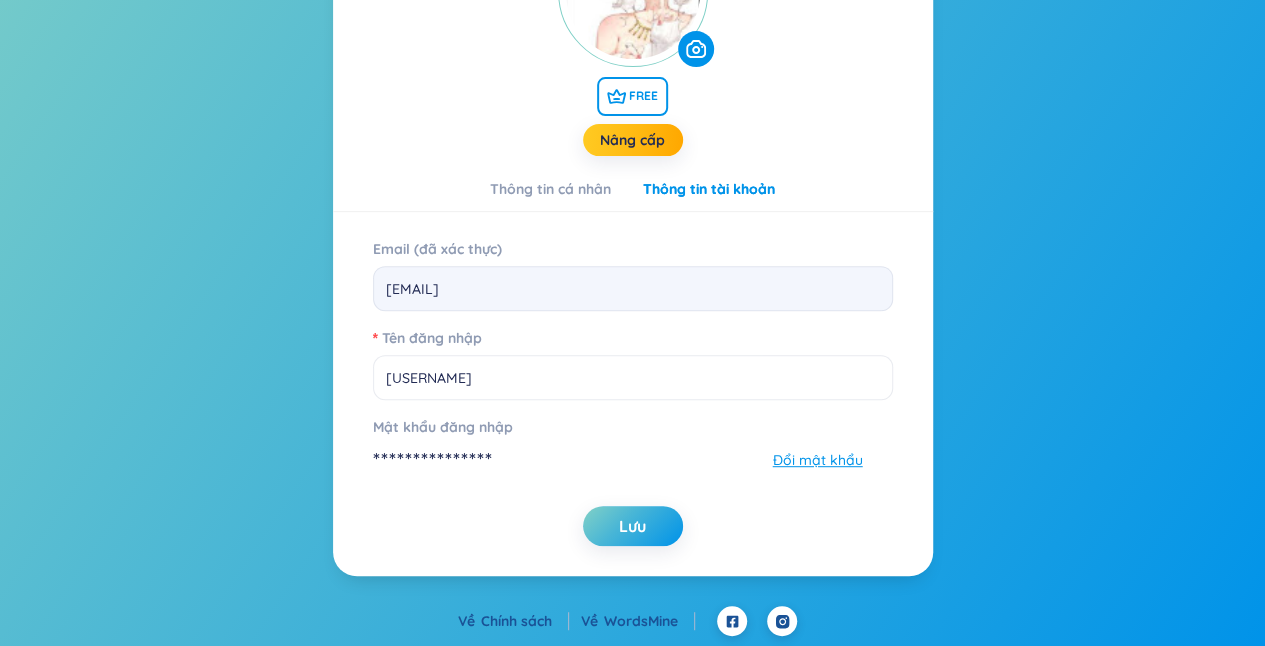 click on "Đổi mật khẩu" at bounding box center (818, 460) 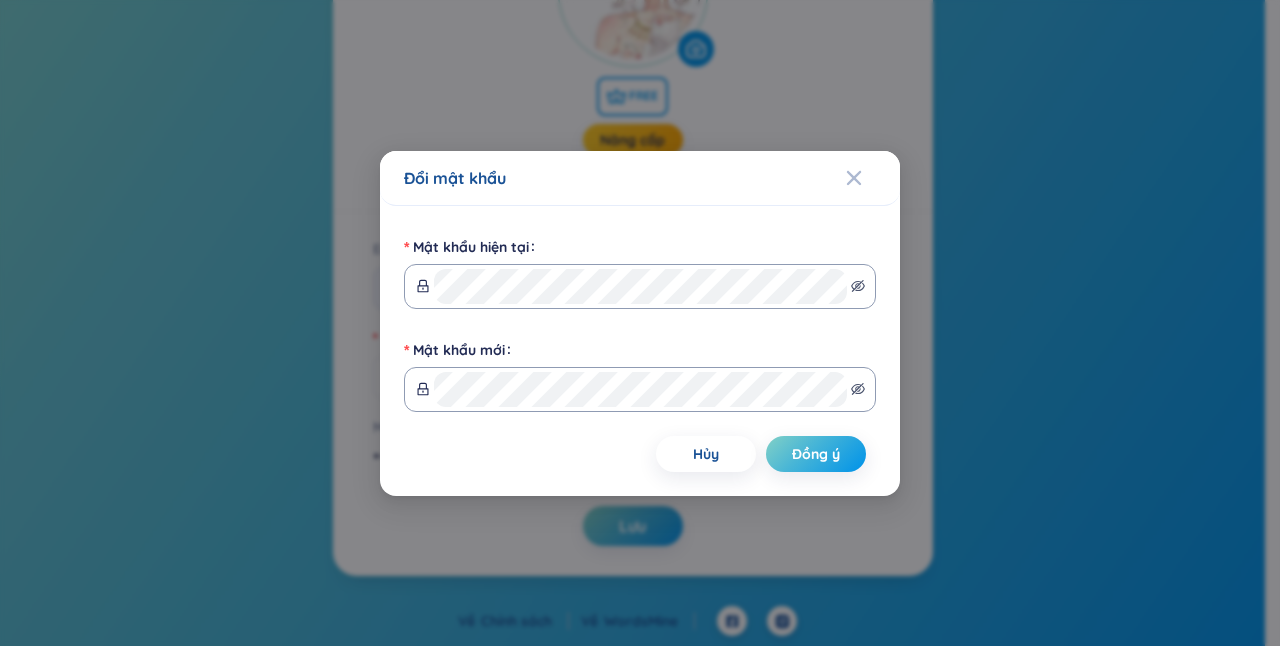 click on "Mật khẩu hiện tại" at bounding box center (473, 247) 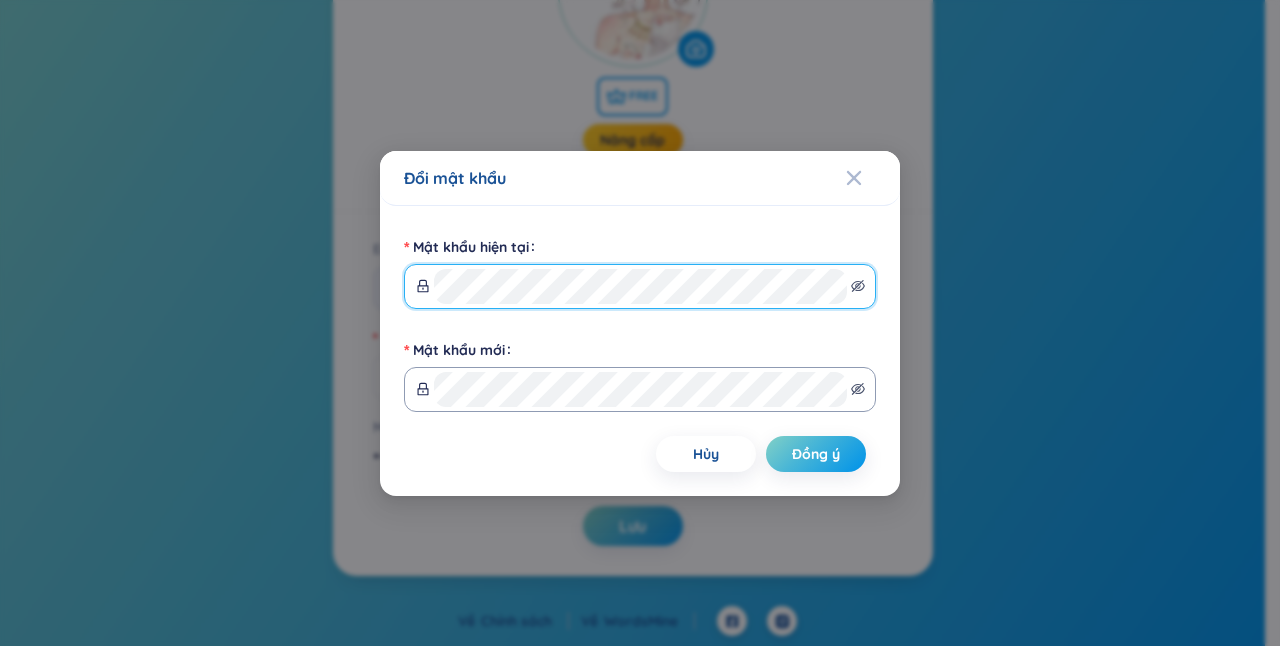 click at bounding box center [640, 286] 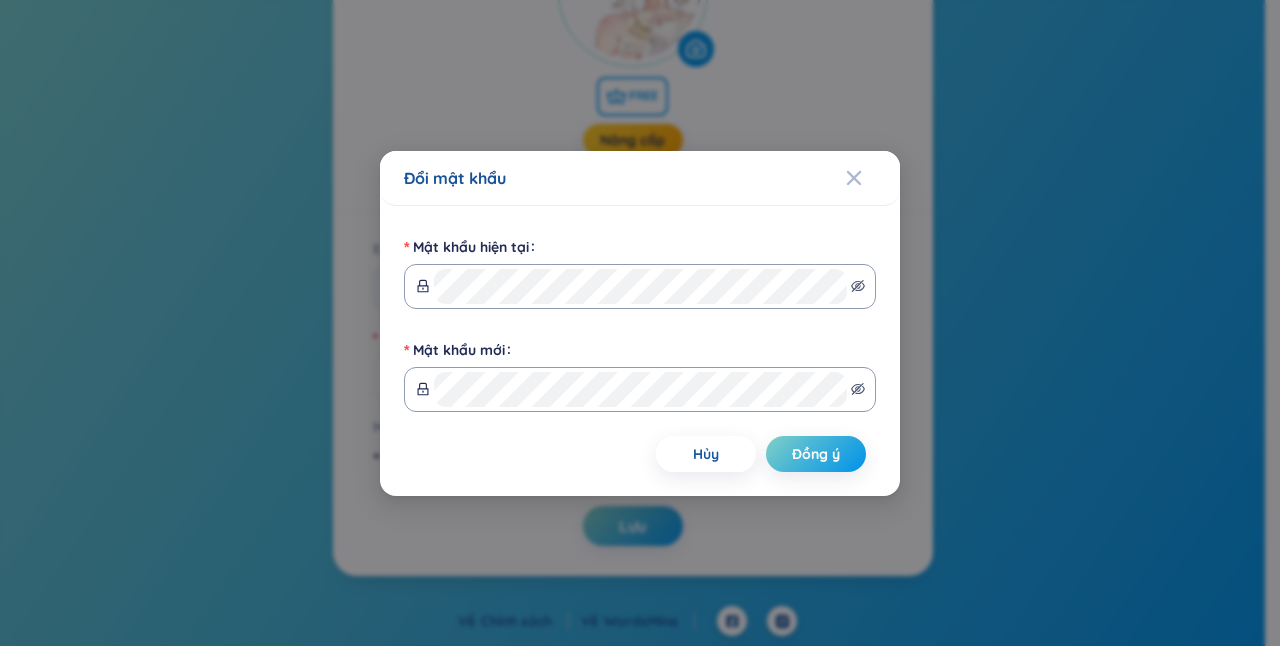 click on "Hủy" at bounding box center [706, 454] 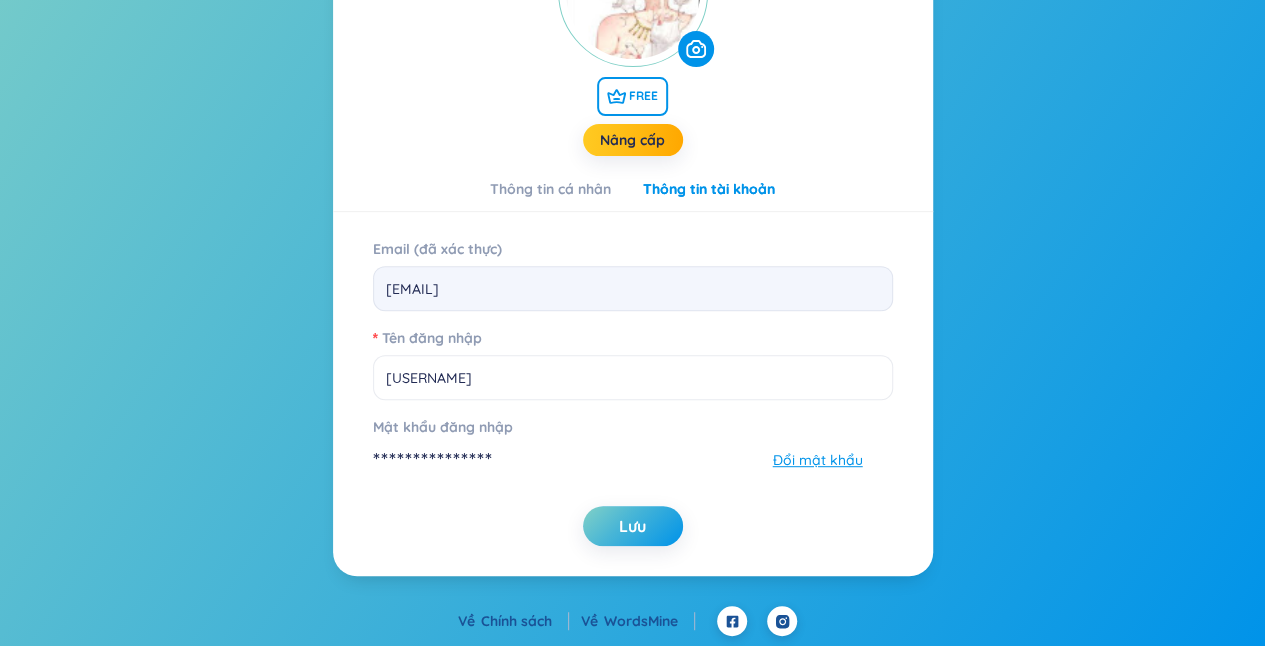 scroll, scrollTop: 0, scrollLeft: 0, axis: both 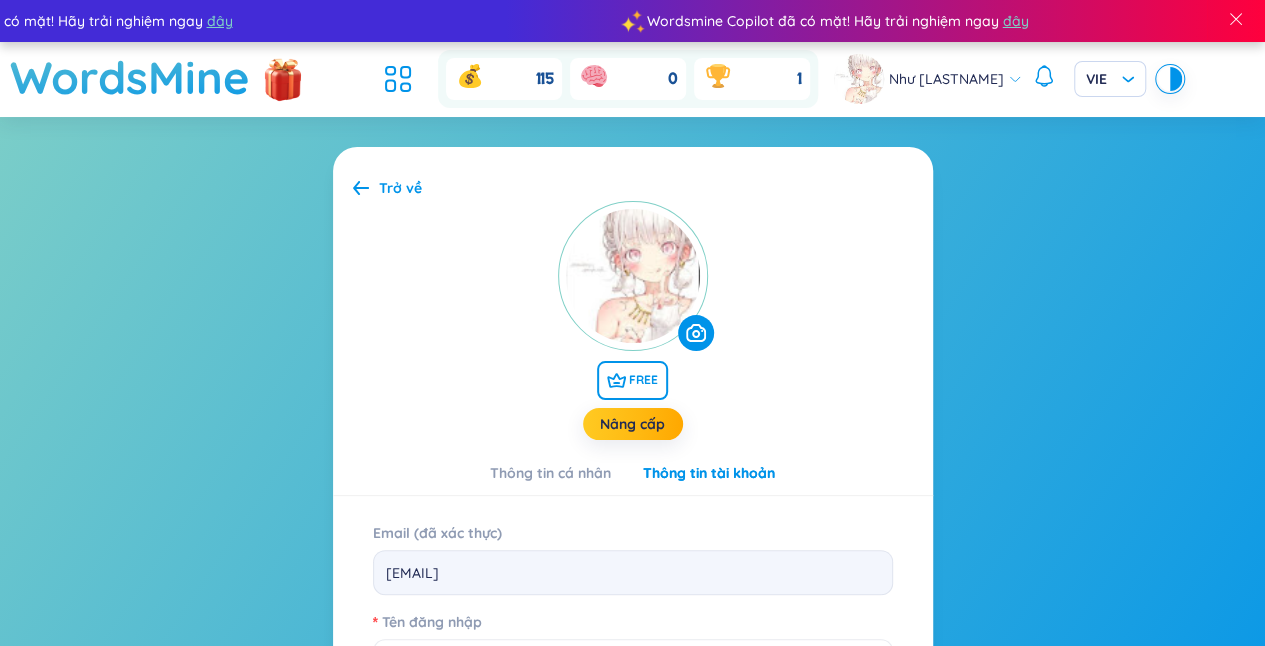 click on "Trở về" at bounding box center [387, 188] 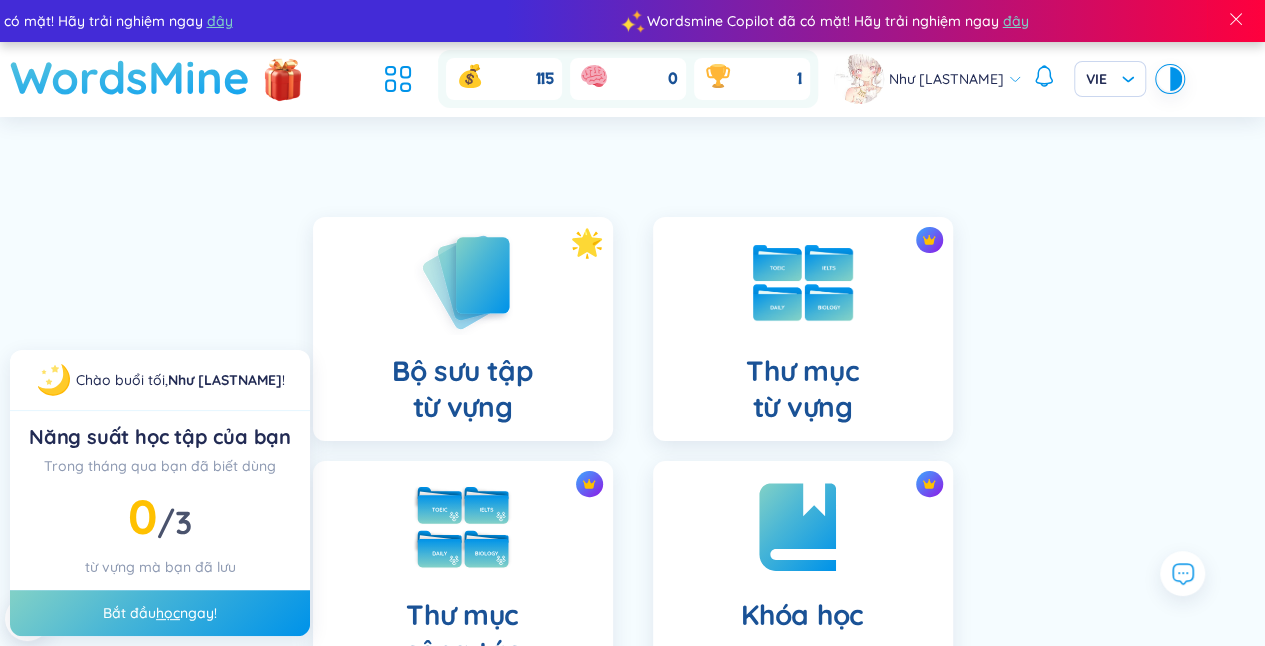 click on "WordsMine" at bounding box center [130, 77] 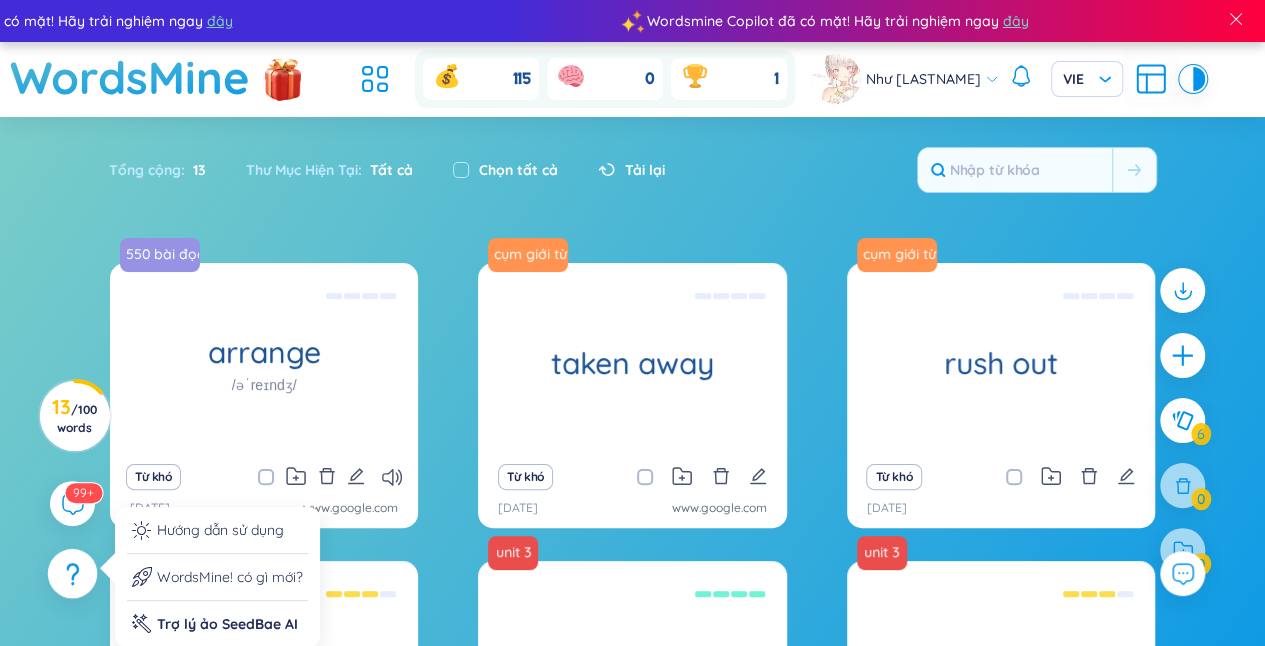 click 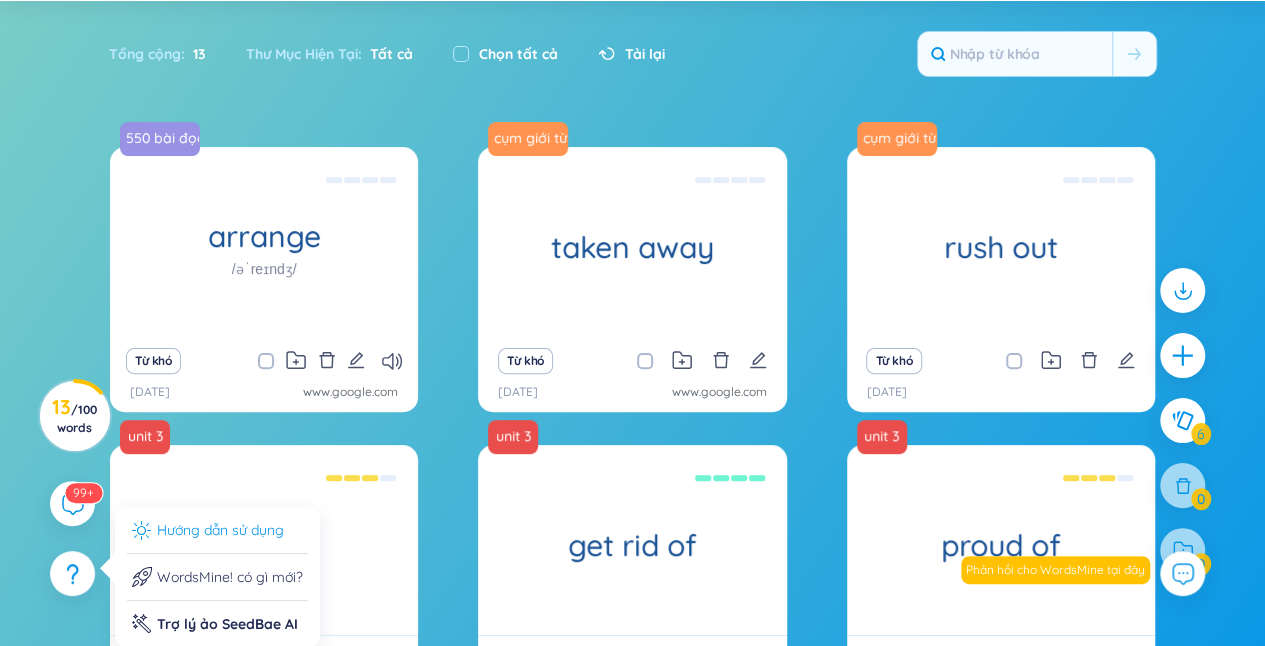 scroll, scrollTop: 200, scrollLeft: 0, axis: vertical 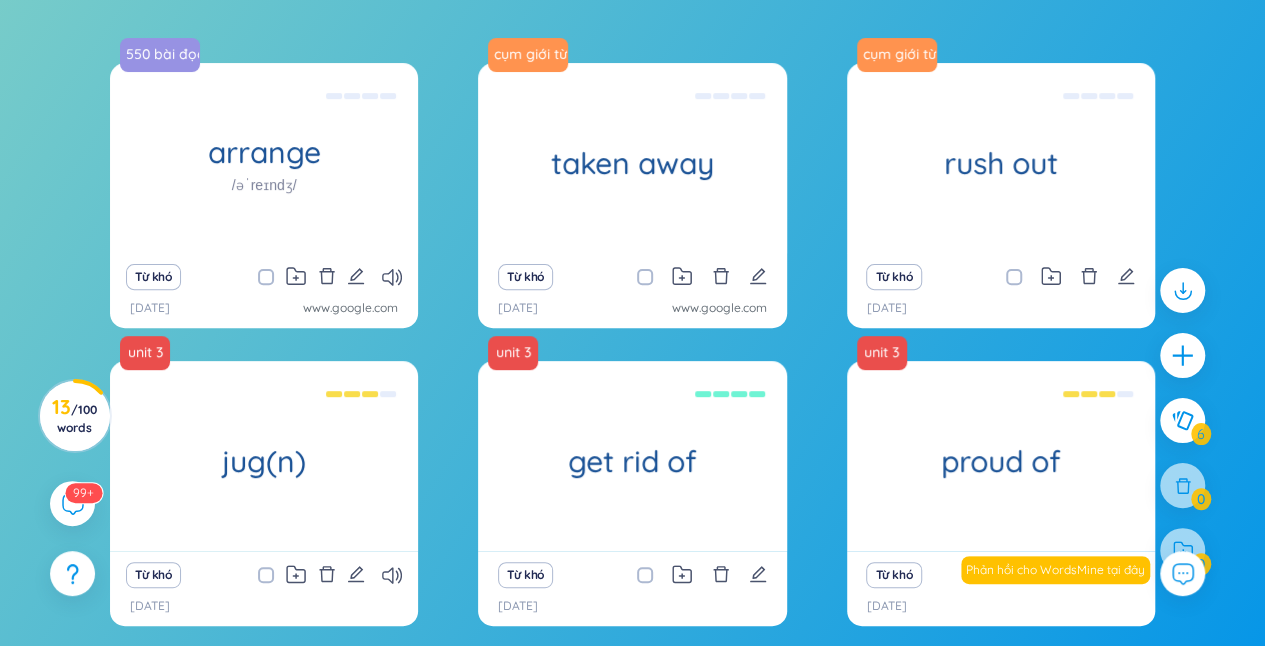 click on "550 bài đọc hiểu arrange /əˈreɪndʒ/ (Definition is empty) Từ khó 2/8/2025 www.google.com   cụm giới từ taken away (Definition is empty) Từ khó 2/8/2025 www.google.com   cụm giới từ rush out vội vã Từ khó 2/8/2025 unit 3 jug(n) bình nước Từ khó 23/7/2025 unit 3 get rid of loại bỏ Từ khó 23/7/2025 unit 3 proud of tự hào Từ khó 23/7/2025 Không có dữ liệu 1 2 3" at bounding box center (632, 388) 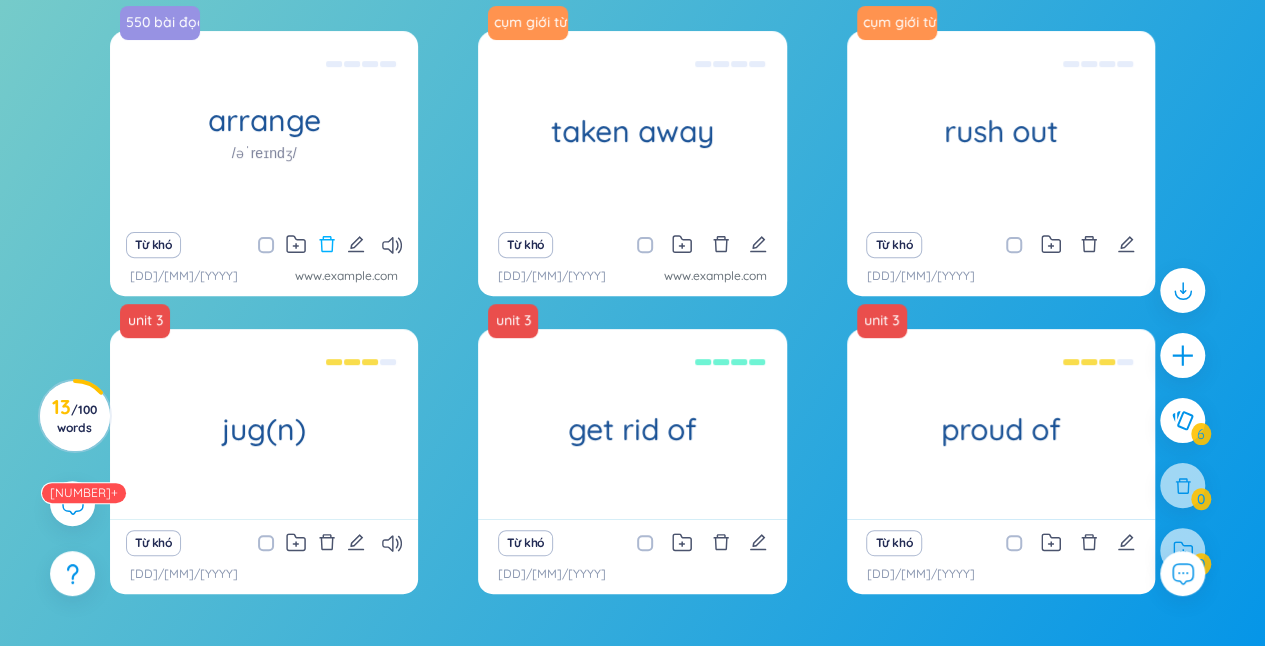 scroll, scrollTop: 146, scrollLeft: 0, axis: vertical 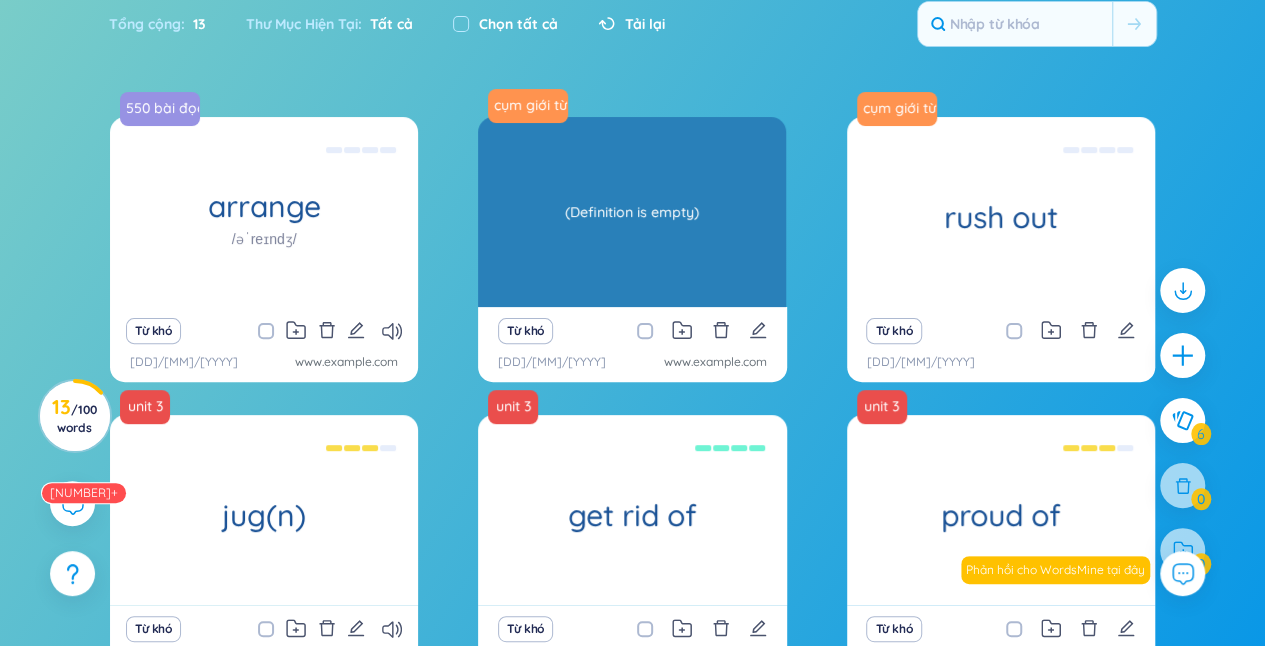 click on "(Definition is empty)" at bounding box center [632, 212] 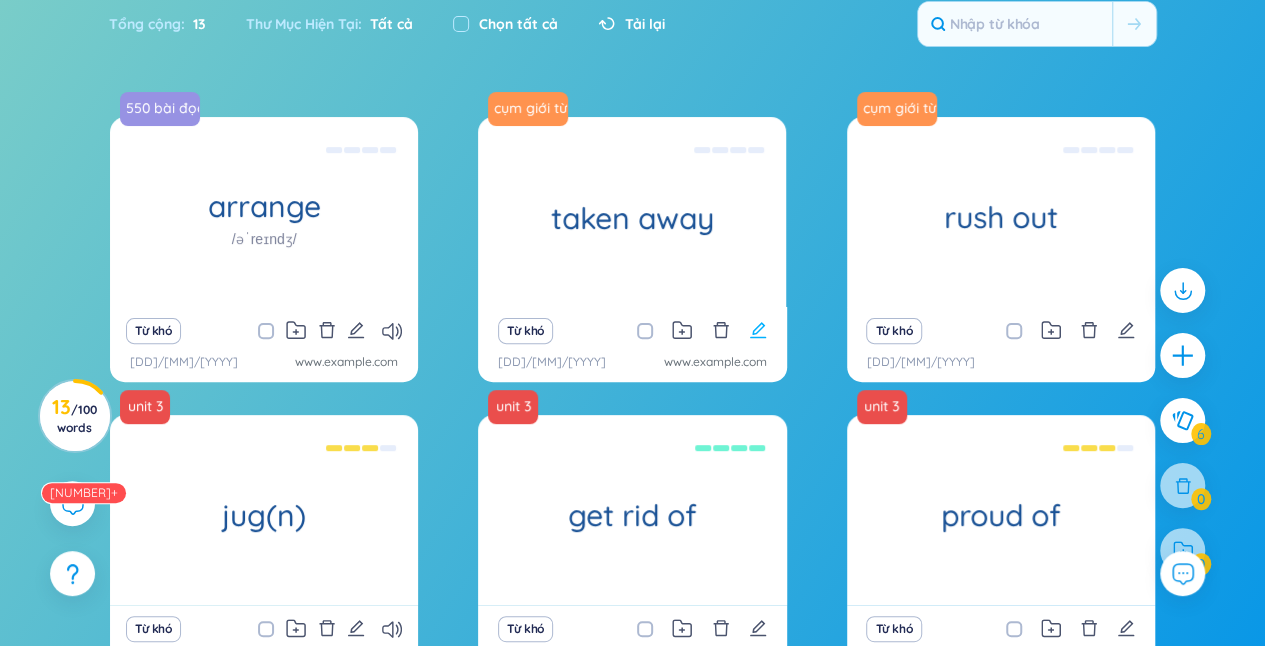 click 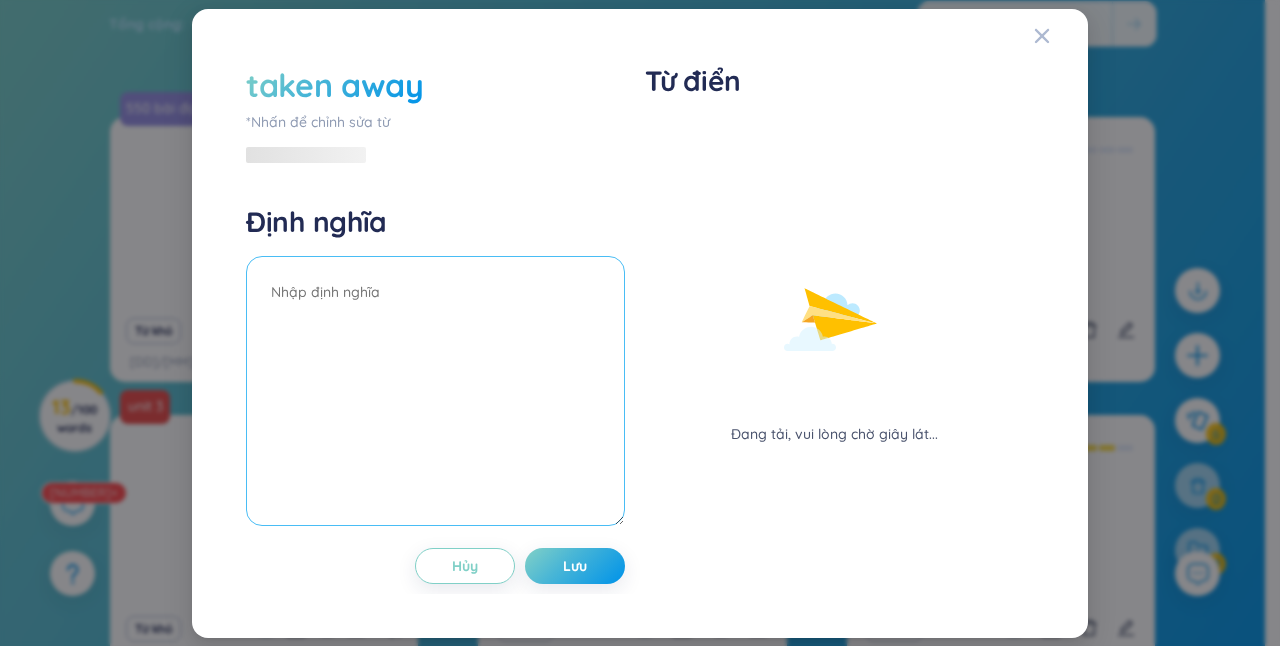 click at bounding box center (435, 391) 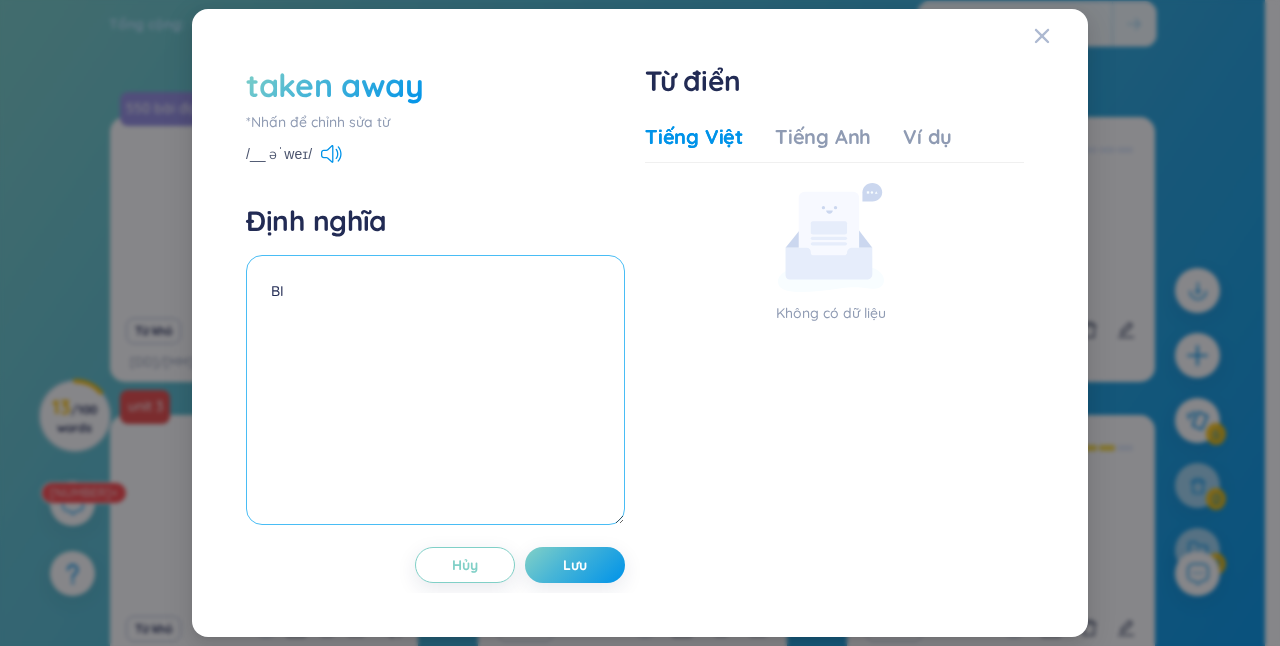 type on "B" 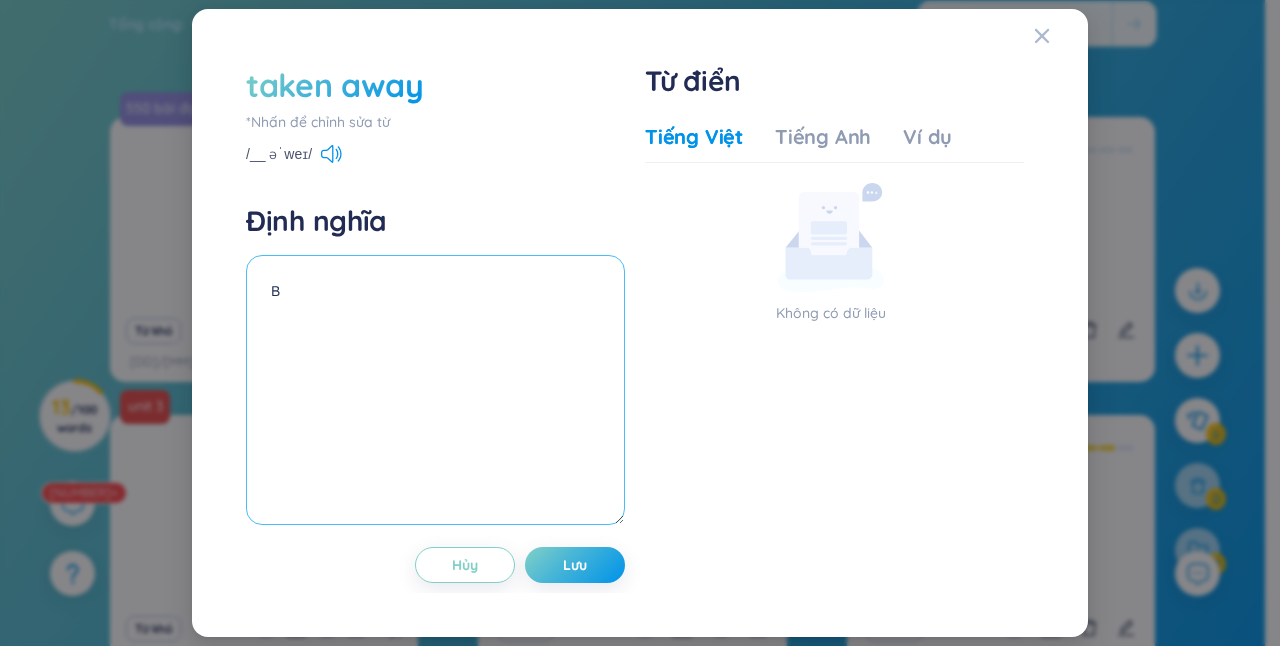 type 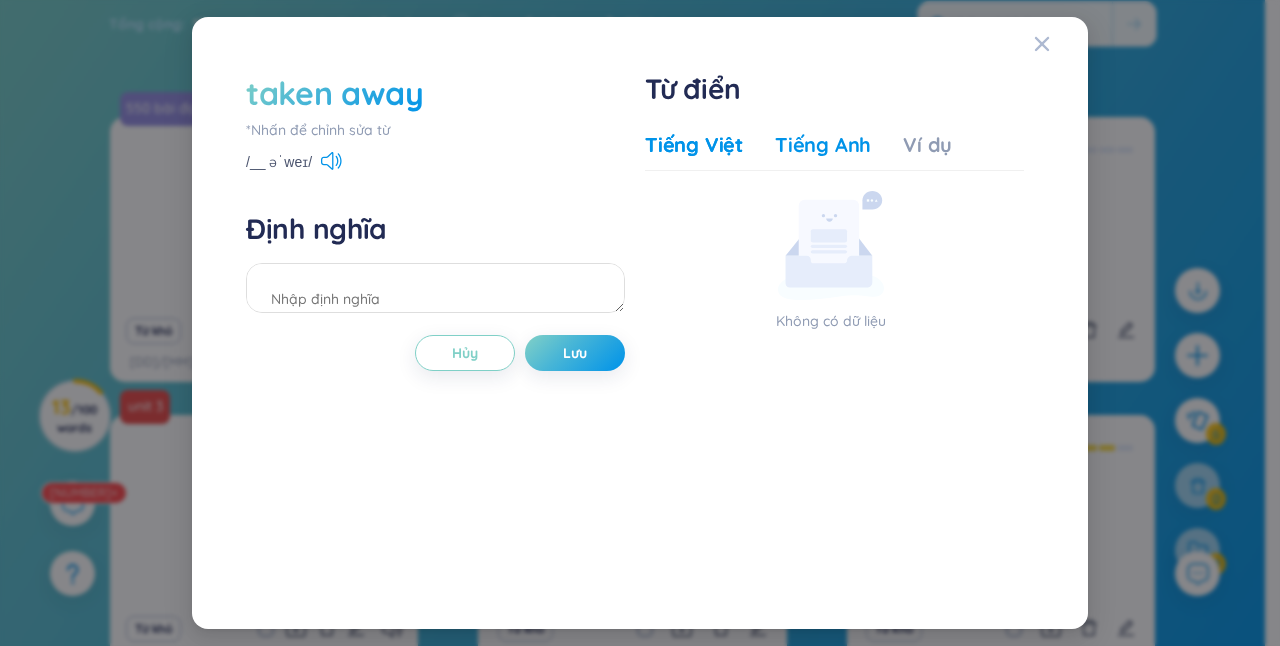 click on "Tiếng Anh" at bounding box center [823, 145] 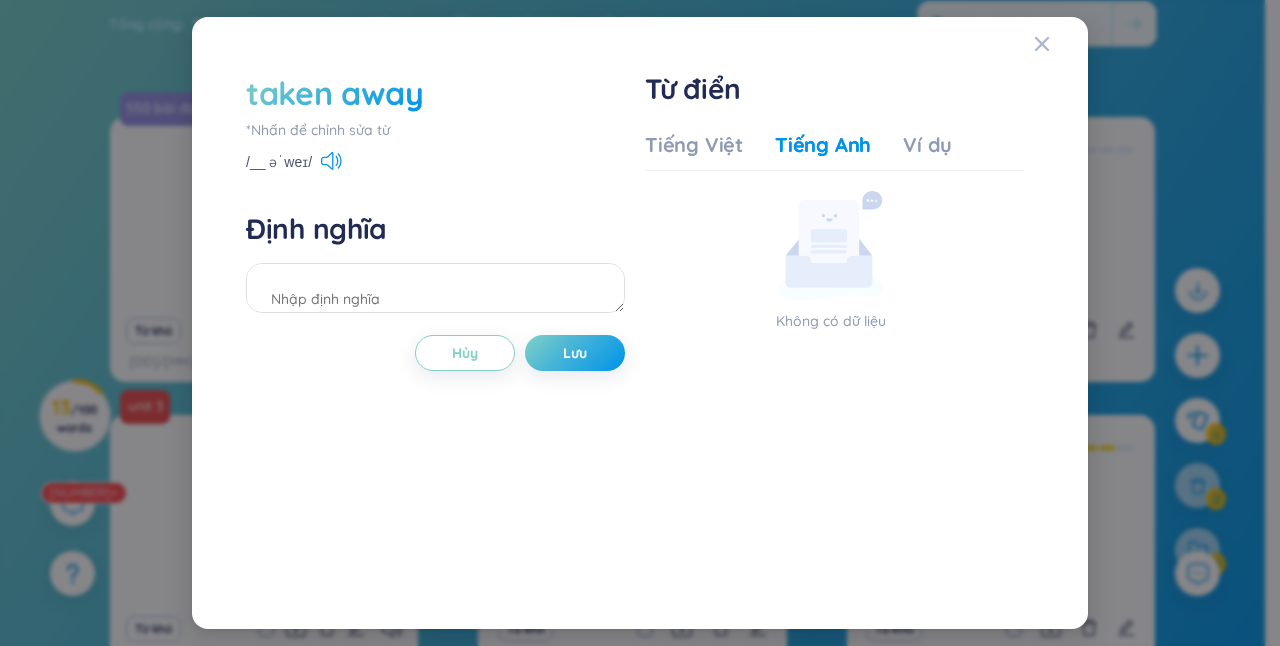 click on "Tiếng Việt Tiếng Anh Ví dụ" at bounding box center (798, 151) 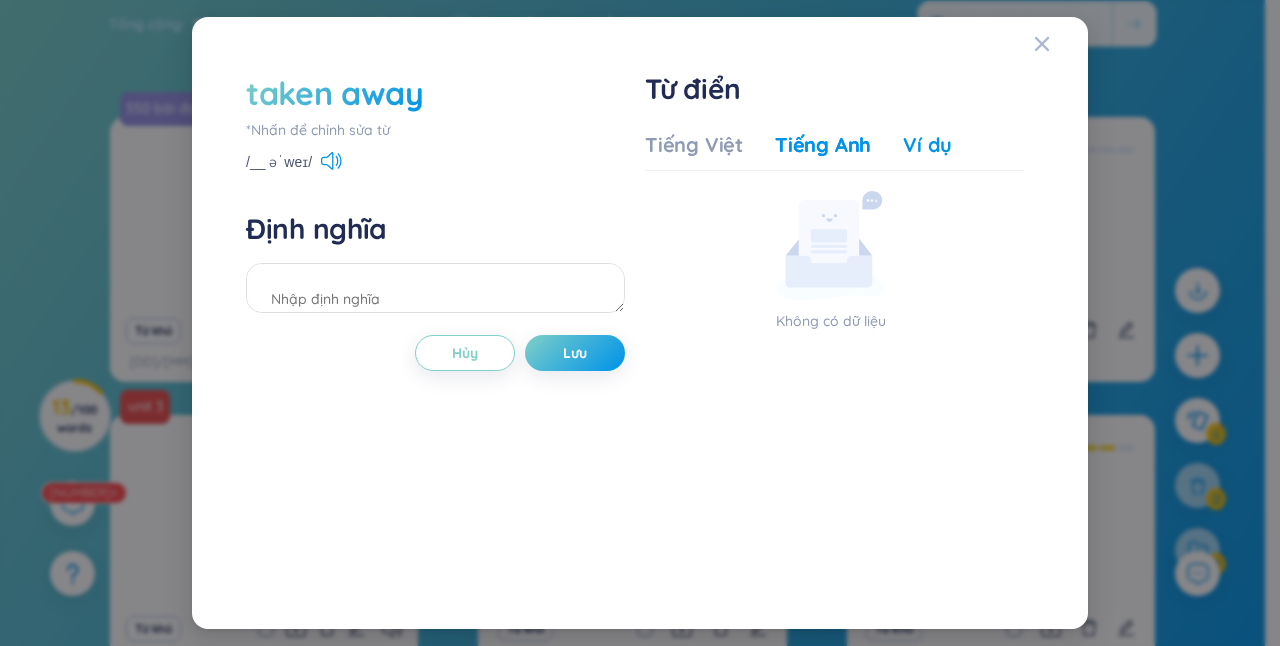 click on "Ví dụ" at bounding box center [927, 145] 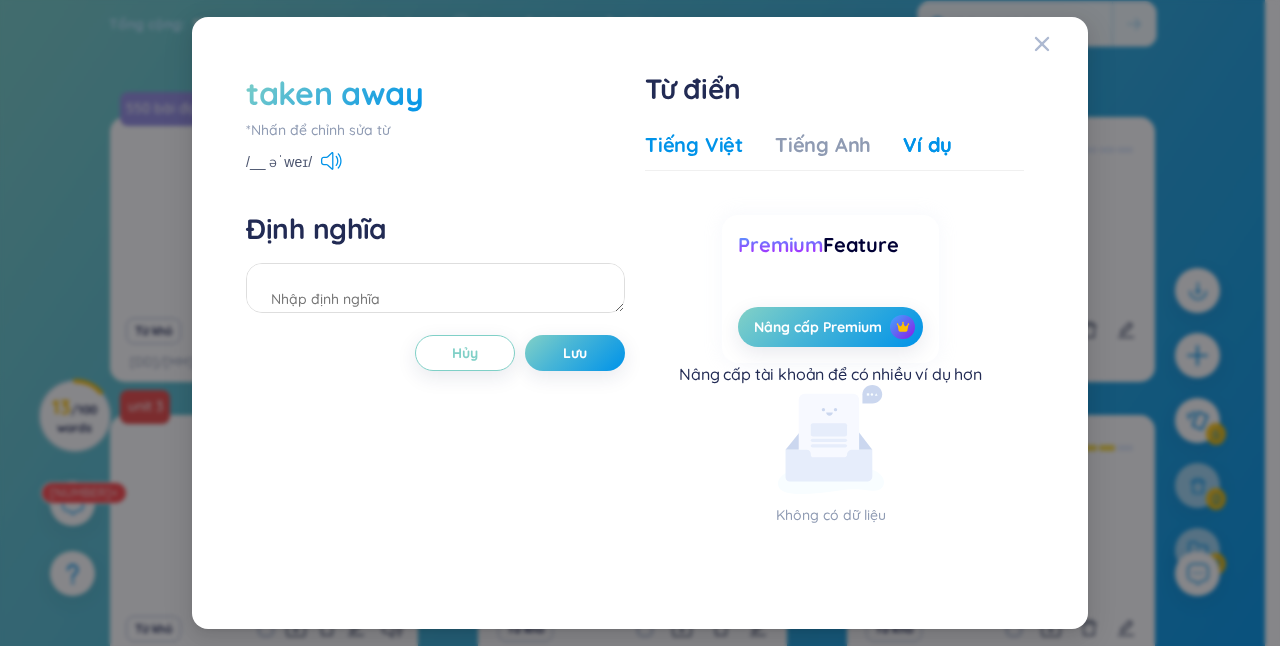 click on "Tiếng Việt" at bounding box center (694, 145) 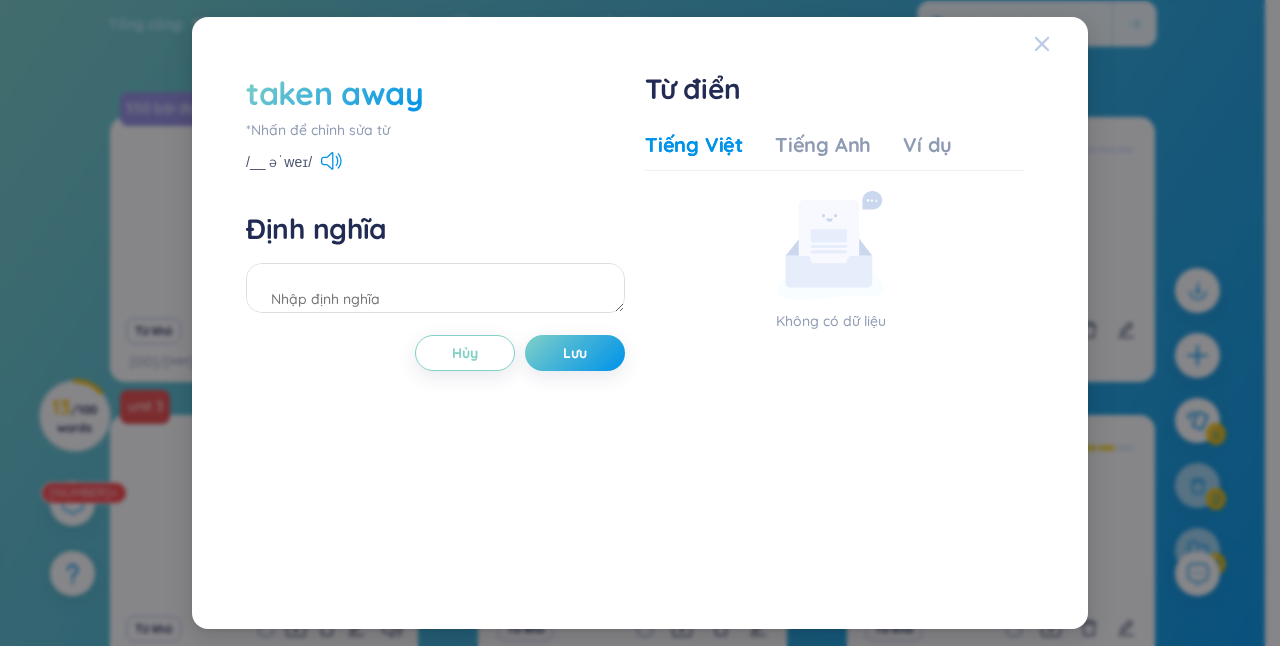 click 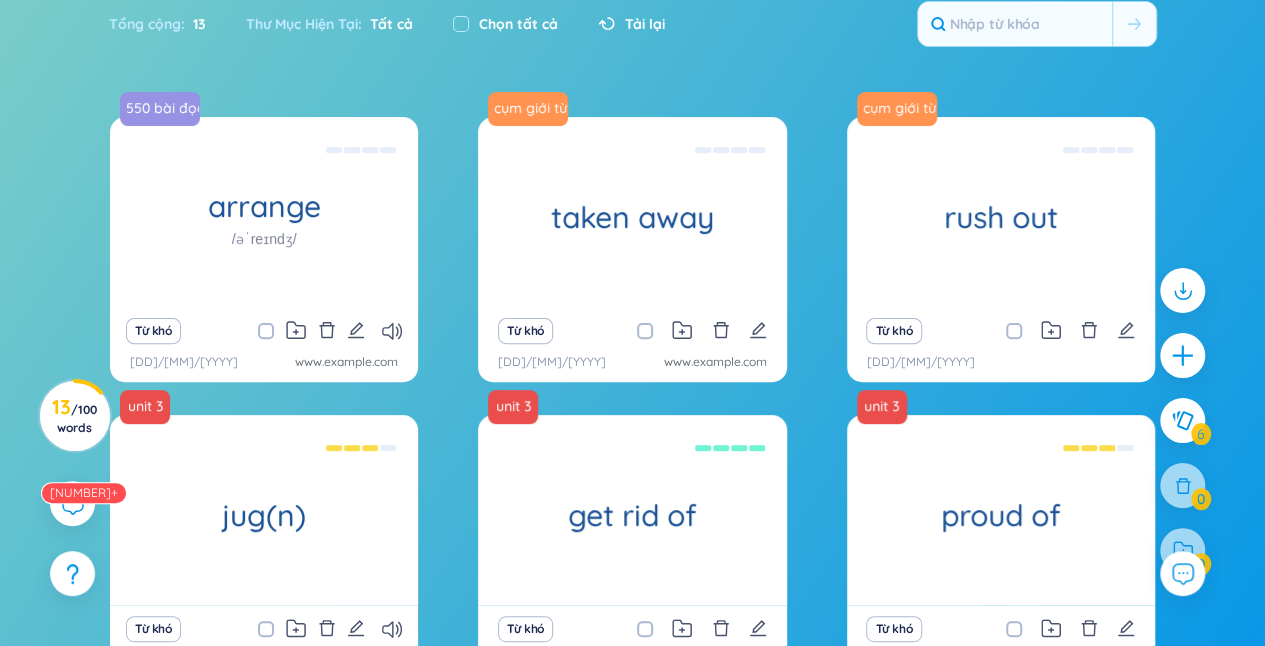 scroll, scrollTop: 0, scrollLeft: 0, axis: both 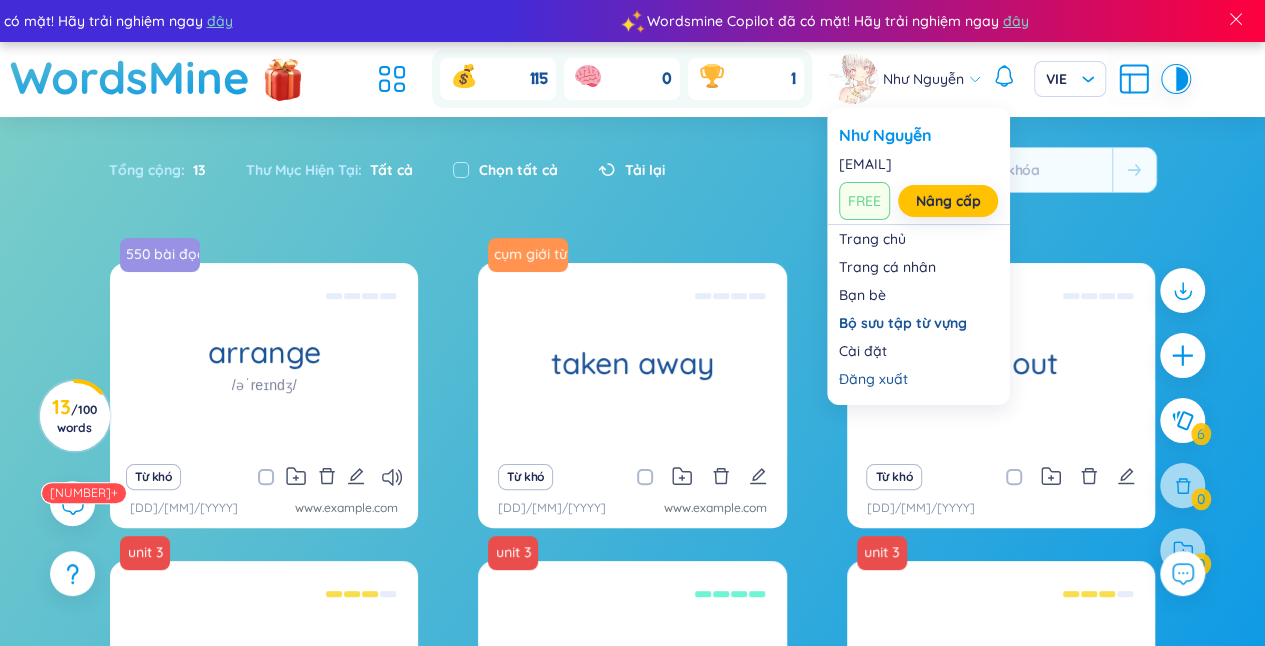 click on "Như Nguyễn" at bounding box center (923, 79) 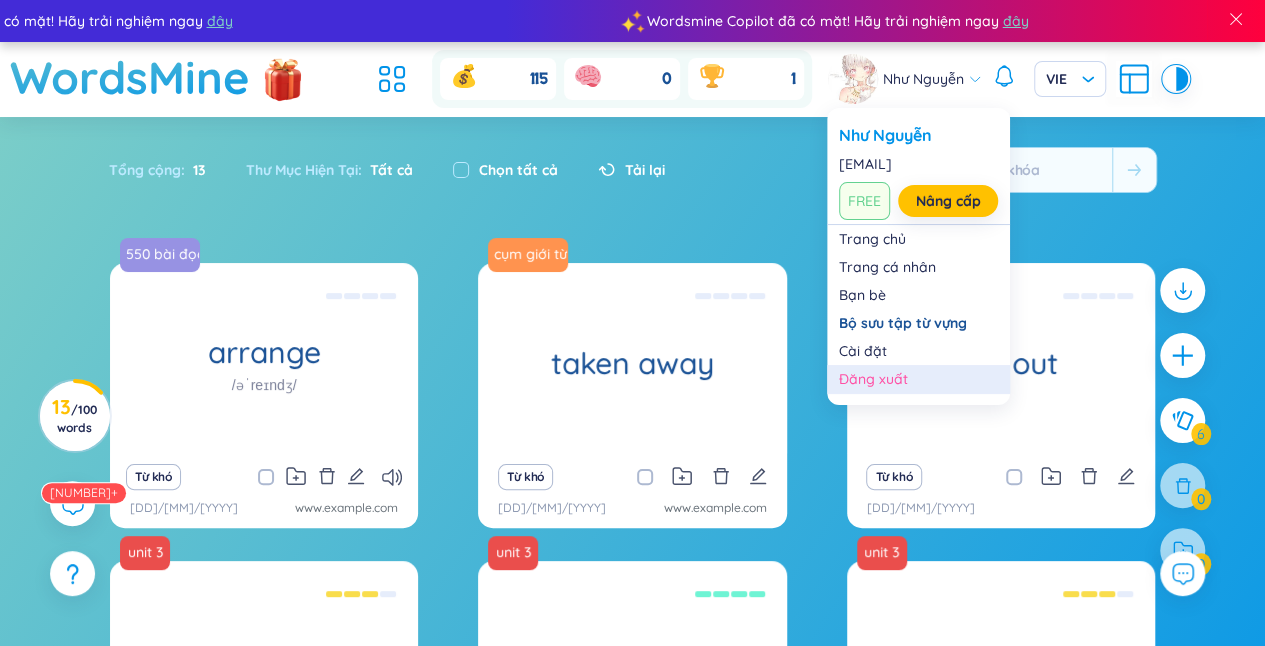 click on "Đăng xuất" at bounding box center [918, 379] 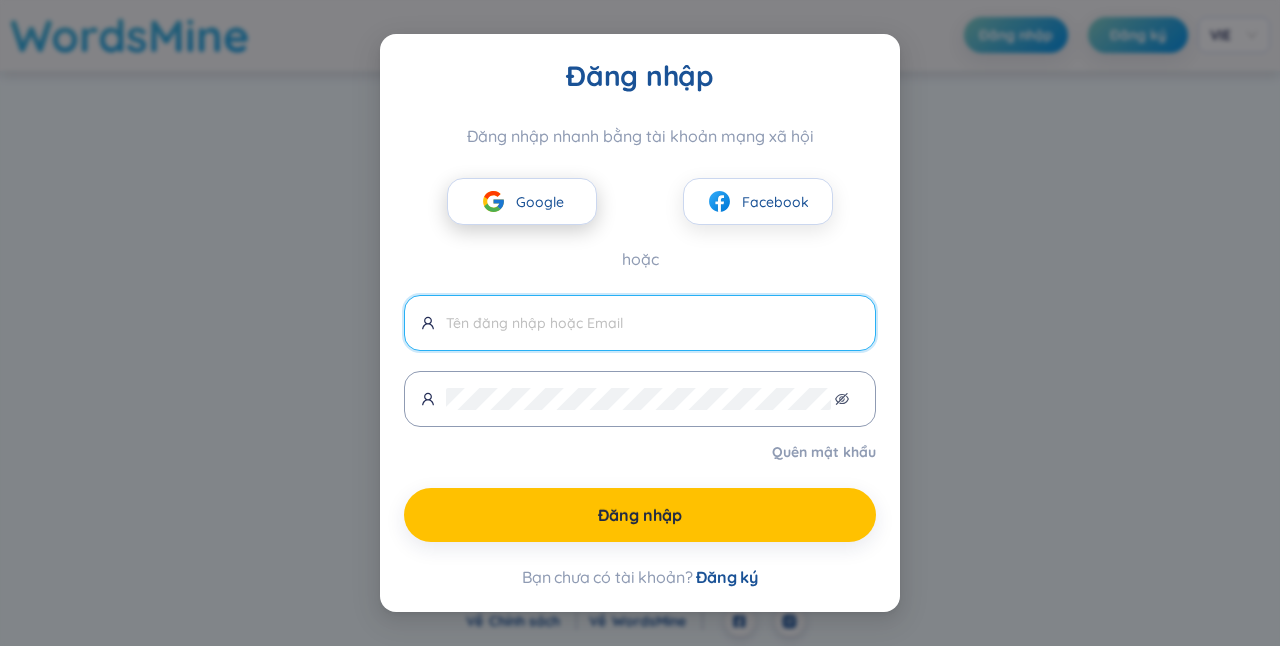 click on "Google" at bounding box center [540, 202] 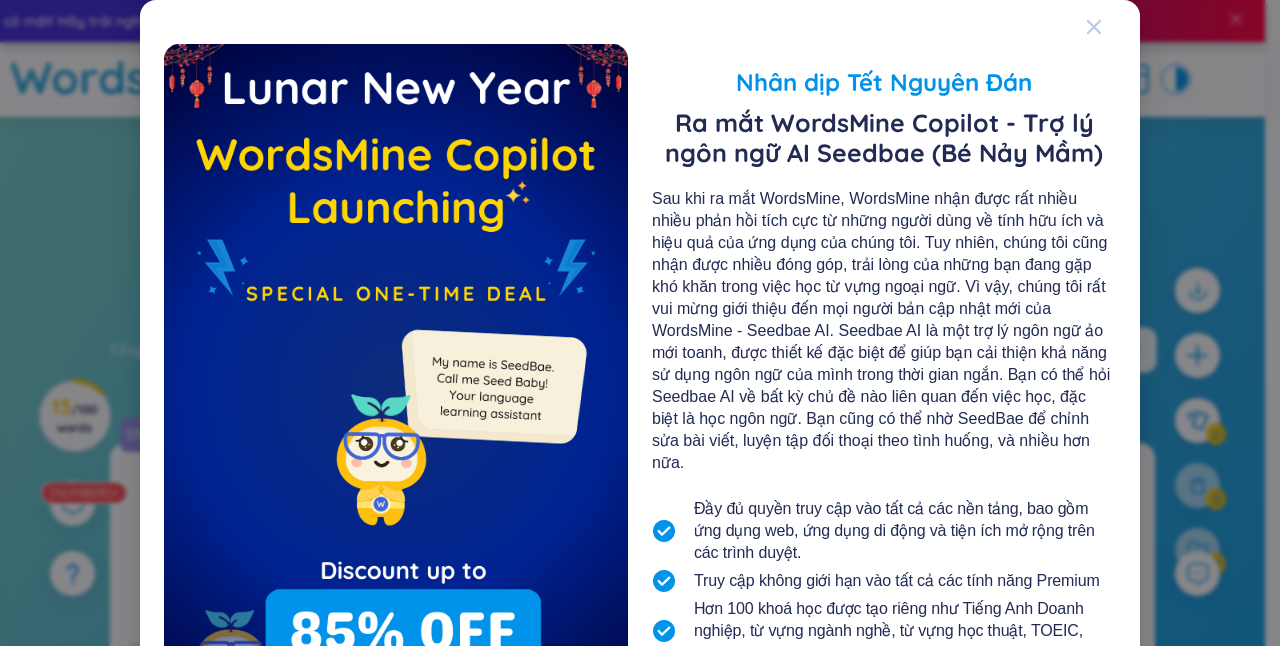 click at bounding box center [1113, 27] 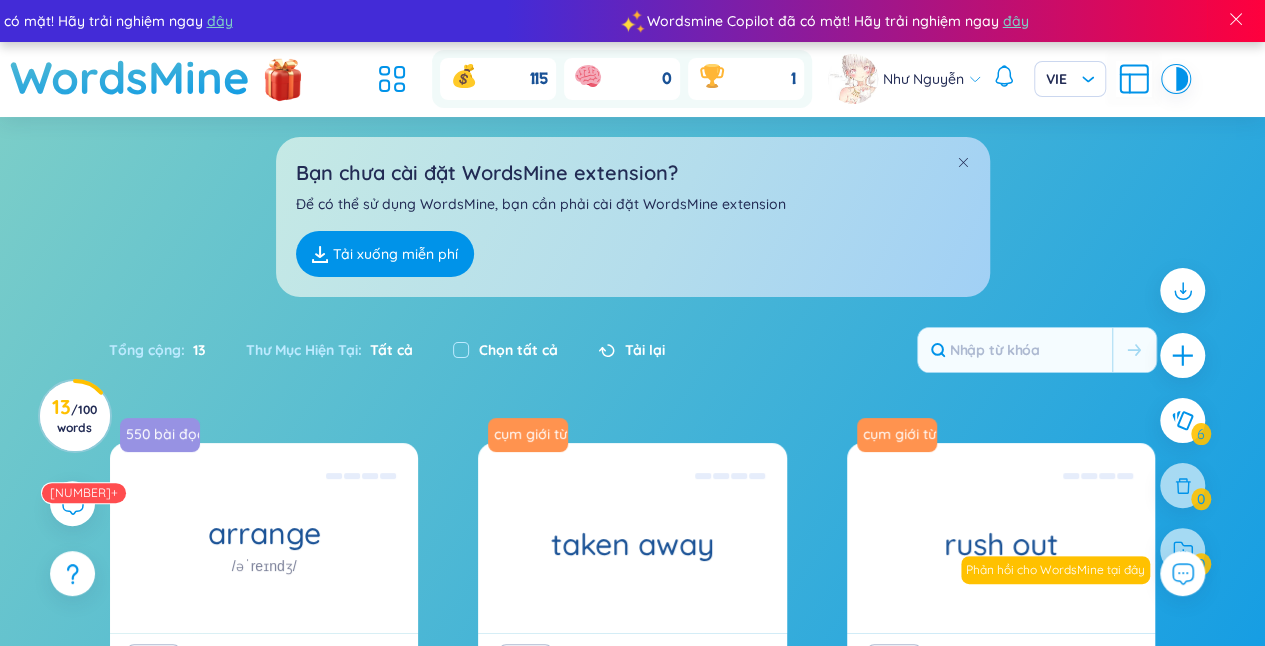click on "Tải xuống miễn phí" at bounding box center (385, 254) 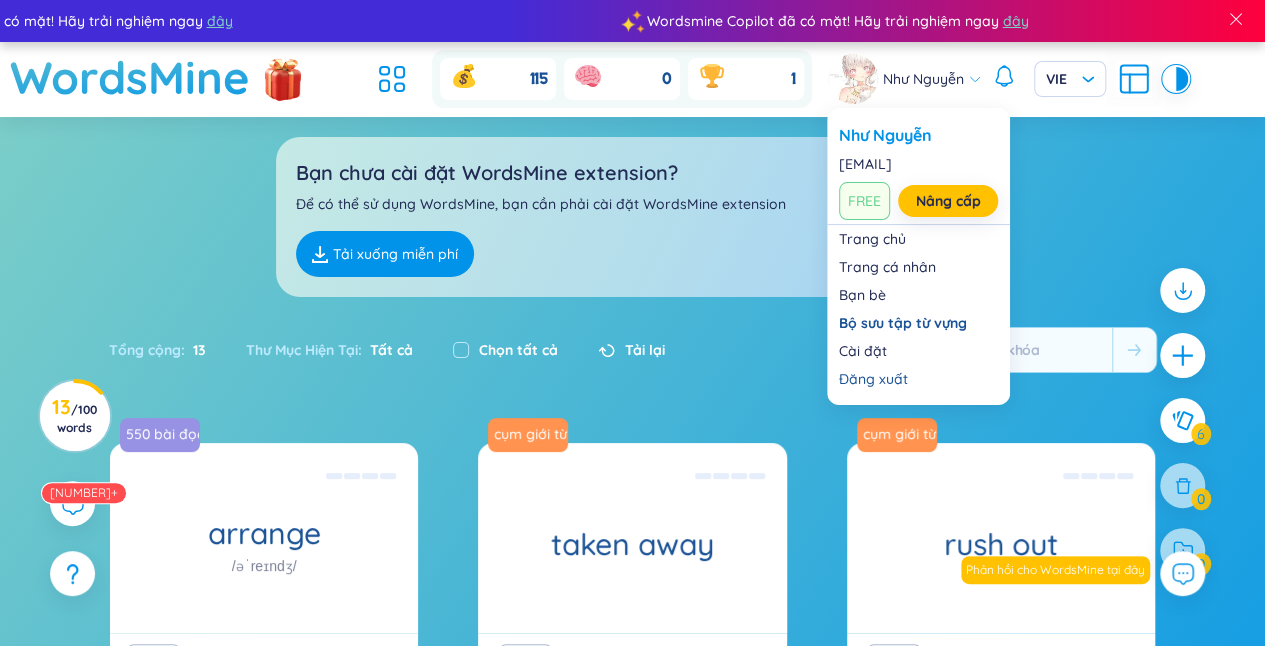click on "Như Nguyễn" at bounding box center (923, 79) 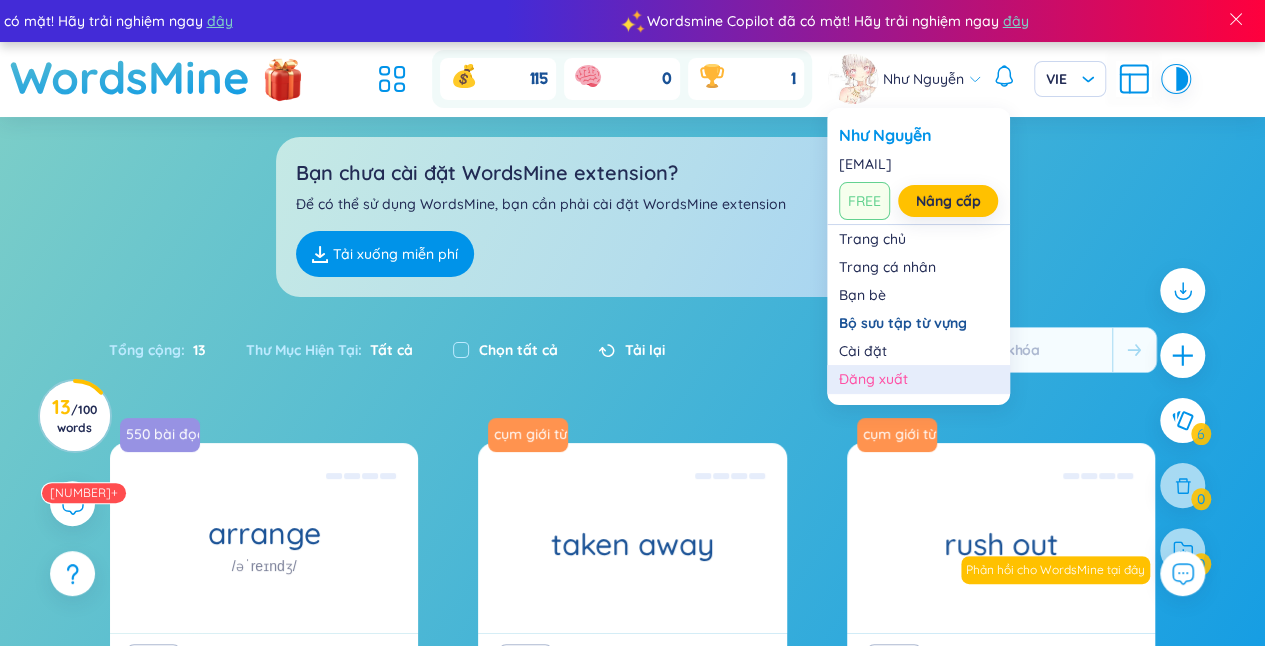 click on "Đăng xuất" at bounding box center [918, 379] 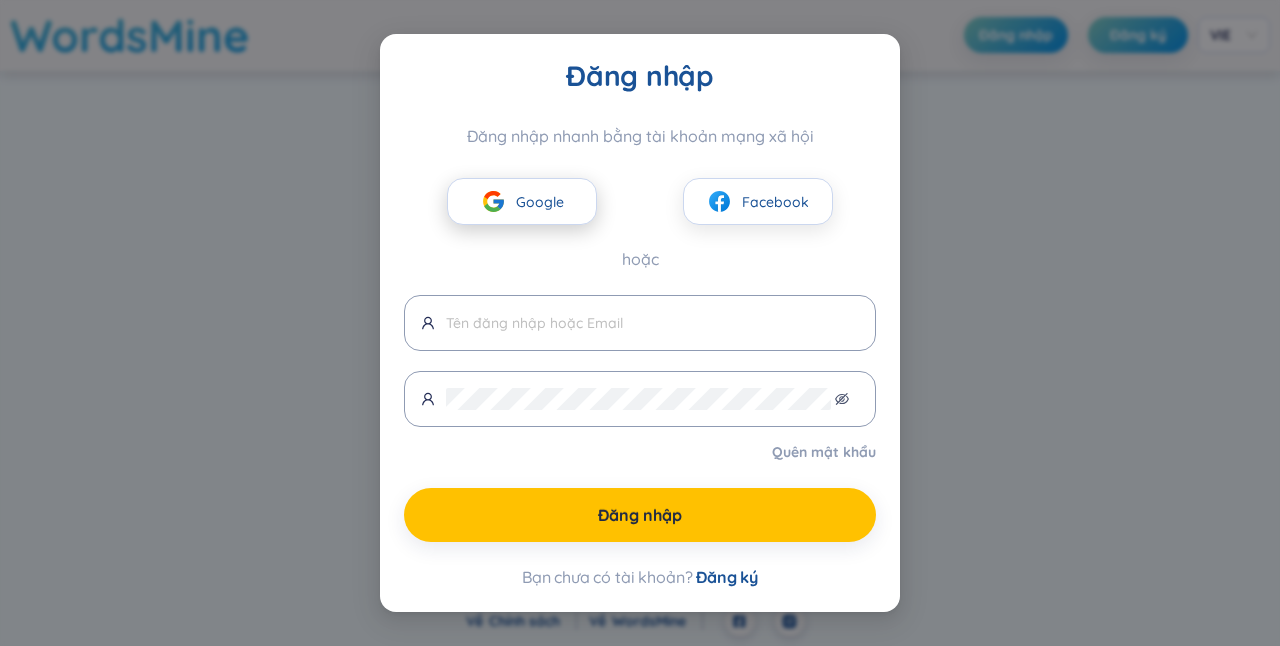 click on "Google" at bounding box center (540, 202) 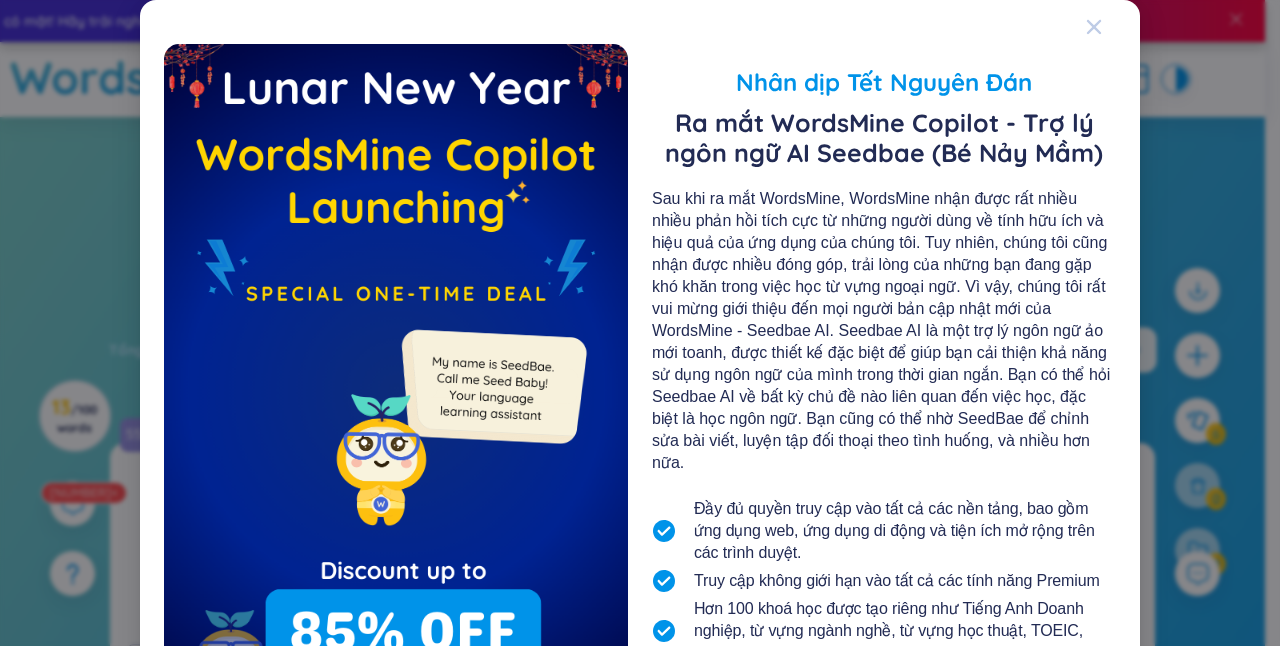 click 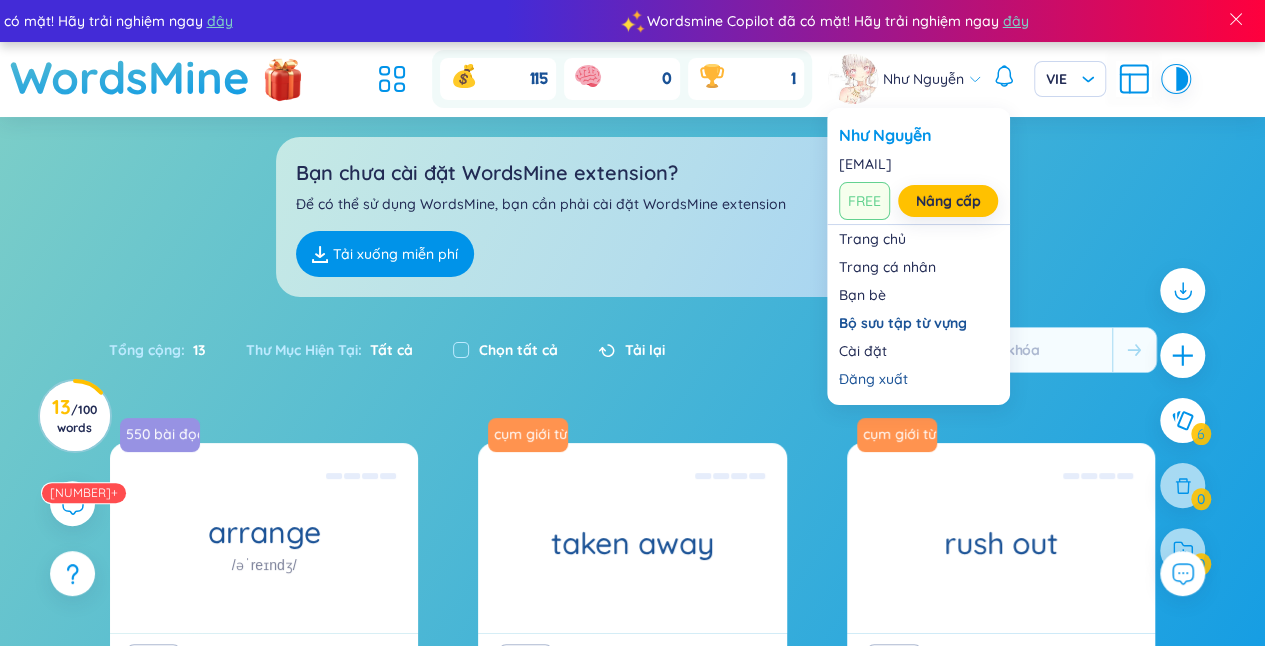 click 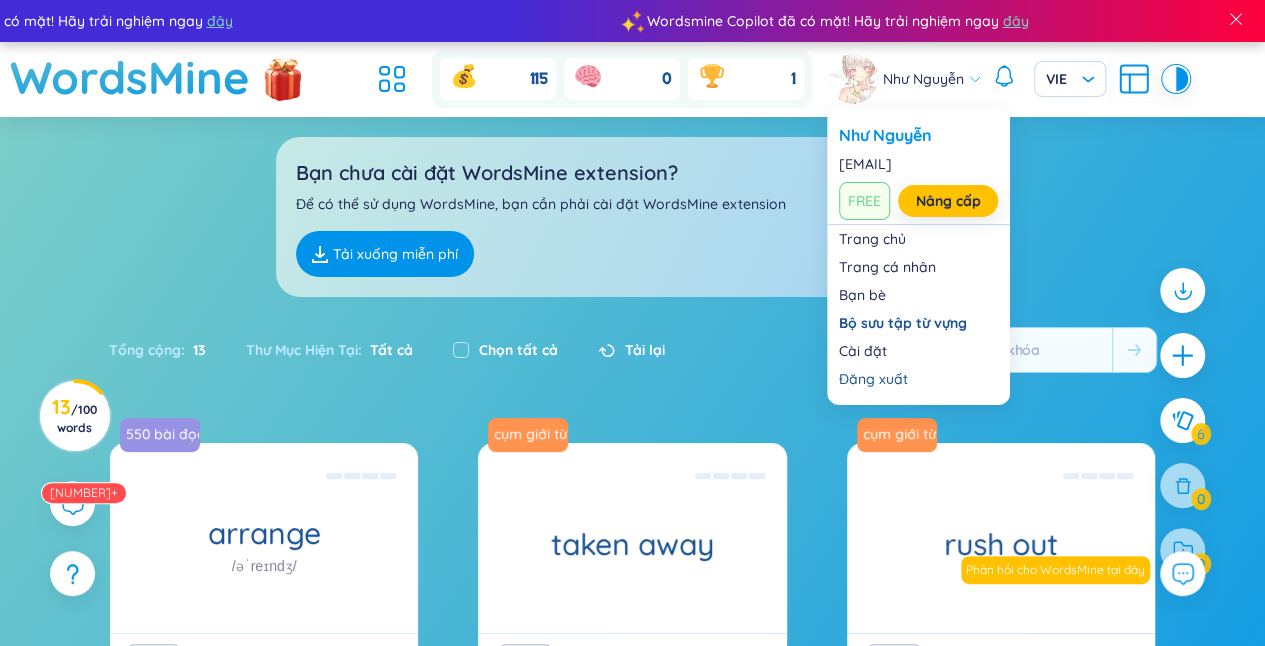 click at bounding box center (853, 79) 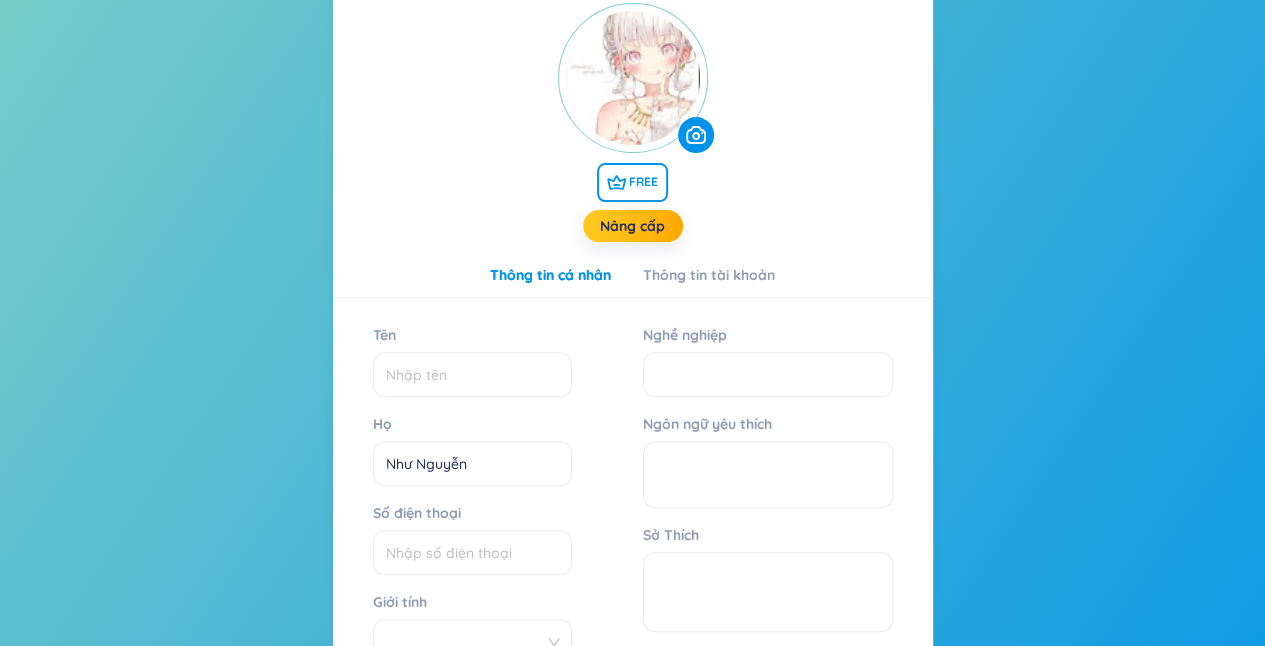 scroll, scrollTop: 200, scrollLeft: 0, axis: vertical 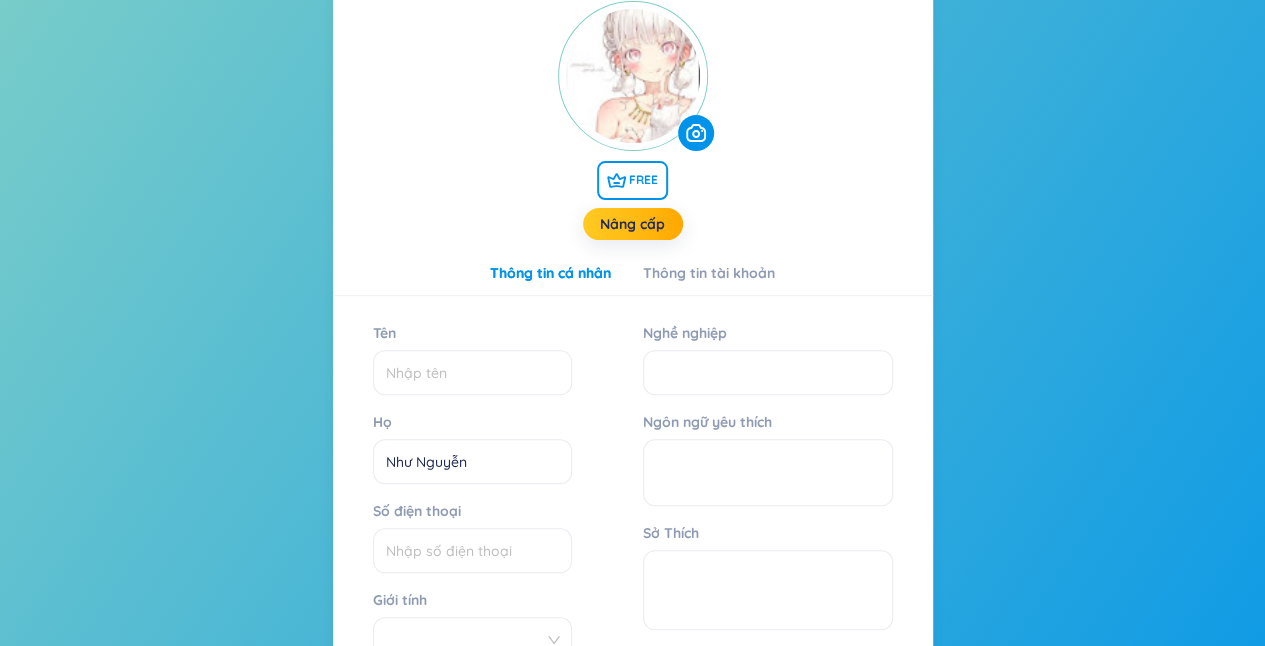 click on "Trở về   FREE Nâng cấp Thông tin cá nhân Thông tin tài khoản Tên Họ Như Nguyễn Số điện thoại Giới tính Ngày sinh [DATE] Nơi sinh sống Nghề nghiệp Ngôn ngữ yêu thích    Sở Thích Câu nói yêu thích Giới thiệu bản thân Lưu" at bounding box center (633, 460) 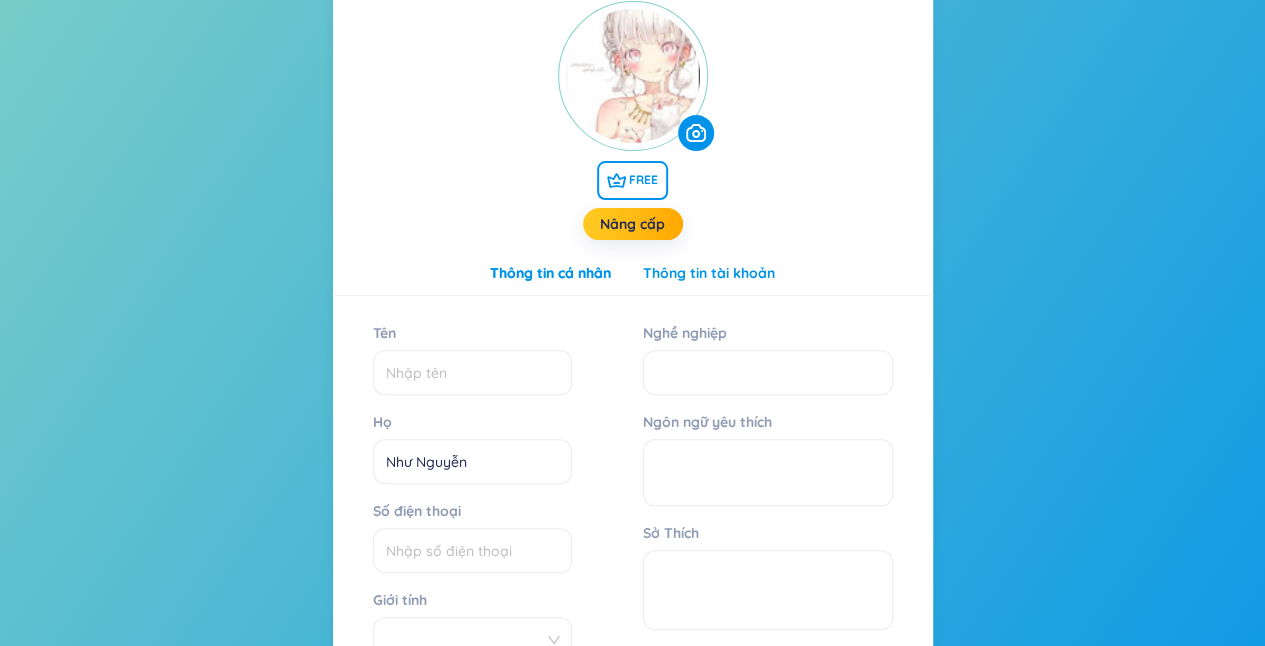 click on "Thông tin tài khoản" at bounding box center [709, 273] 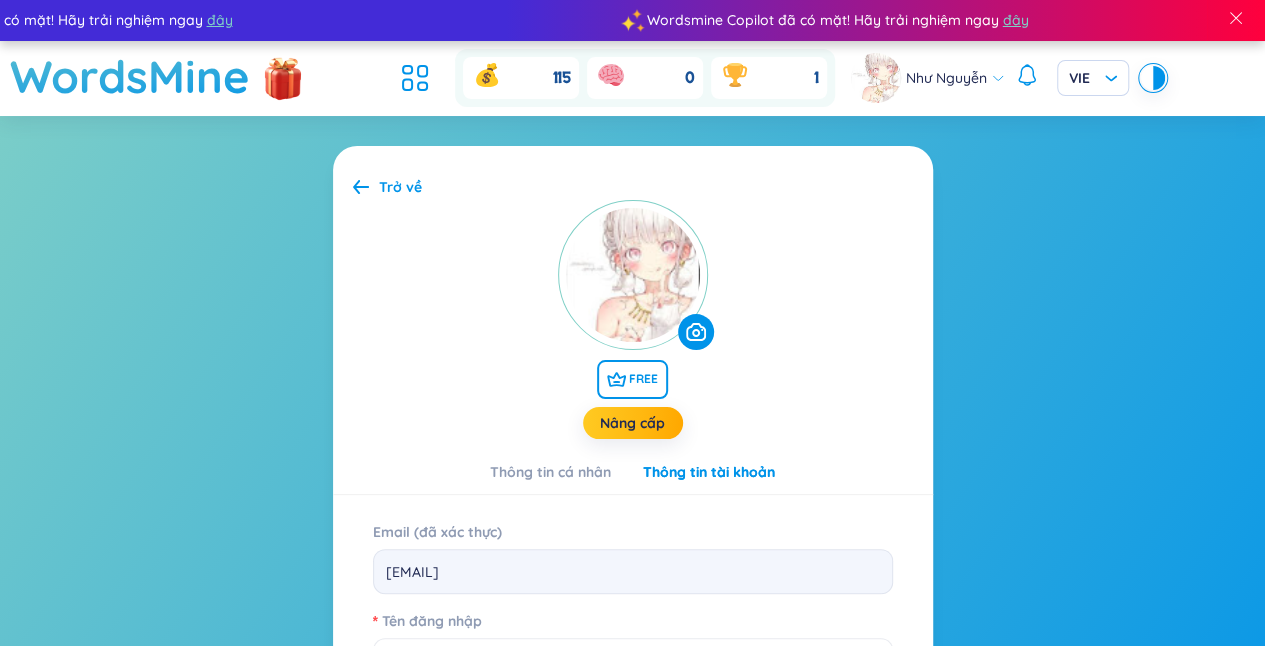 scroll, scrollTop: 0, scrollLeft: 0, axis: both 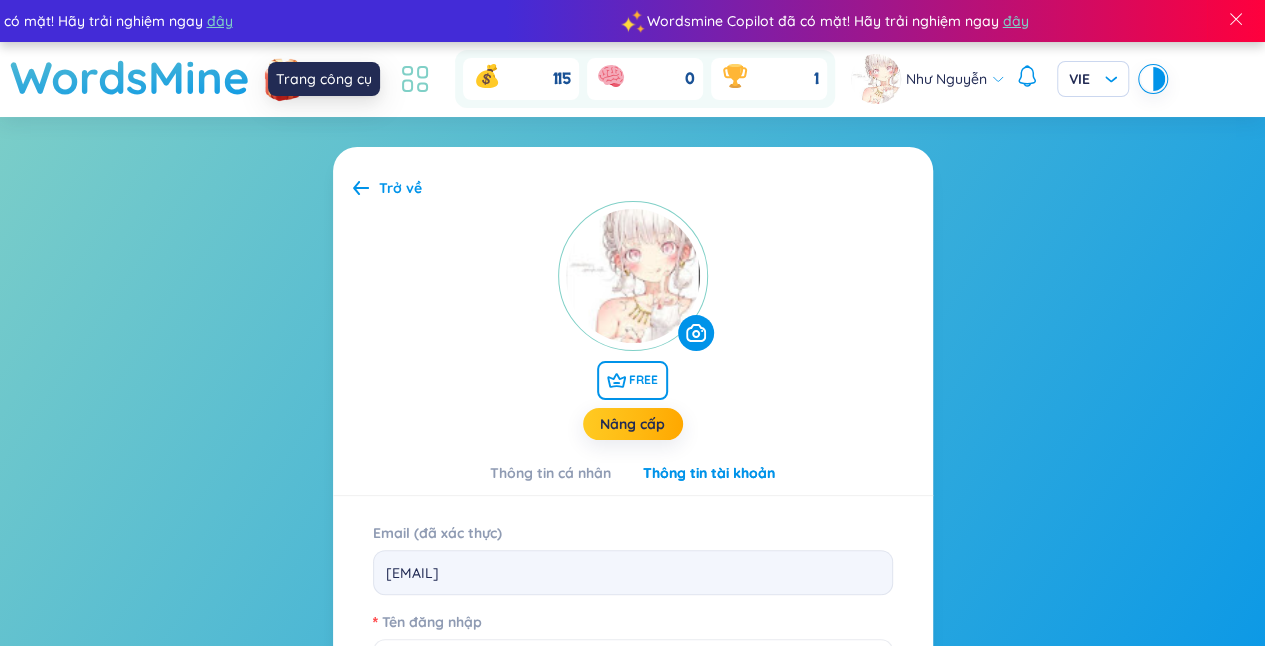 click 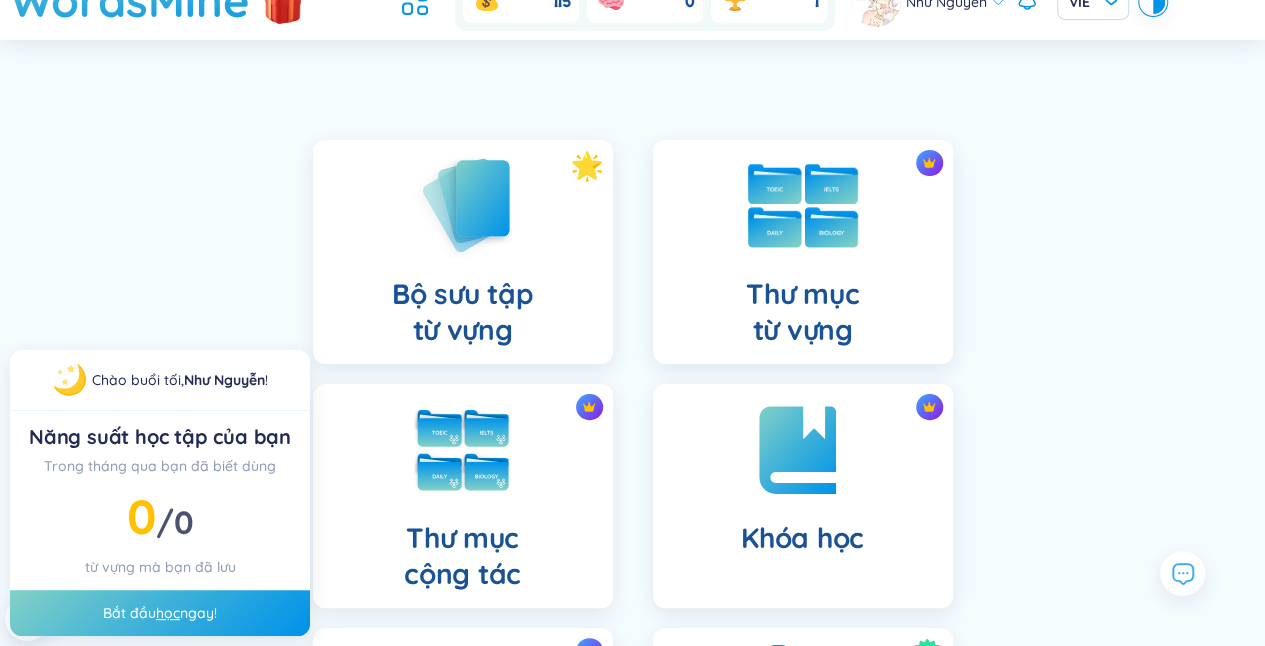 scroll, scrollTop: 200, scrollLeft: 0, axis: vertical 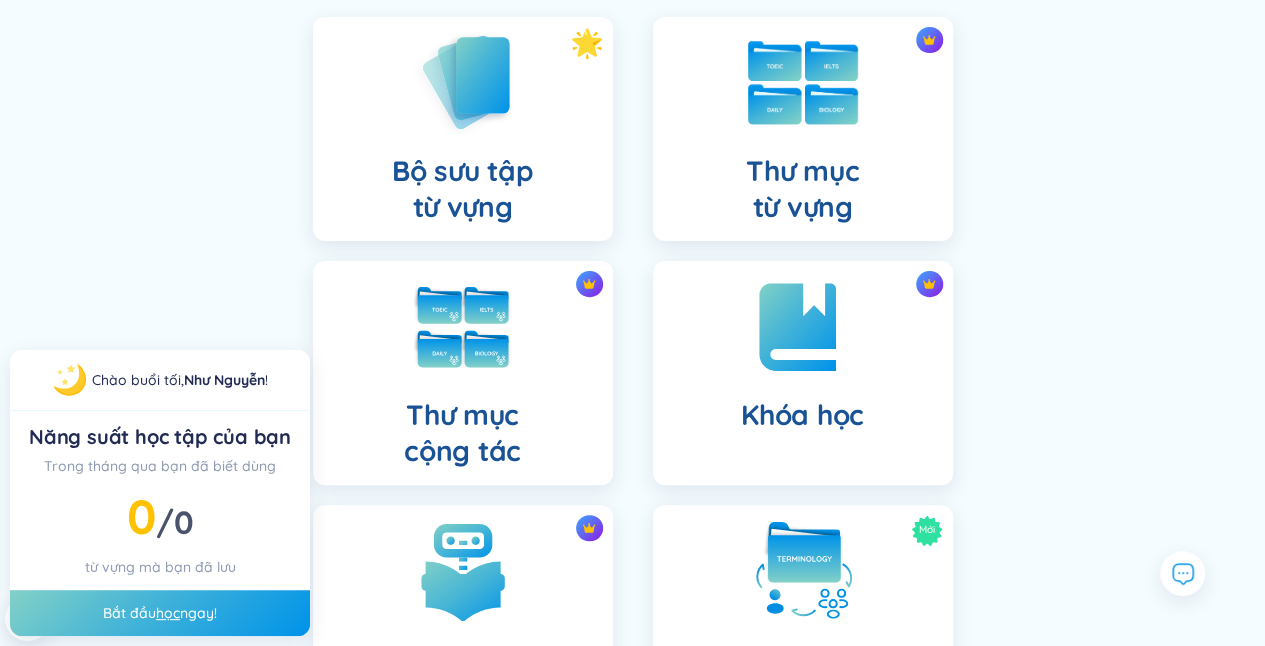 click on "Thư mục từ vựng" at bounding box center (802, 189) 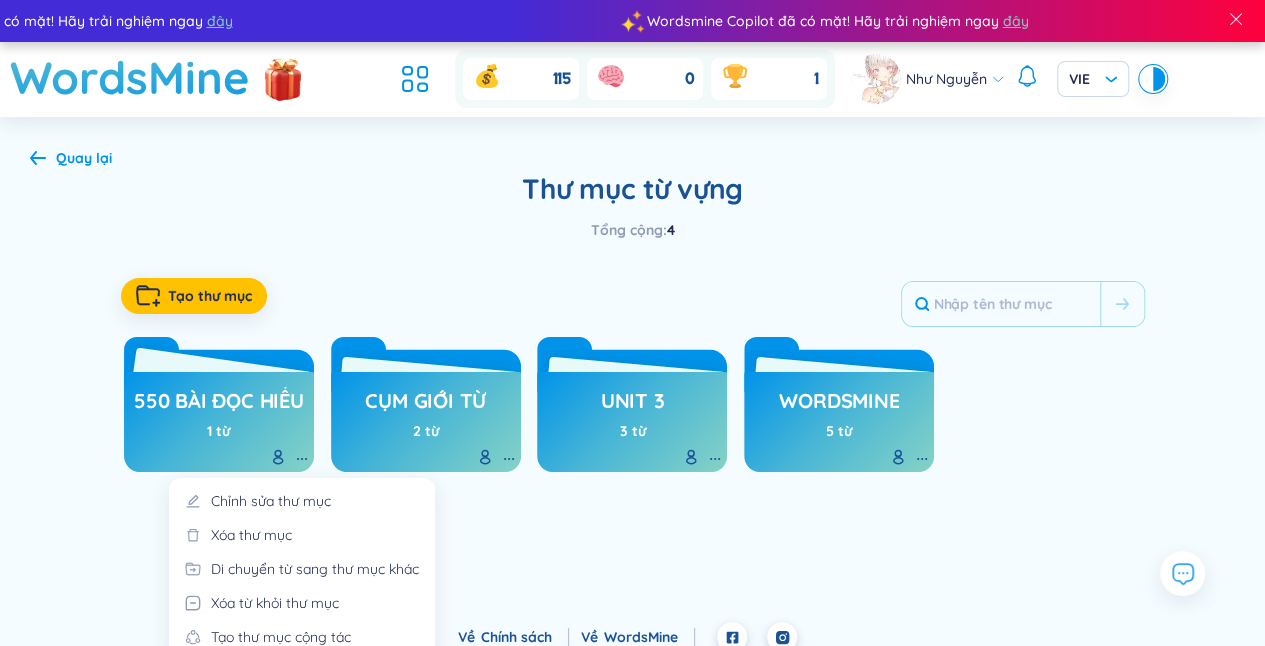 click 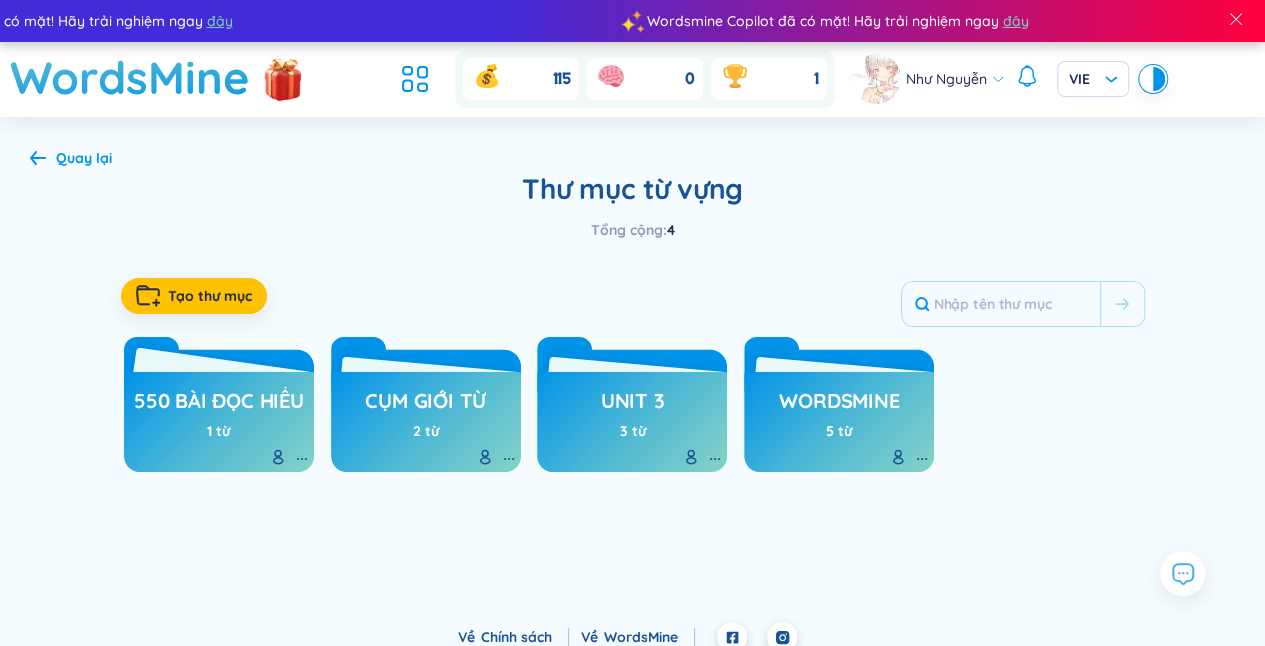 click at bounding box center (282, 459) 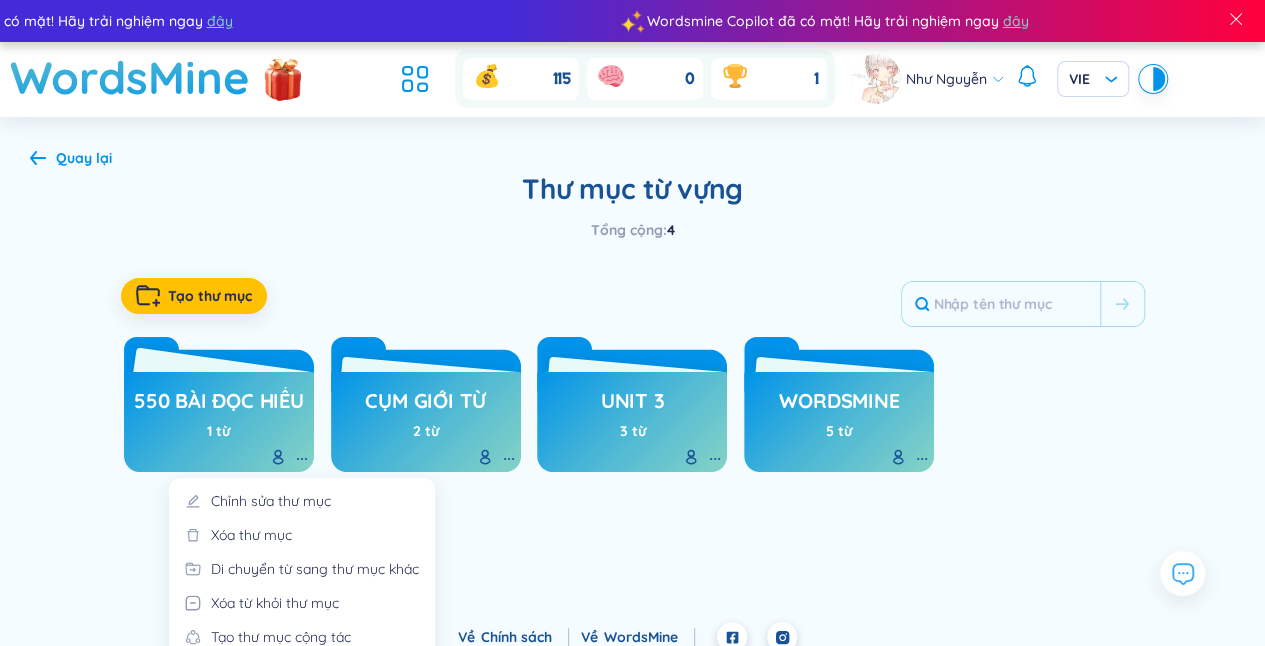 click 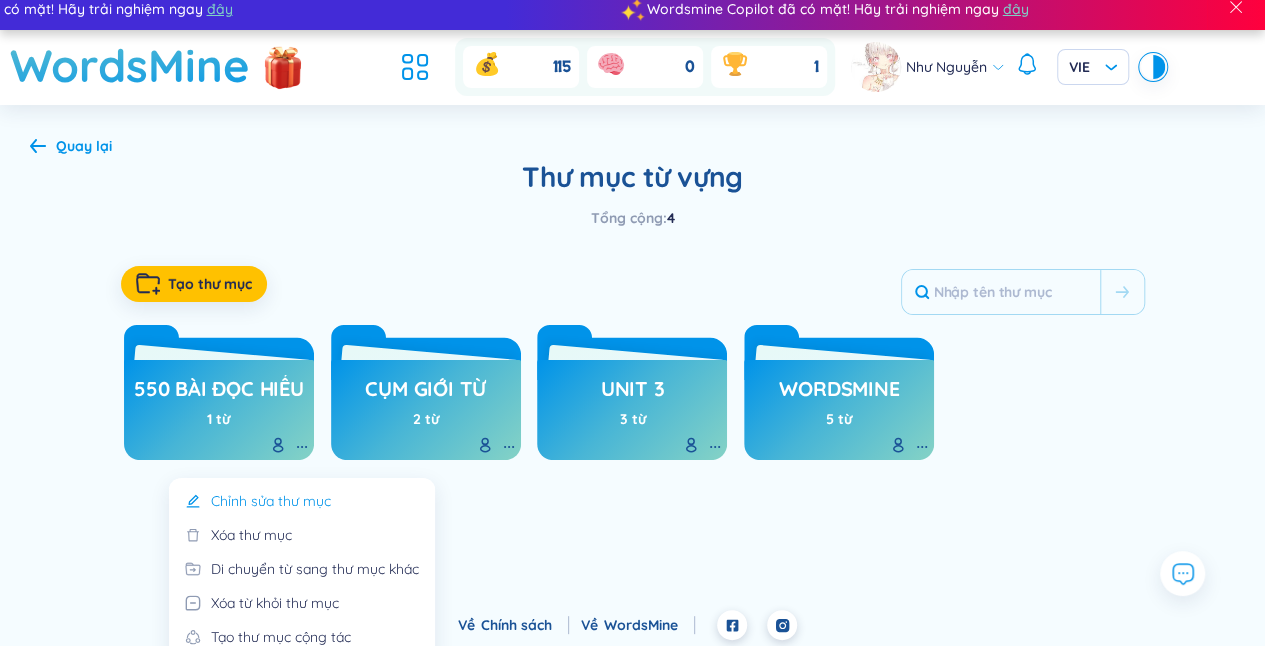 scroll, scrollTop: 15, scrollLeft: 0, axis: vertical 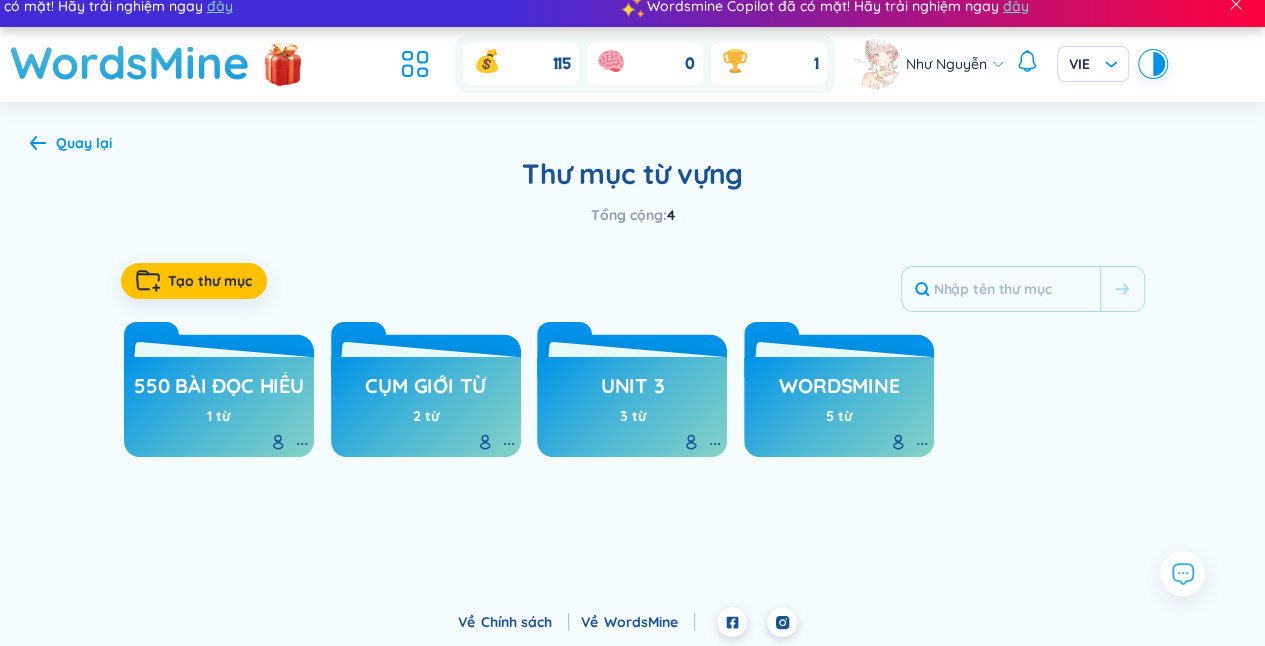click on "Wordsmine Copilot đã có mặt! Hãy trải nghiệm ngay đây Wordsmine Copilot đã có mặt! Hãy trải nghiệm ngay đây Wordsmine Copilot đã có mặt! Hãy trải nghiệm ngay đây Wordsmine Copilot đã có mặt! Hãy trải nghiệm ngay đây WordsMine 115 0 1 [FIRST] [LAST] VIE Quay lại Thư mục từ vựng Tổng cộng : 4 Tạo thư mục 550 bài đọc hiểu 1 từ cụm giới từ 2 từ unit 3 3 từ WordsMine 5 từ Không có dữ liệu" at bounding box center (632, 296) 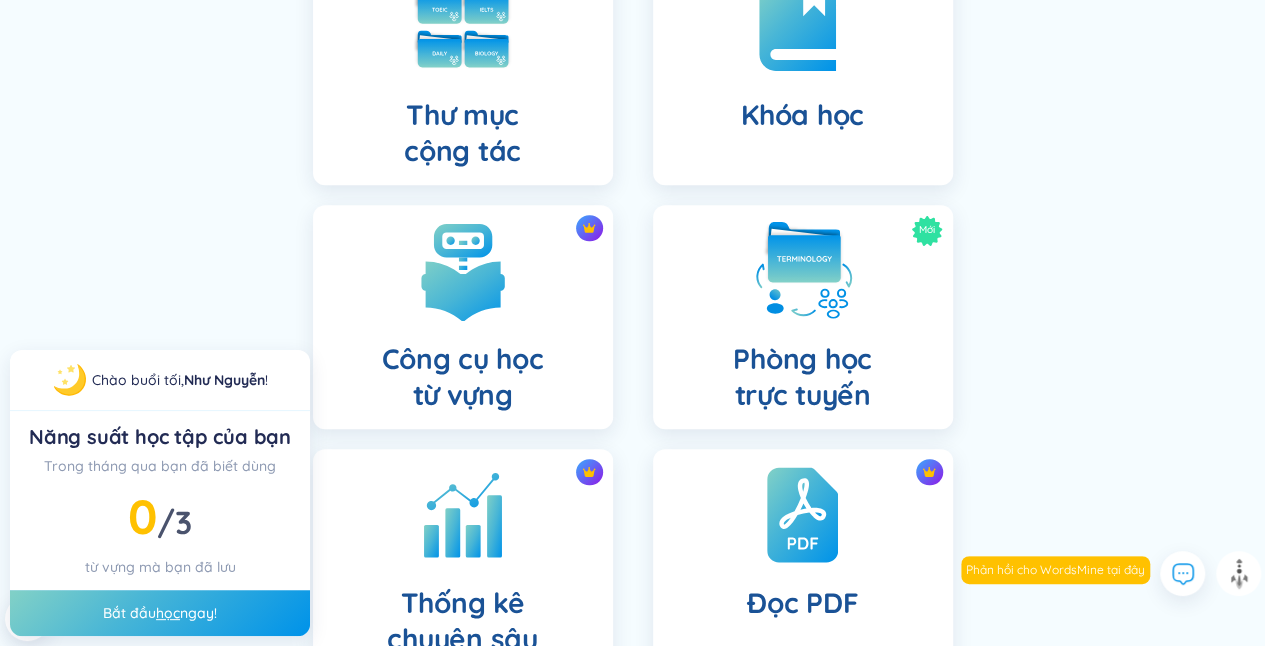 scroll, scrollTop: 0, scrollLeft: 0, axis: both 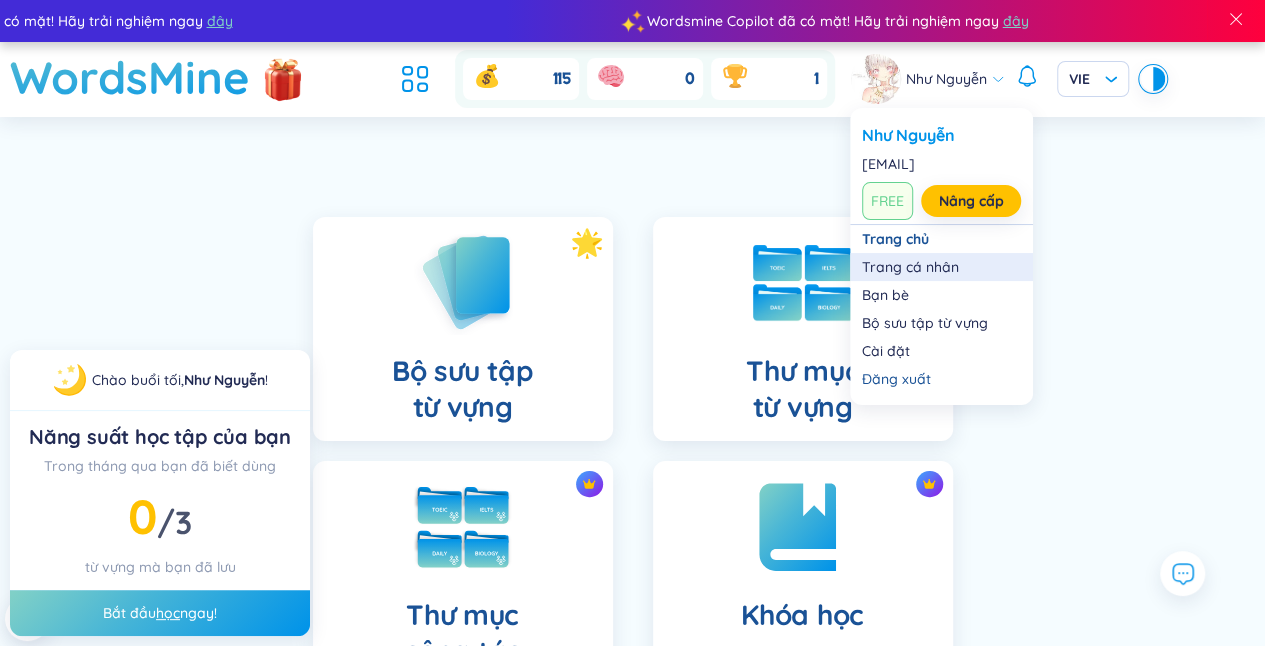 click on "Trang cá nhân" at bounding box center [941, 267] 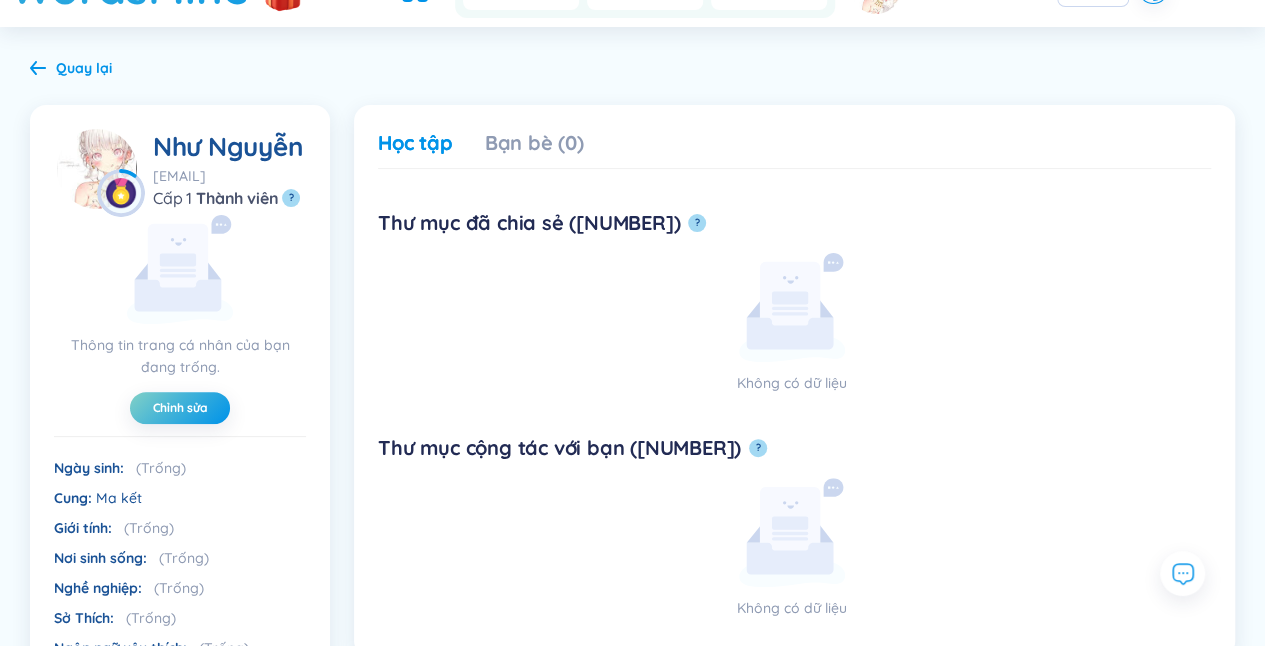 scroll, scrollTop: 0, scrollLeft: 0, axis: both 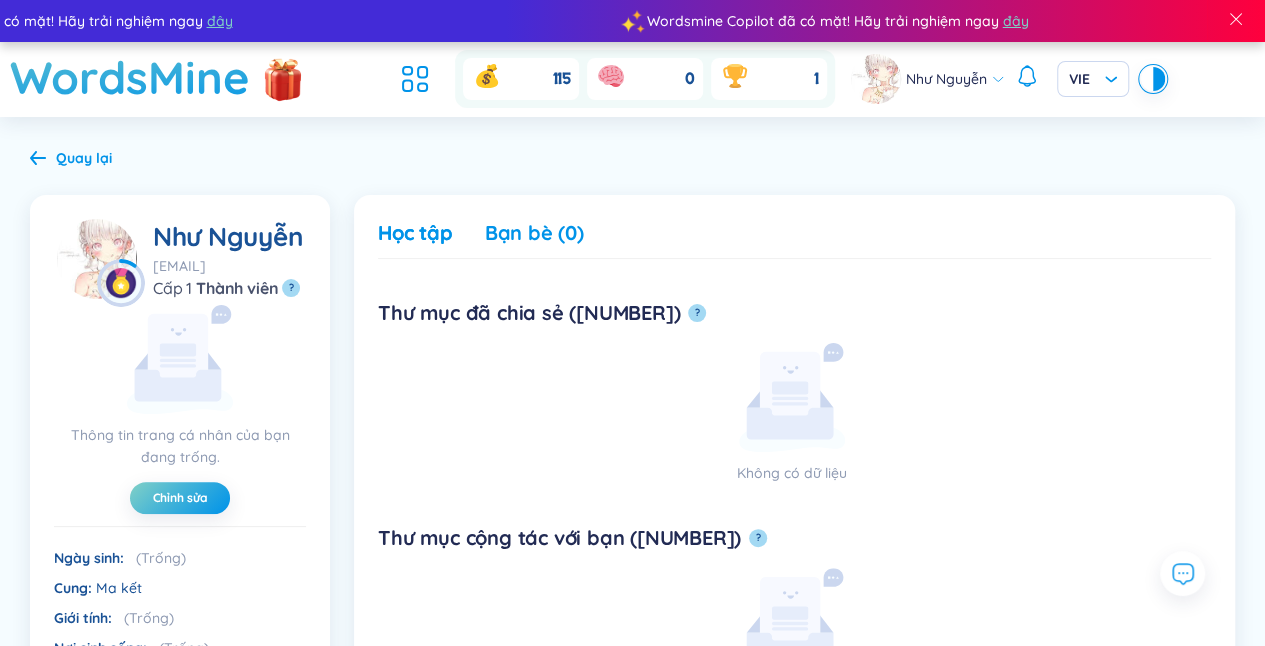 click on "Bạn bè (0)" at bounding box center (534, 233) 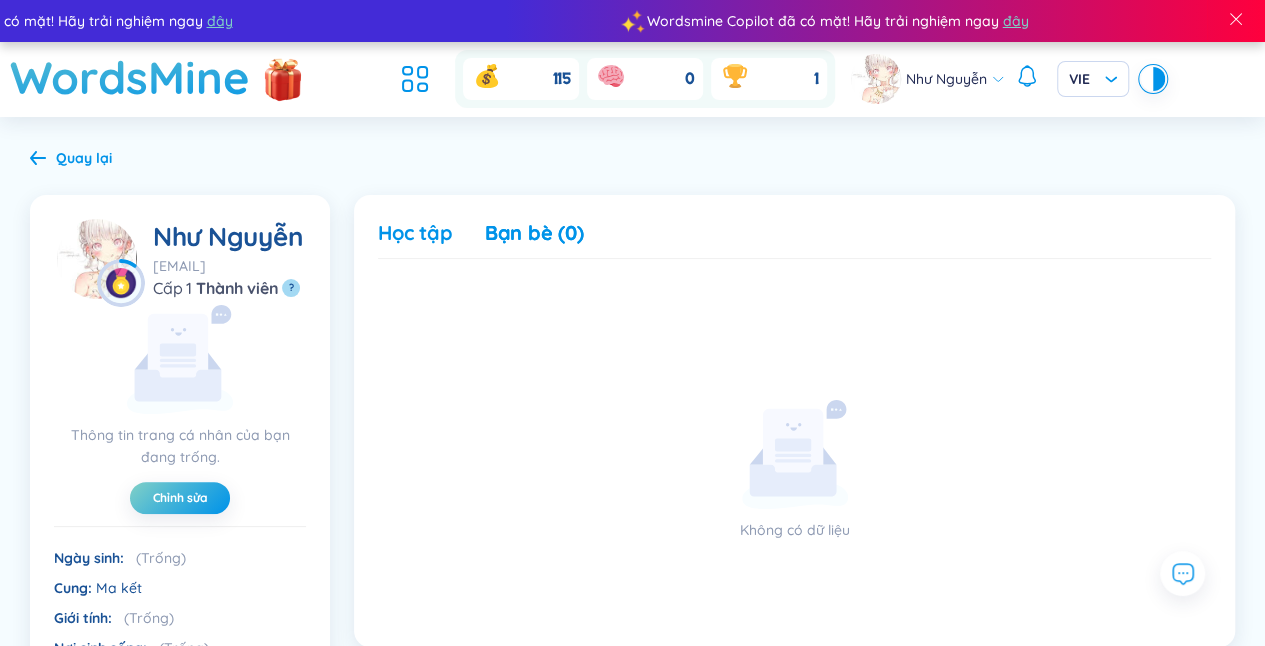 click on "Học tập" at bounding box center [415, 233] 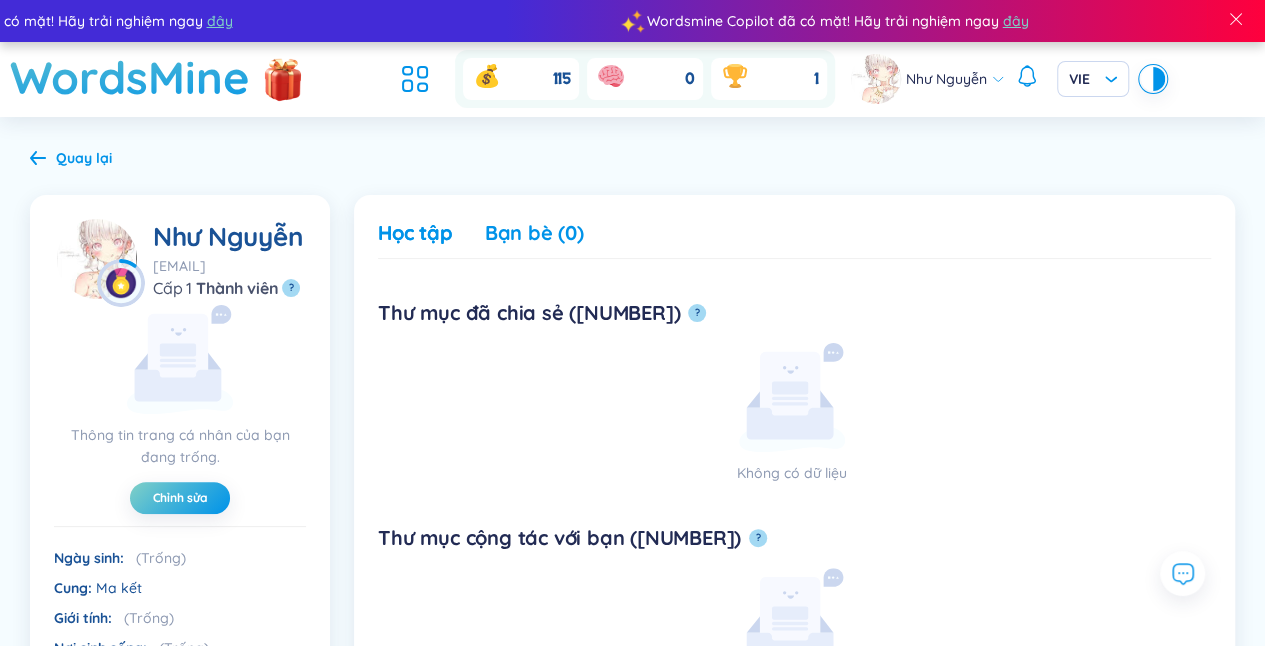 click on "Bạn bè (0)" at bounding box center (534, 233) 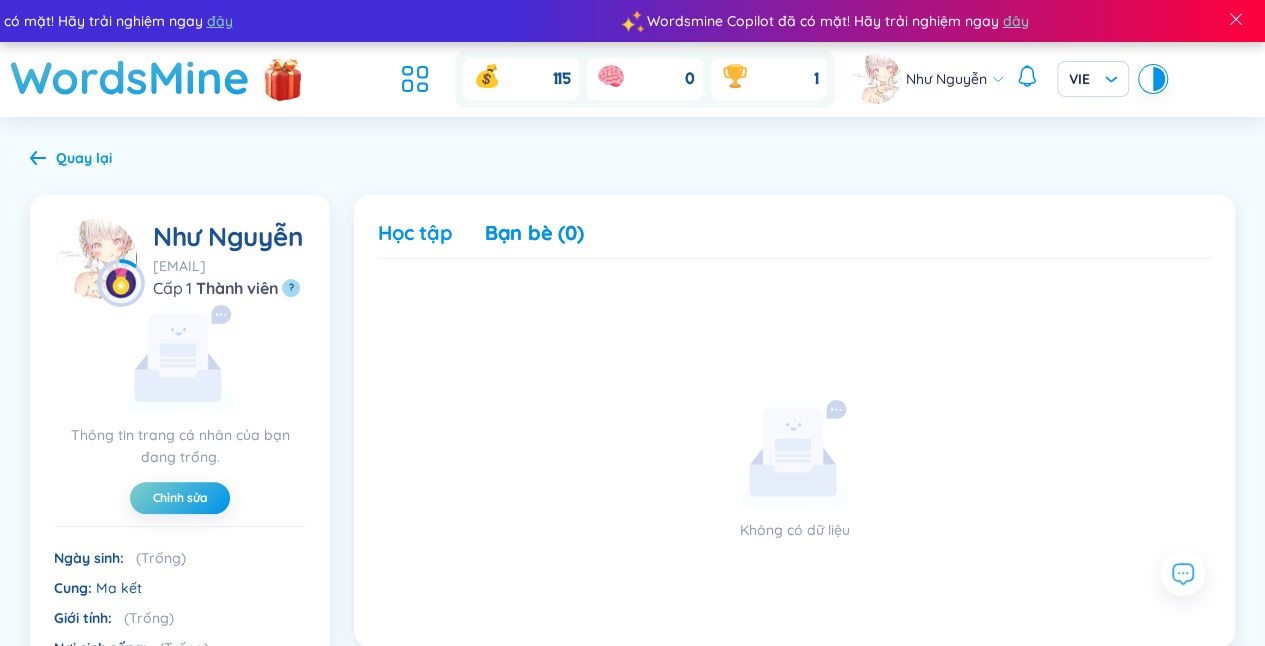 click on "Học tập" at bounding box center (415, 233) 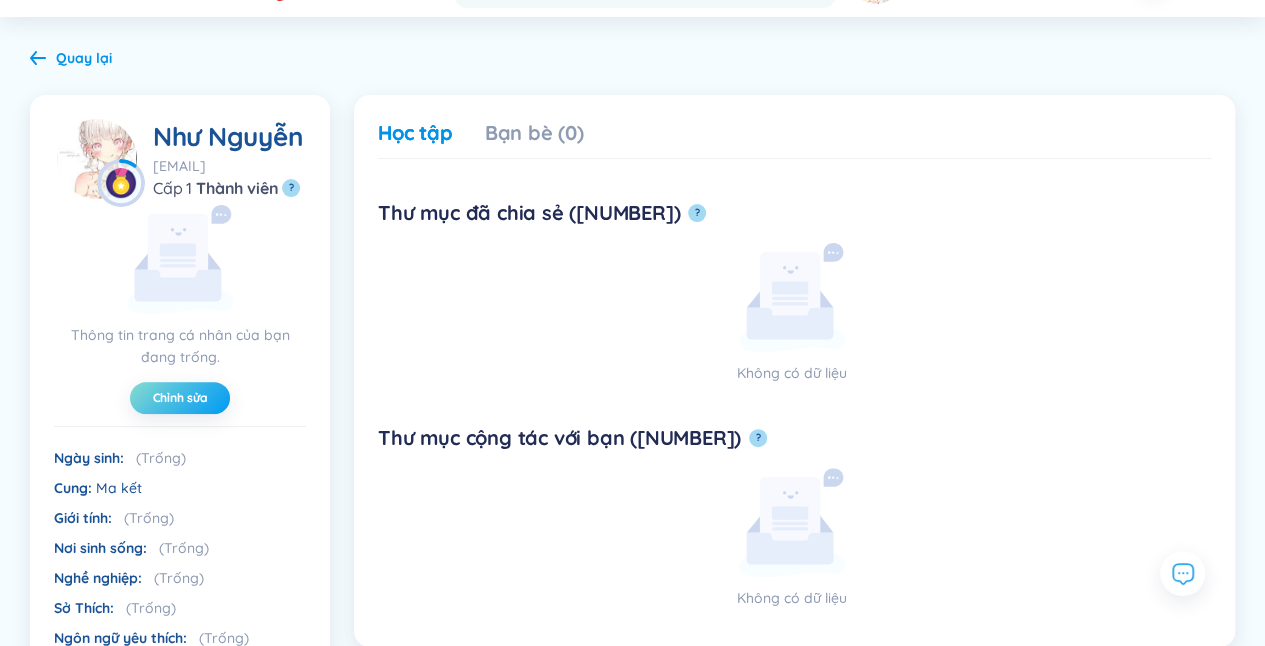 click on "Chỉnh sửa" at bounding box center [180, 398] 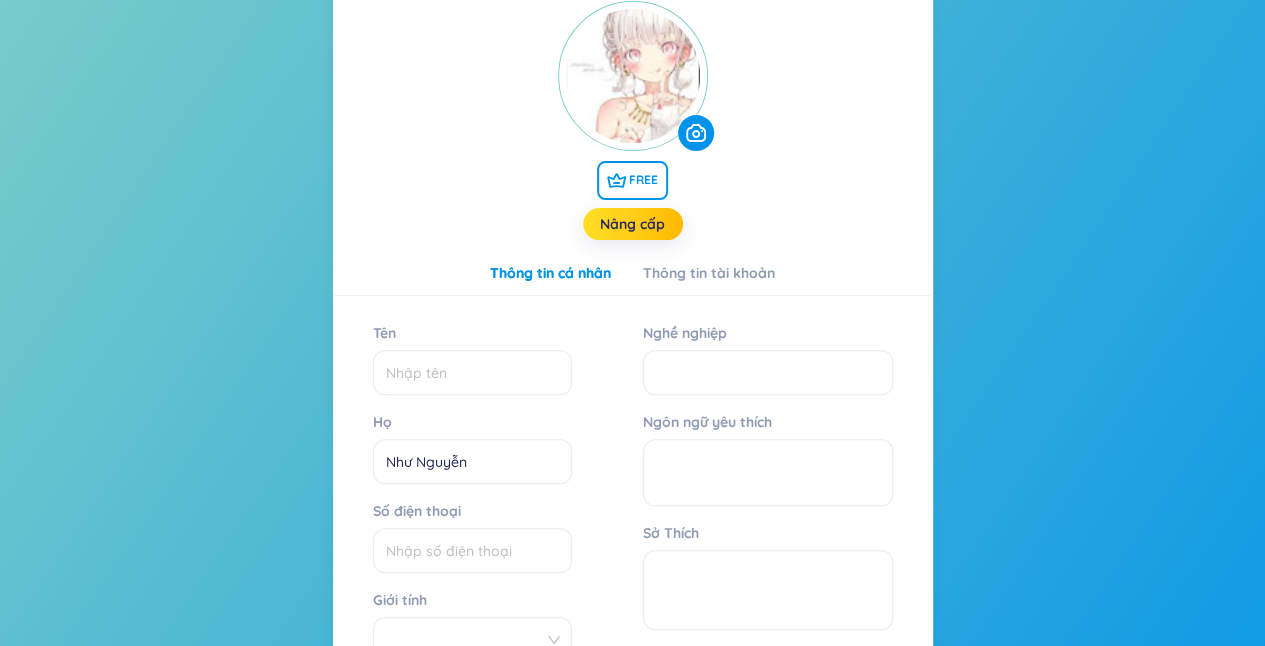 scroll, scrollTop: 300, scrollLeft: 0, axis: vertical 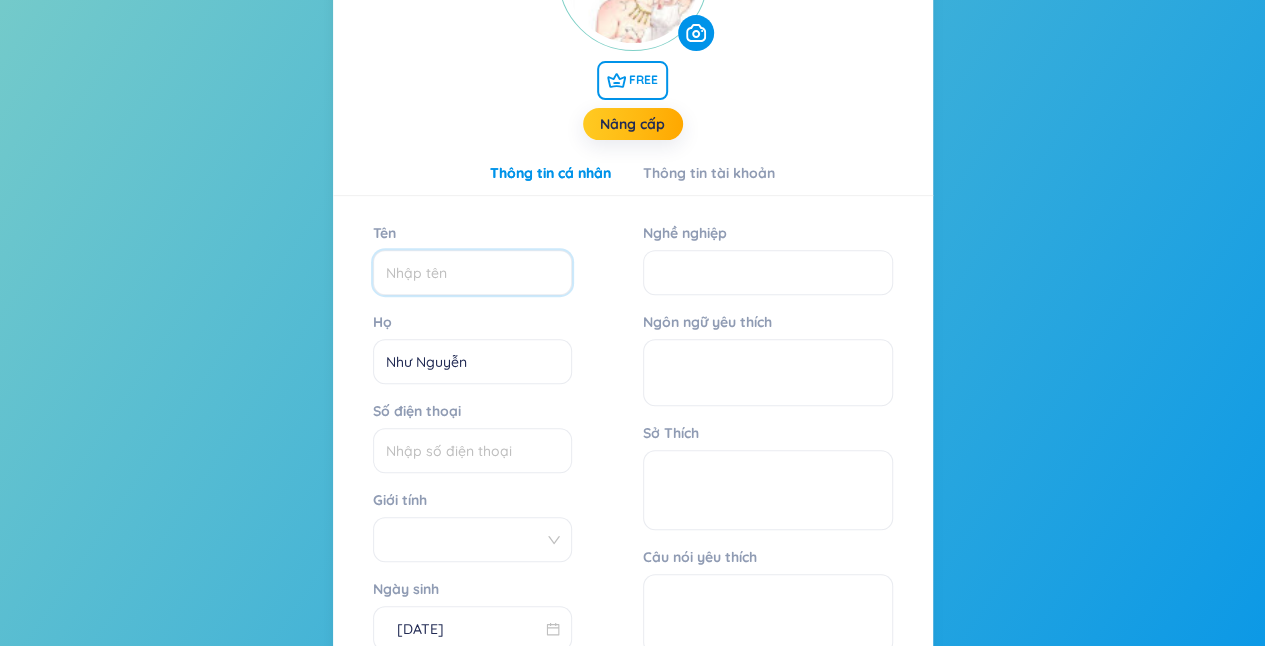click on "Tên" at bounding box center [472, 272] 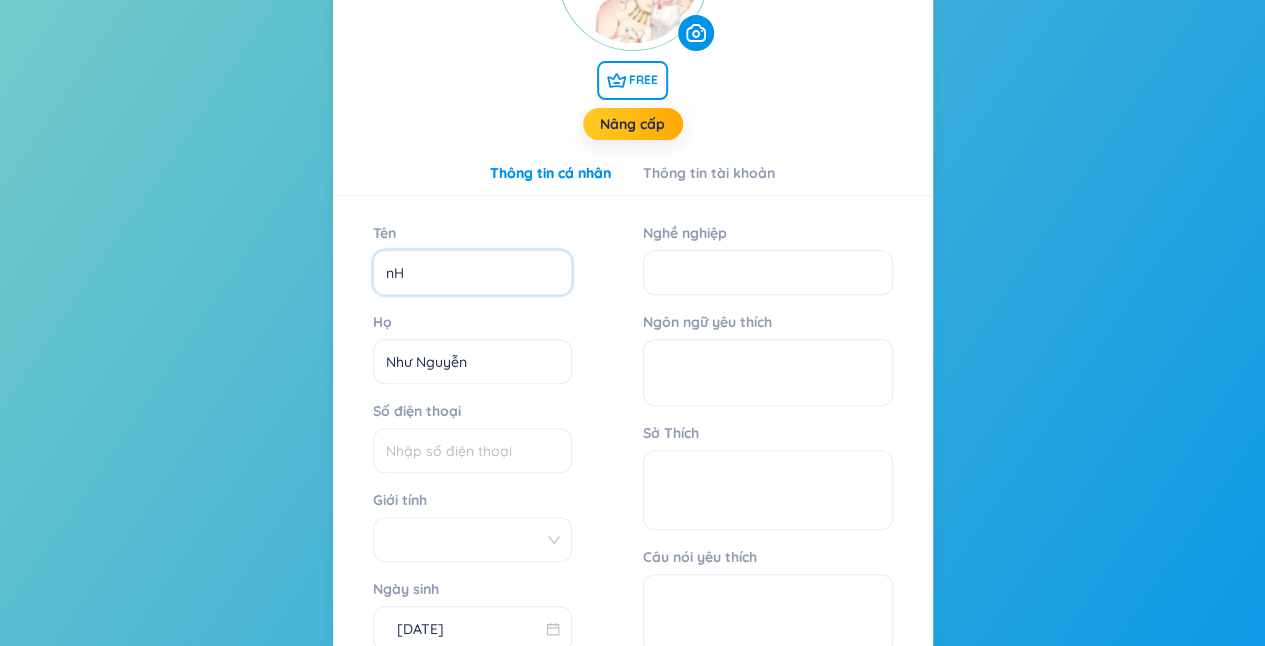 type on "n" 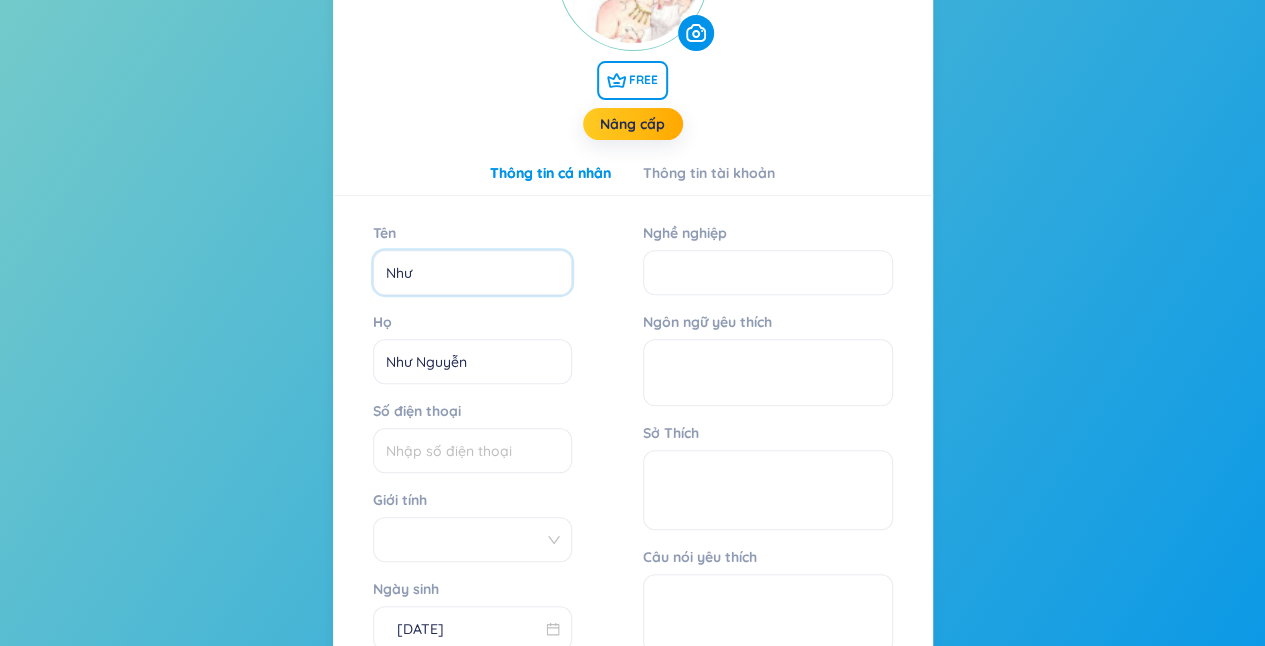 type on "Như" 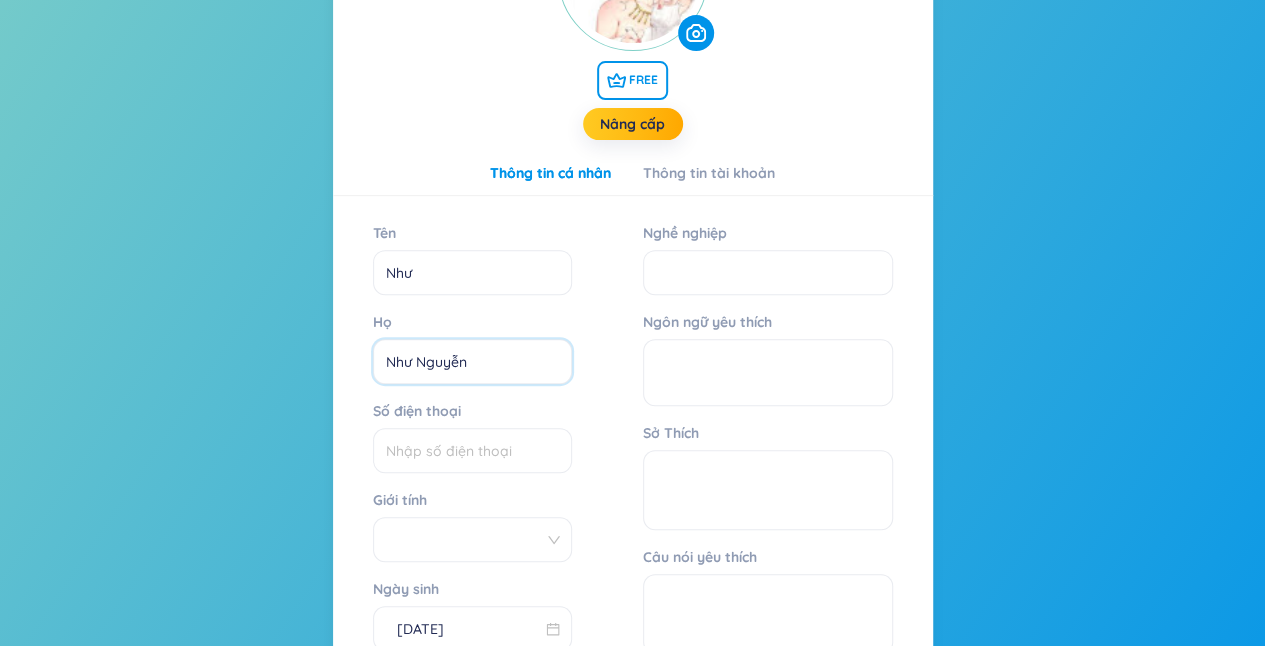 click on "Như Nguyễn" at bounding box center [472, 361] 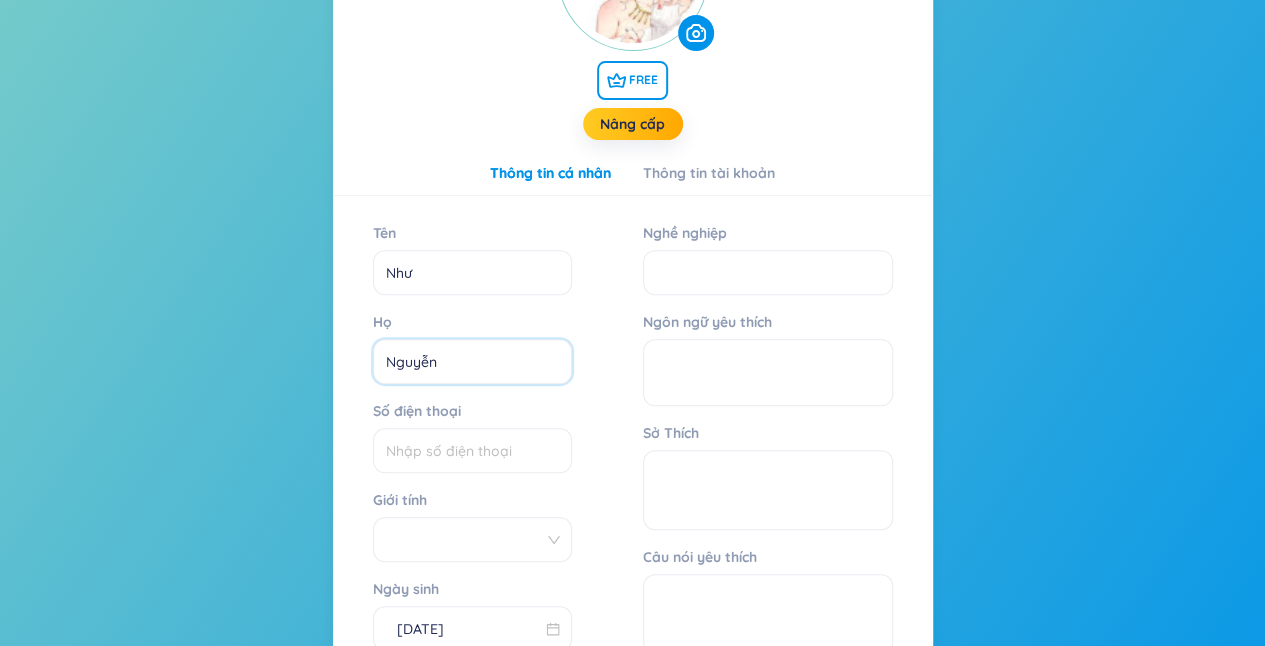 type on "Nguyễn" 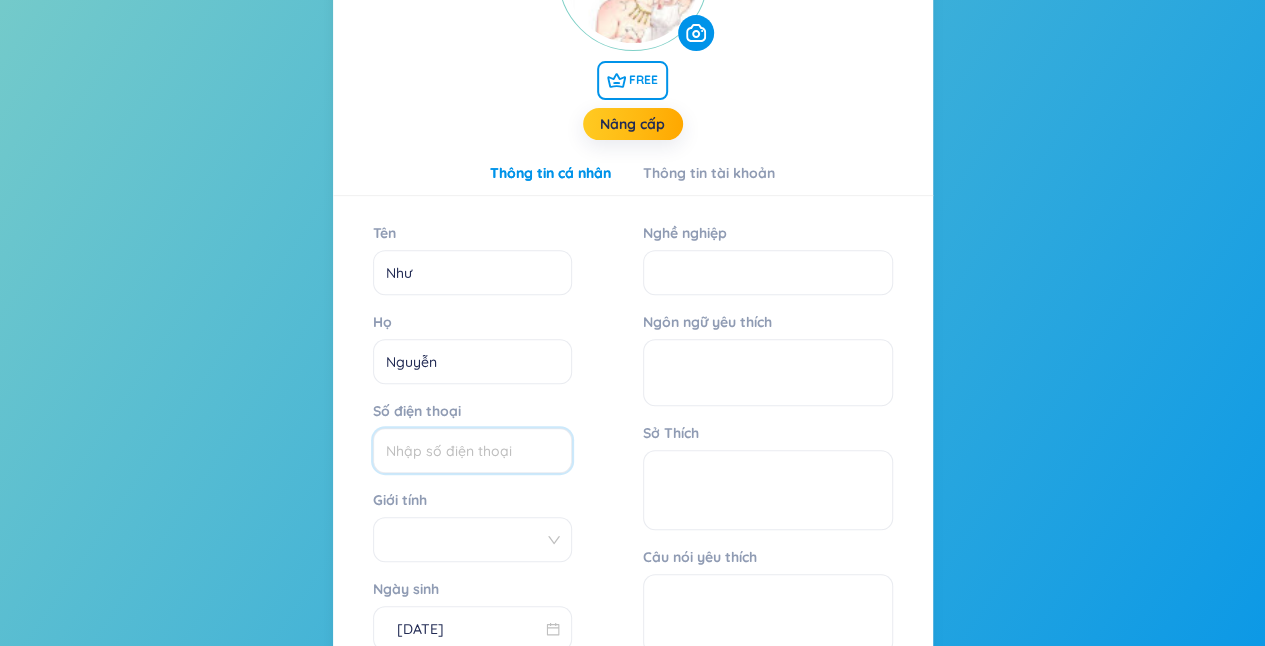 click on "Số điện thoại" at bounding box center (472, 450) 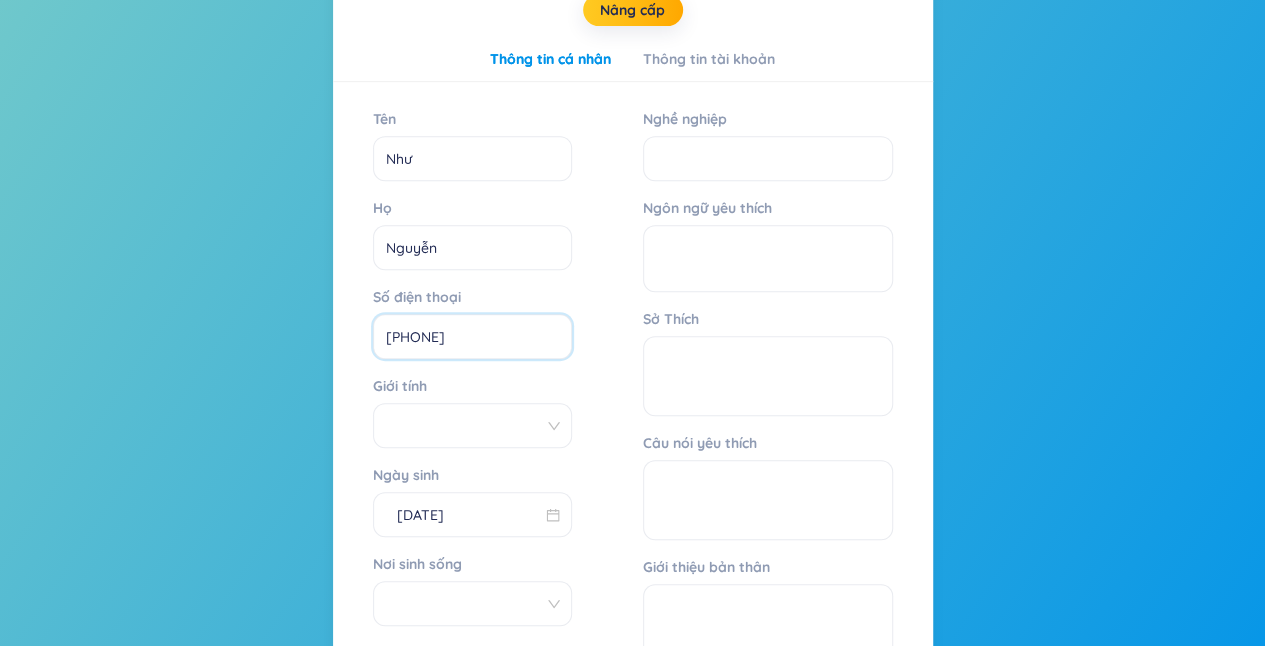 scroll, scrollTop: 500, scrollLeft: 0, axis: vertical 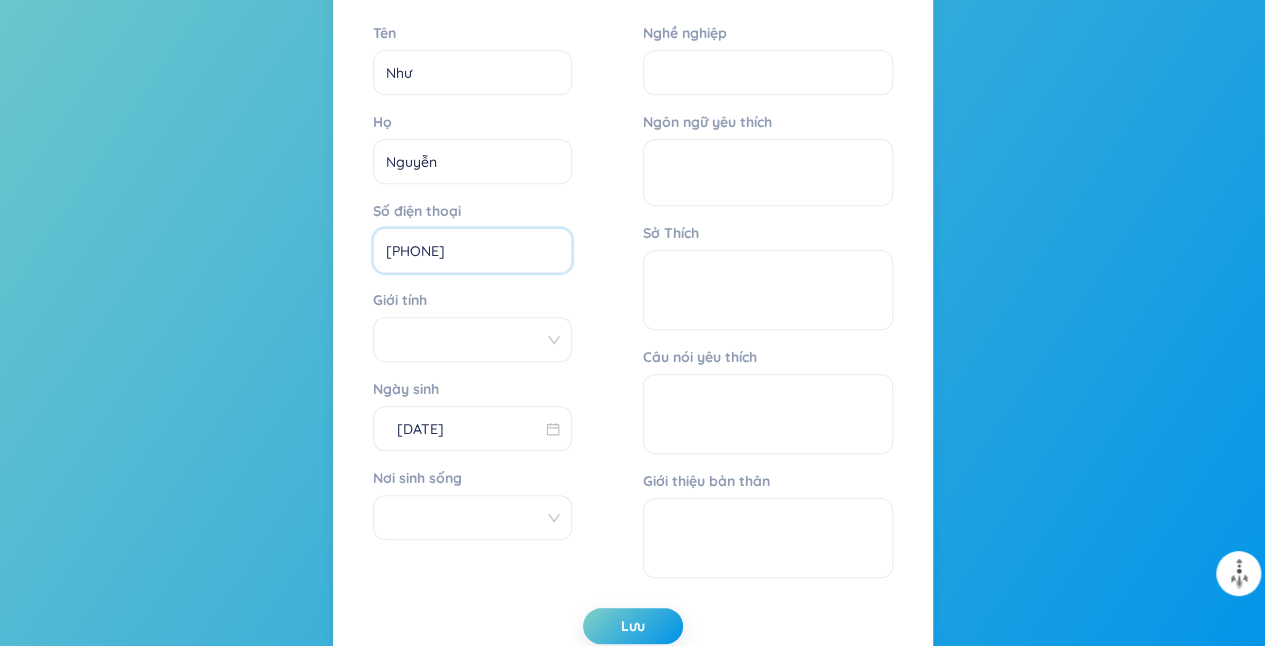 click on "[PHONE]" at bounding box center [472, 250] 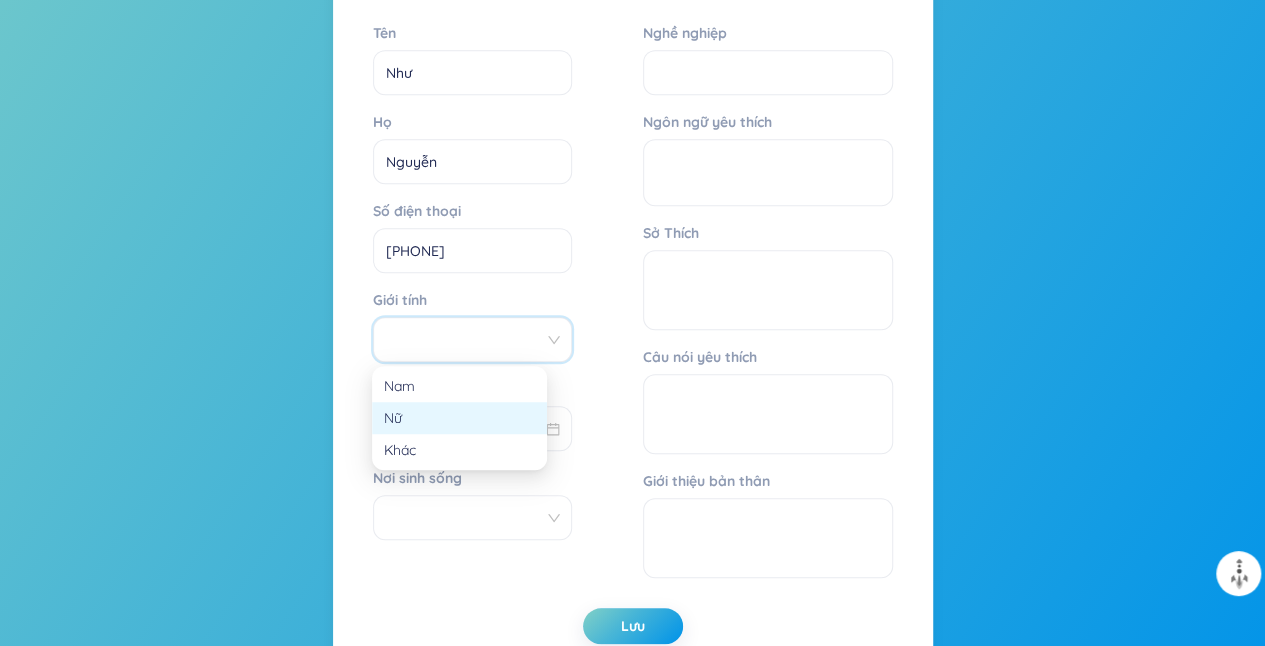click on "Nữ" at bounding box center [459, 418] 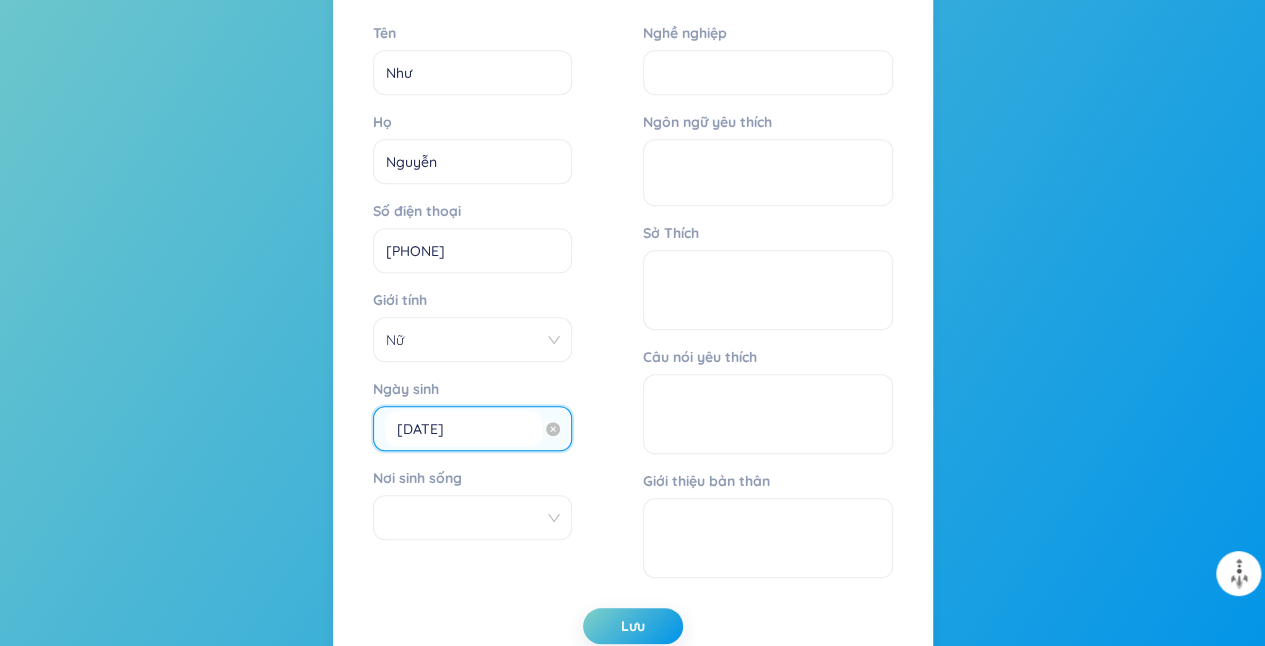 click on "[DATE]" at bounding box center (463, 428) 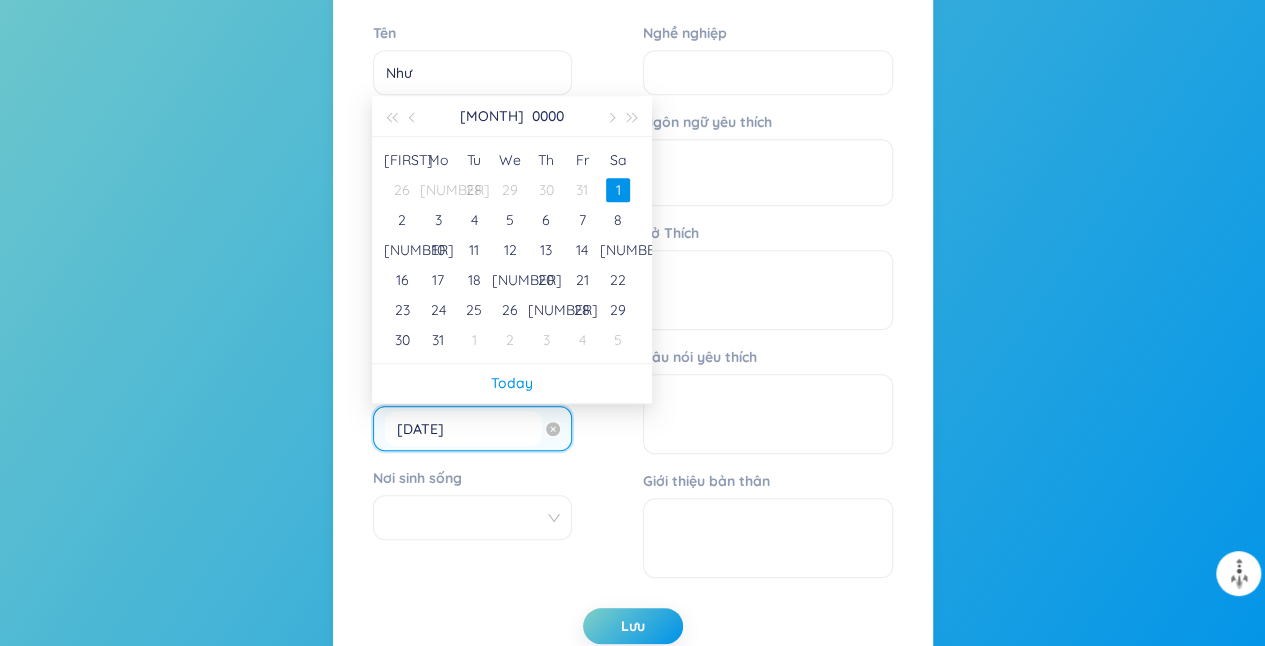 drag, startPoint x: 486, startPoint y: 434, endPoint x: 392, endPoint y: 429, distance: 94.13288 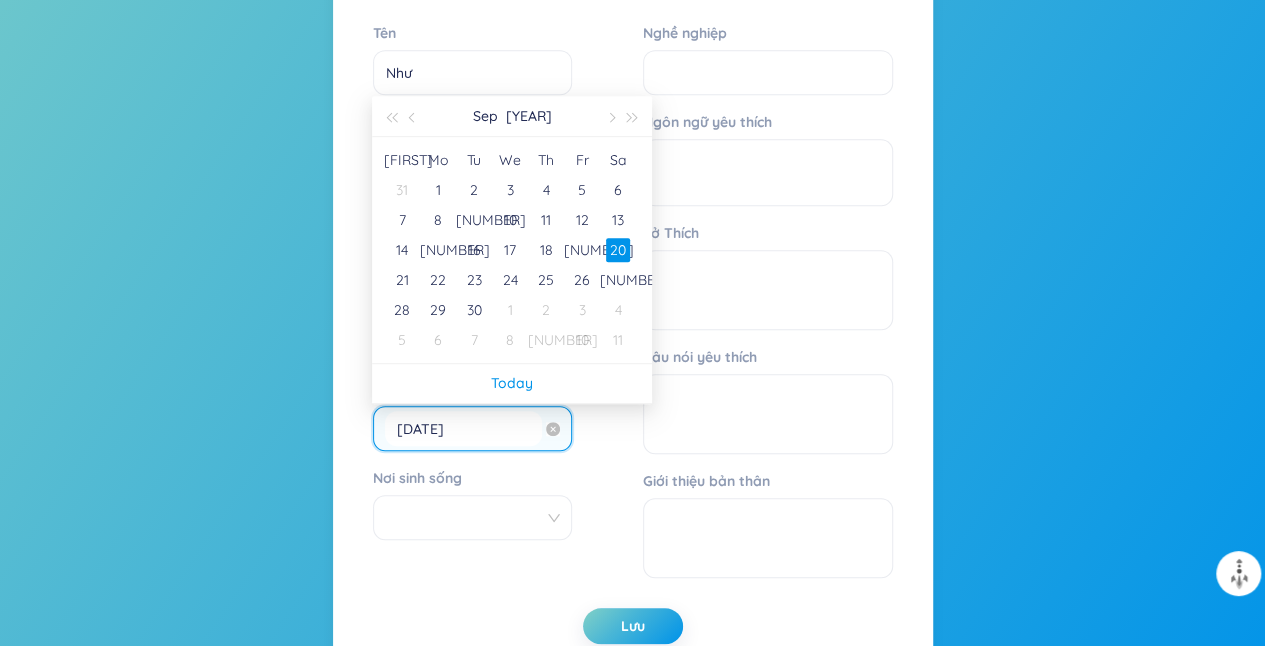 click on "[DATE]" at bounding box center [463, 428] 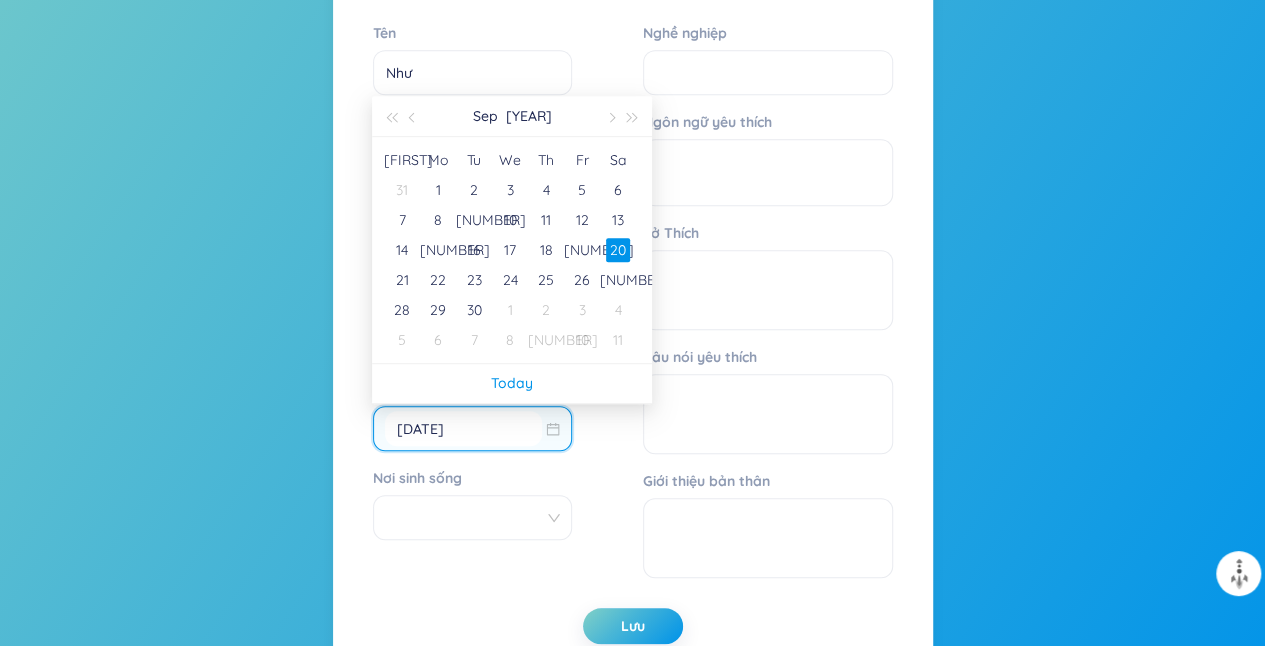 click on "Nơi sinh sống" at bounding box center (465, 518) 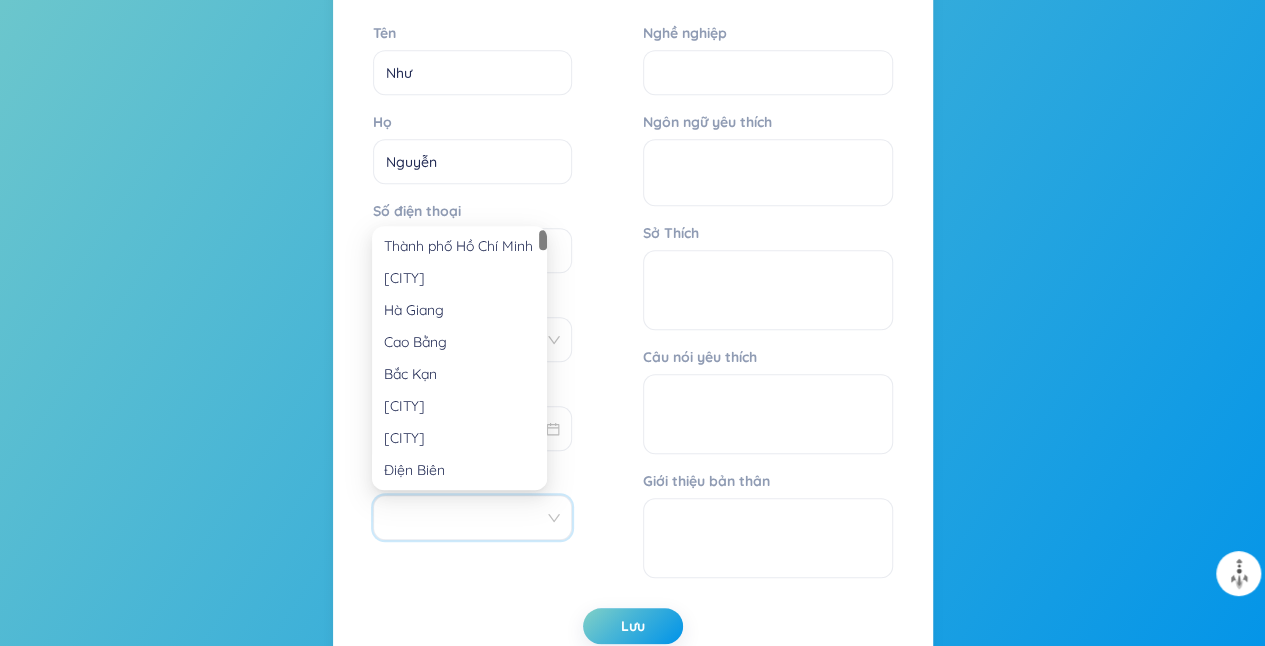 click on "Câu nói yêu thích" at bounding box center (768, 402) 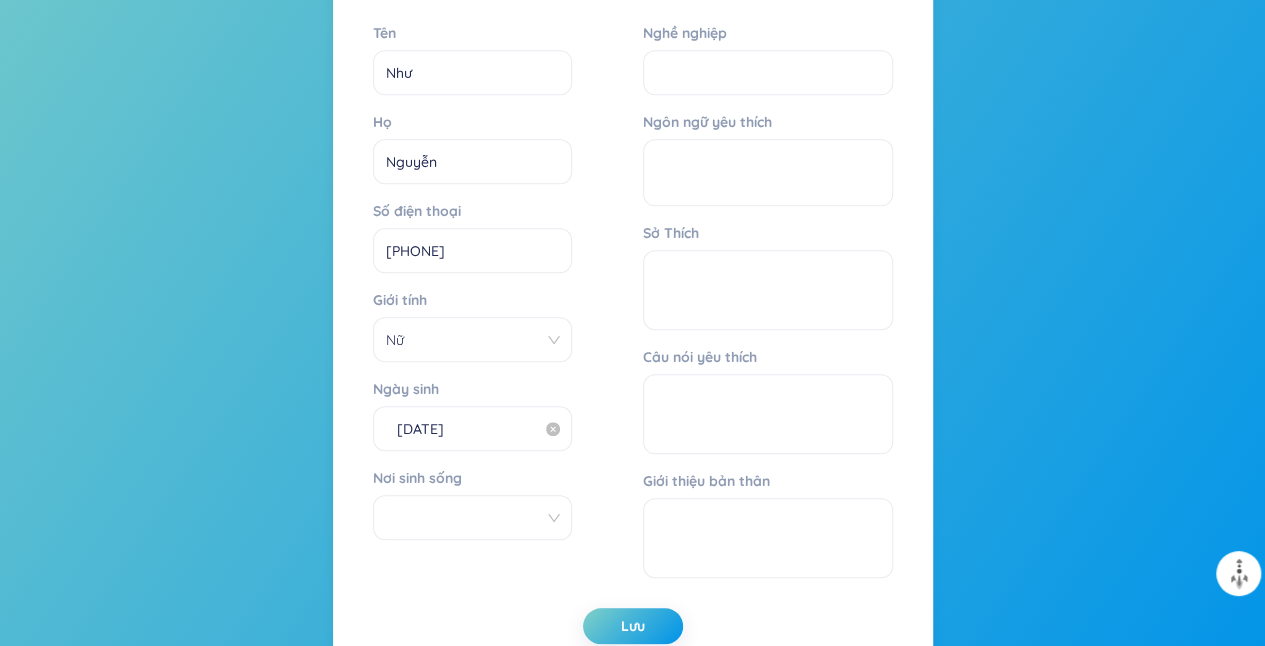 click on "[DATE]" at bounding box center (463, 428) 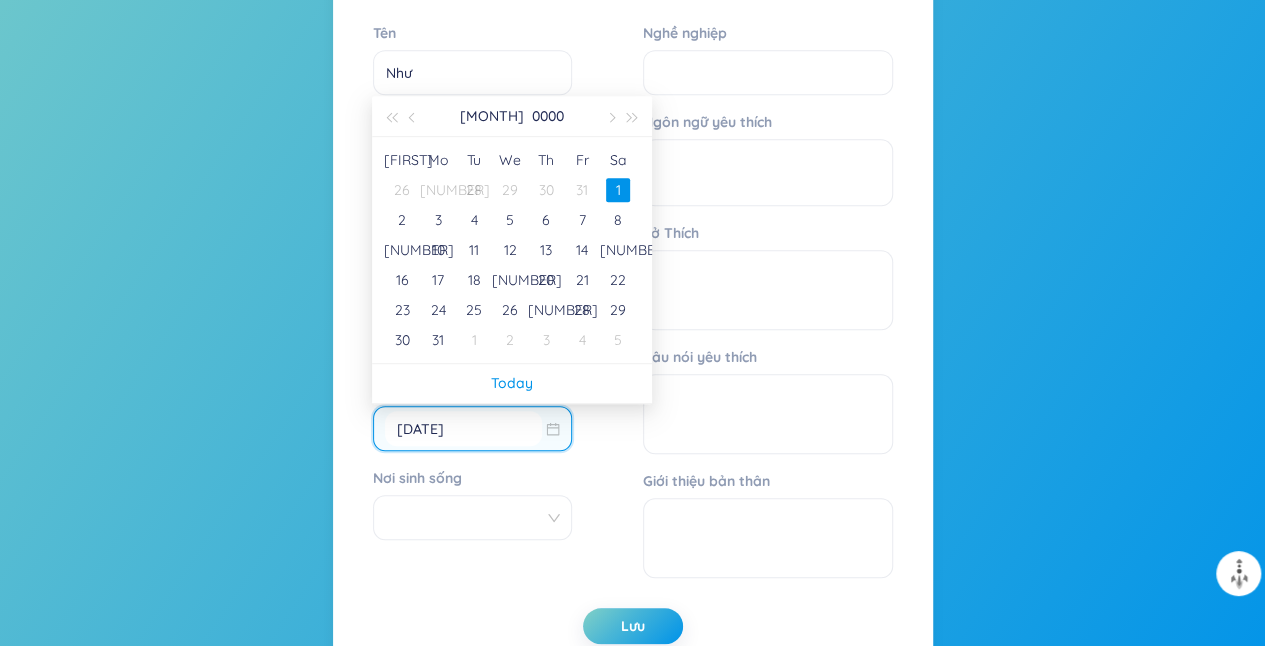drag, startPoint x: 485, startPoint y: 427, endPoint x: 323, endPoint y: 461, distance: 165.52945 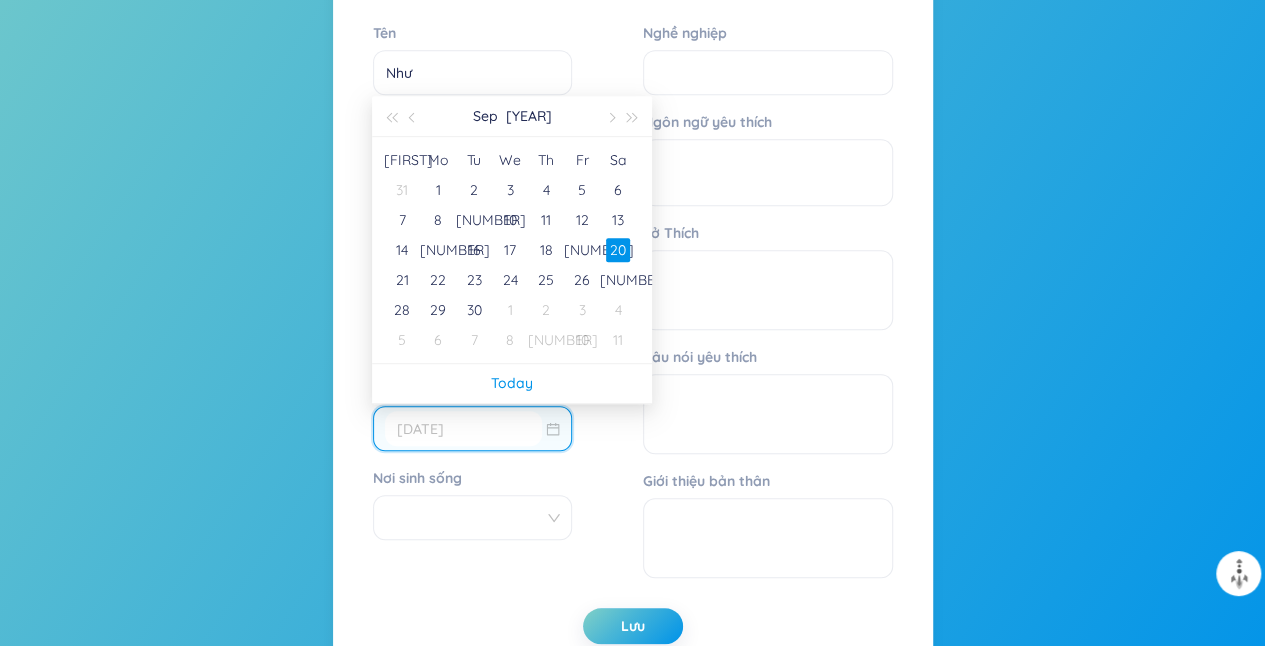 click on "20" at bounding box center (618, 250) 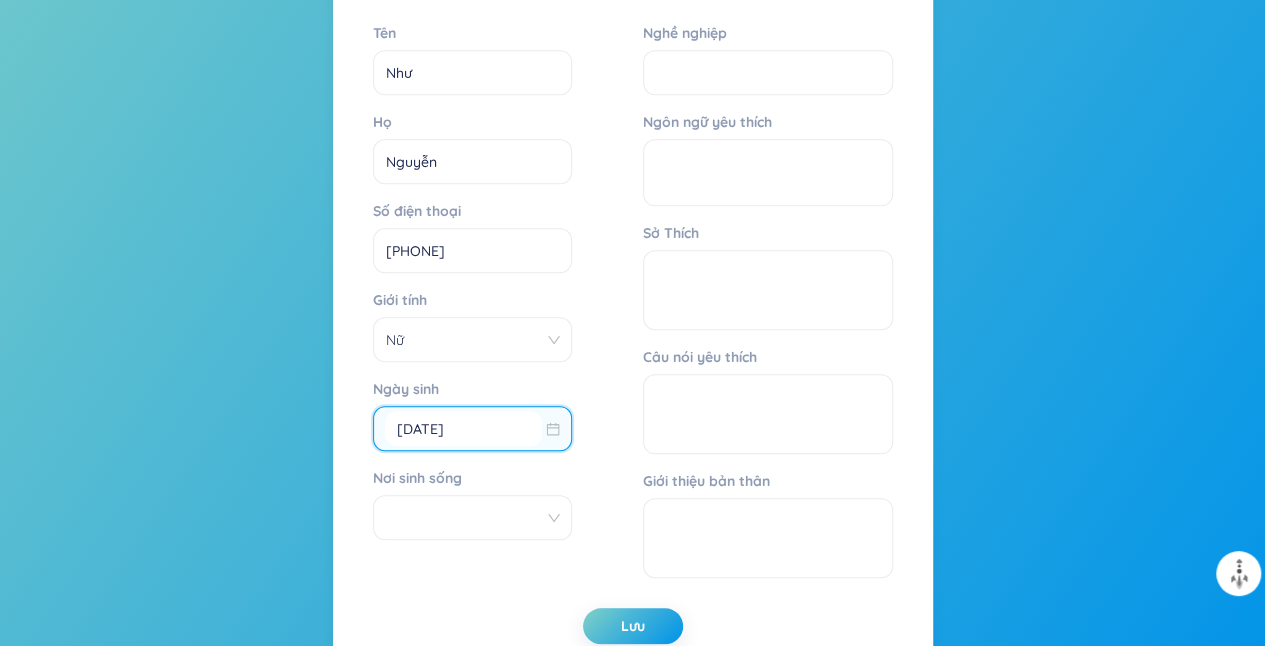 type on "[DATE]" 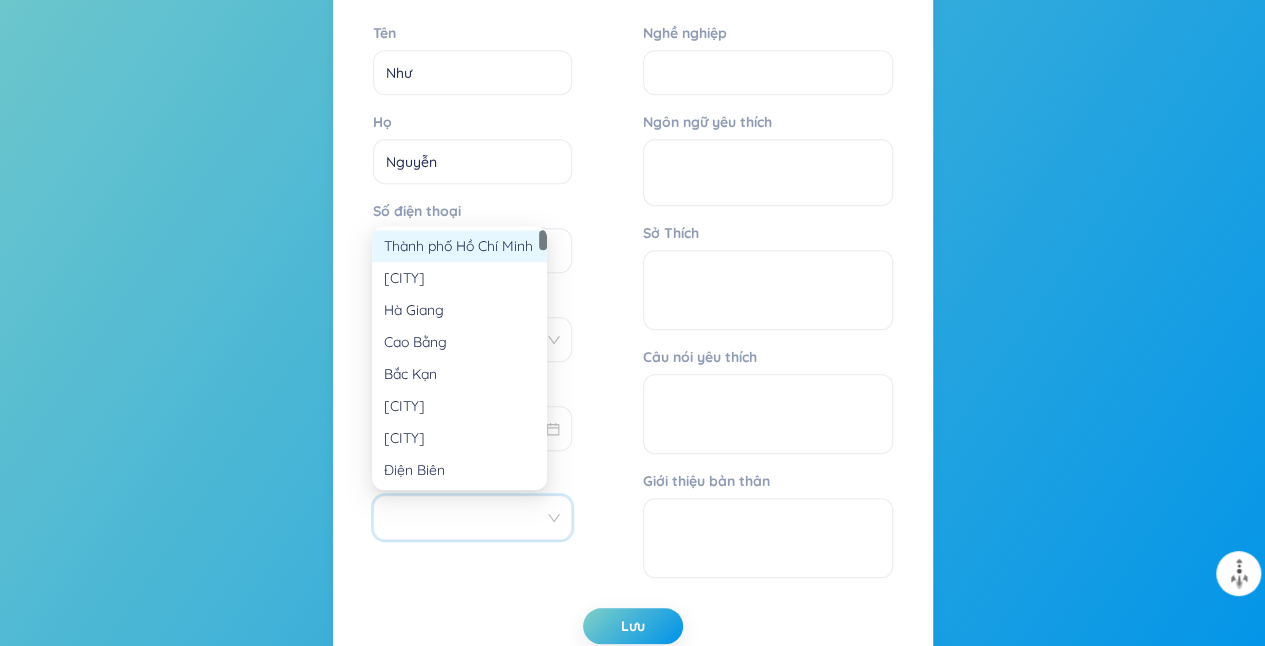 click on "Thành phố Hồ Chí Minh" at bounding box center [459, 246] 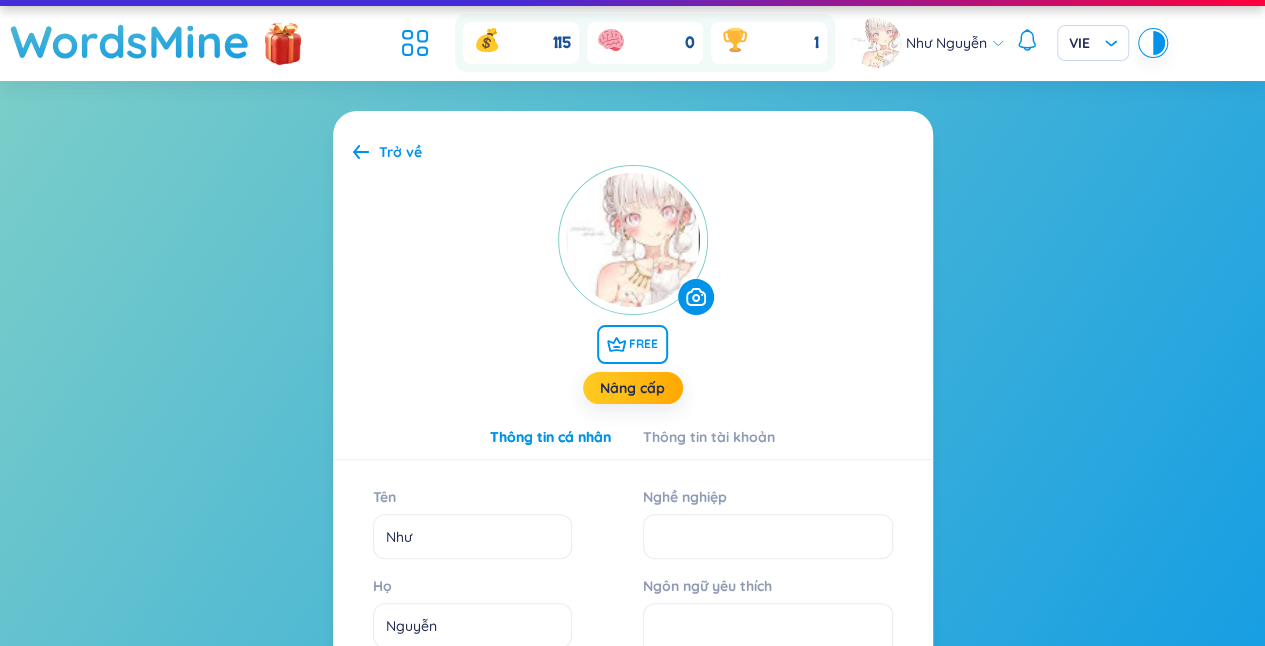 scroll, scrollTop: 0, scrollLeft: 0, axis: both 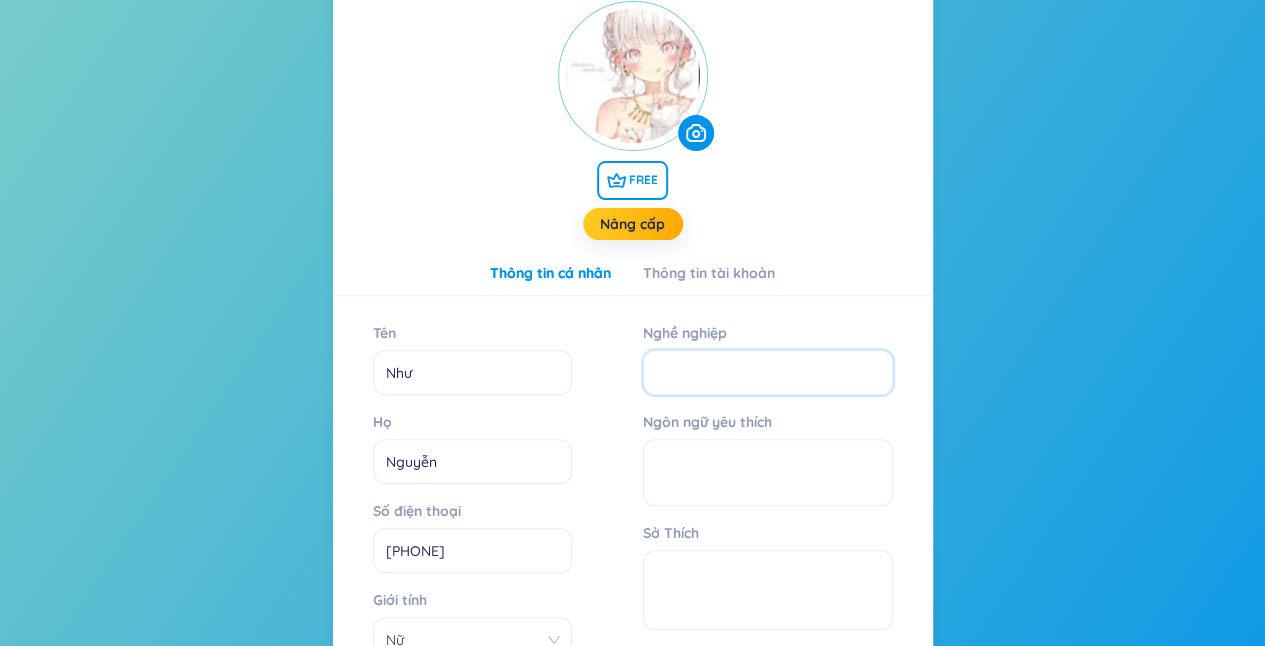 click on "Nghề nghiệp" at bounding box center (768, 372) 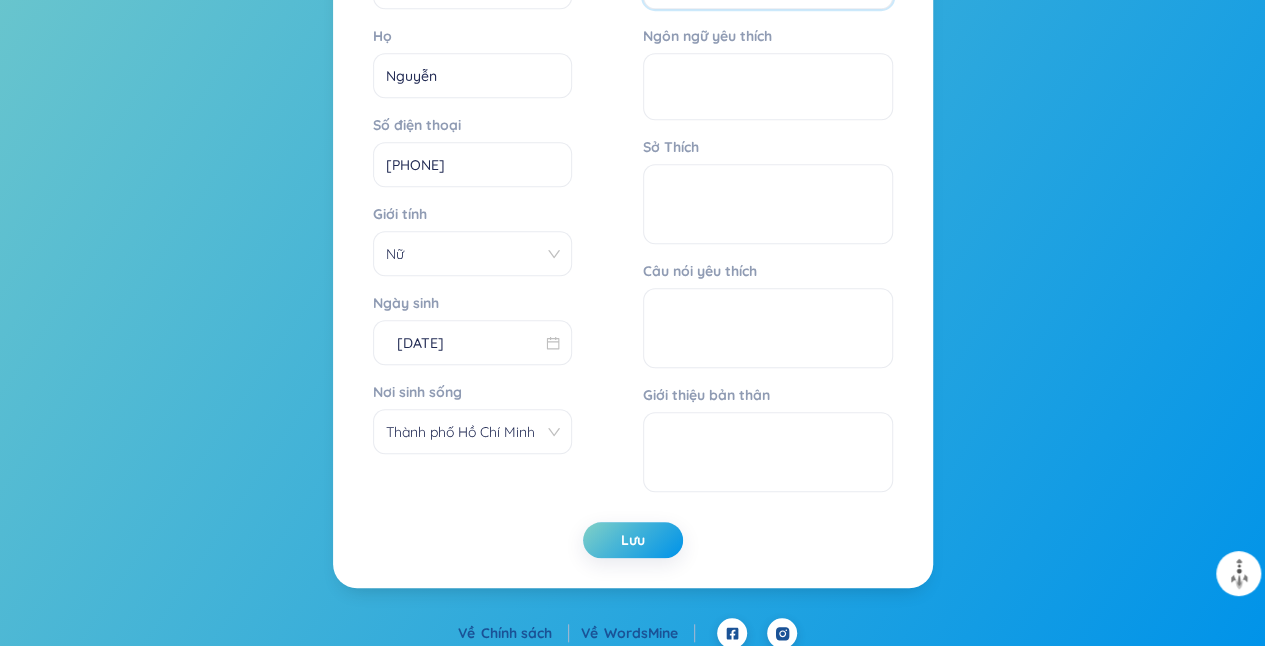 scroll, scrollTop: 597, scrollLeft: 0, axis: vertical 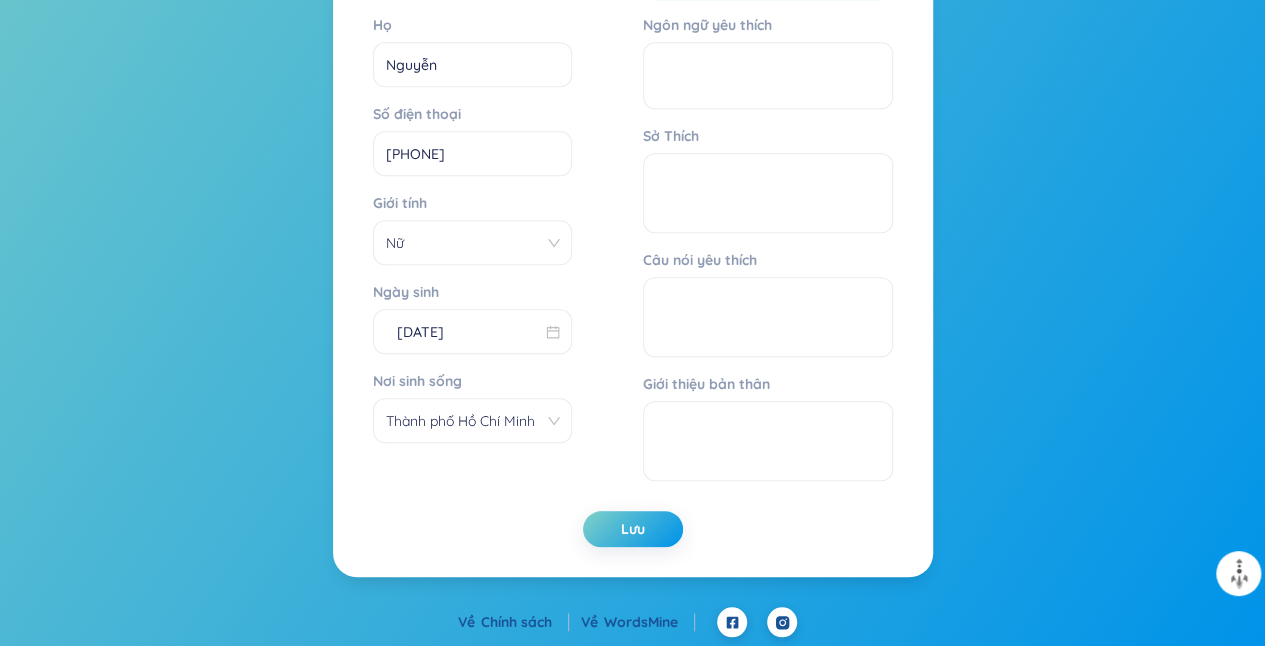click on "Thành phố Hồ Chí Minh" at bounding box center [472, 421] 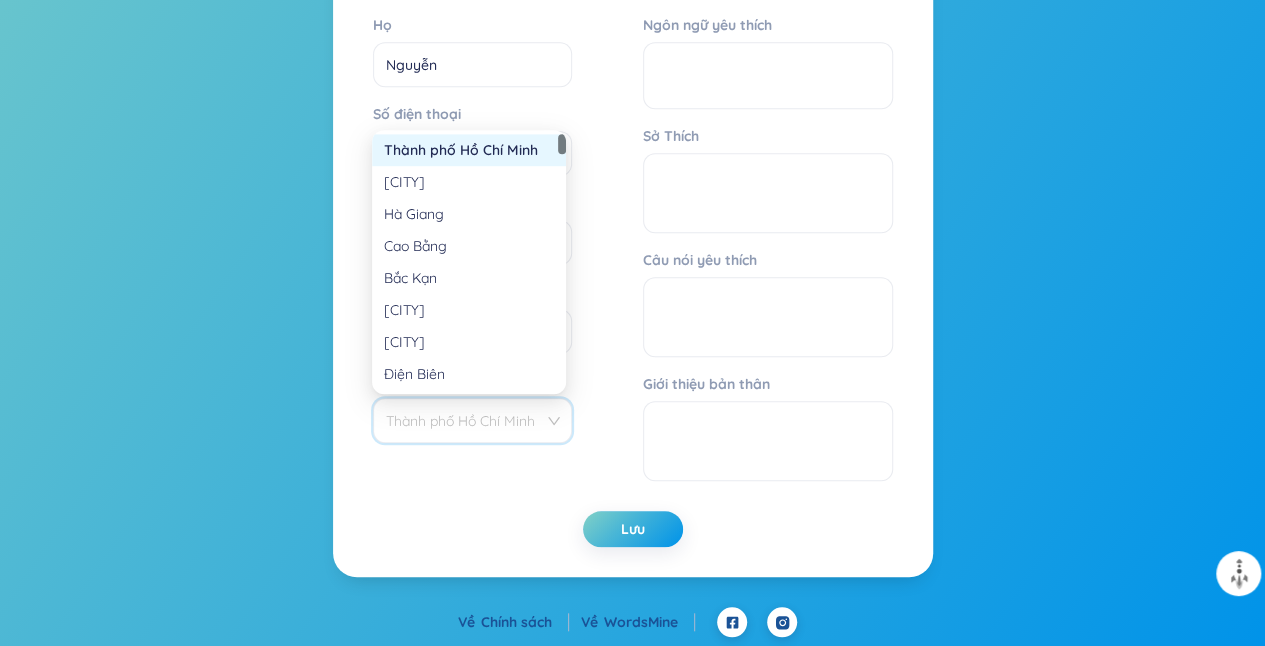 click on "Thành phố Hồ Chí Minh" at bounding box center [472, 421] 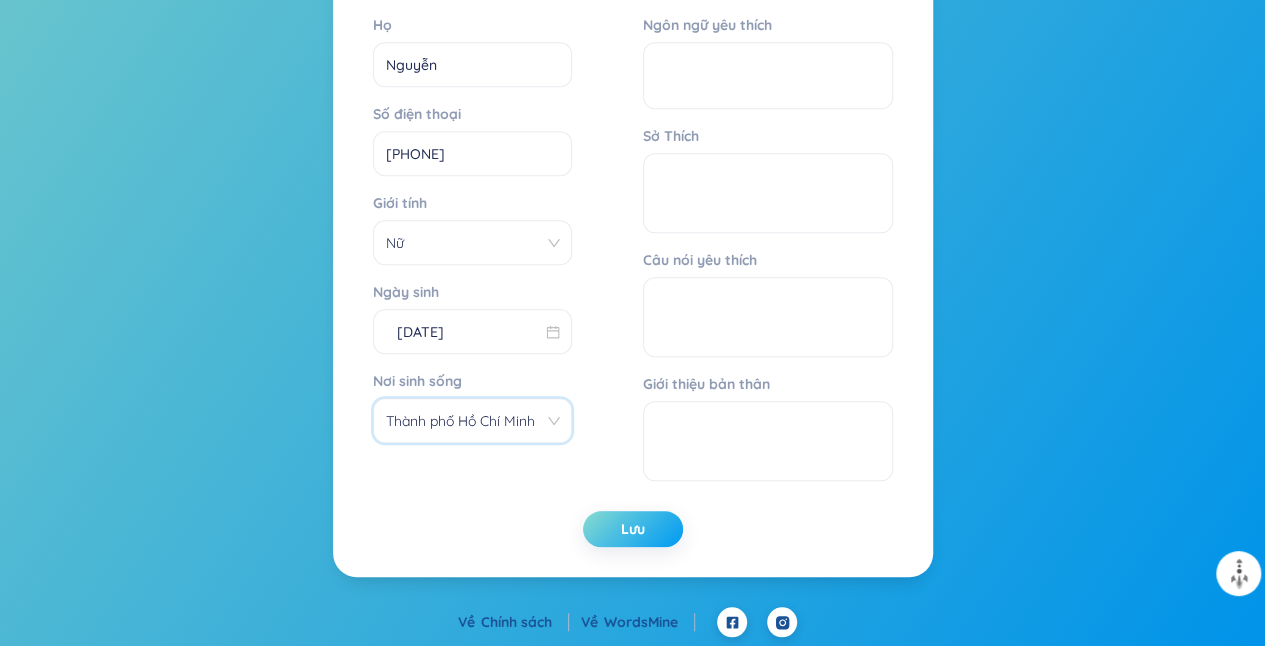 click on "Lưu" at bounding box center [633, 529] 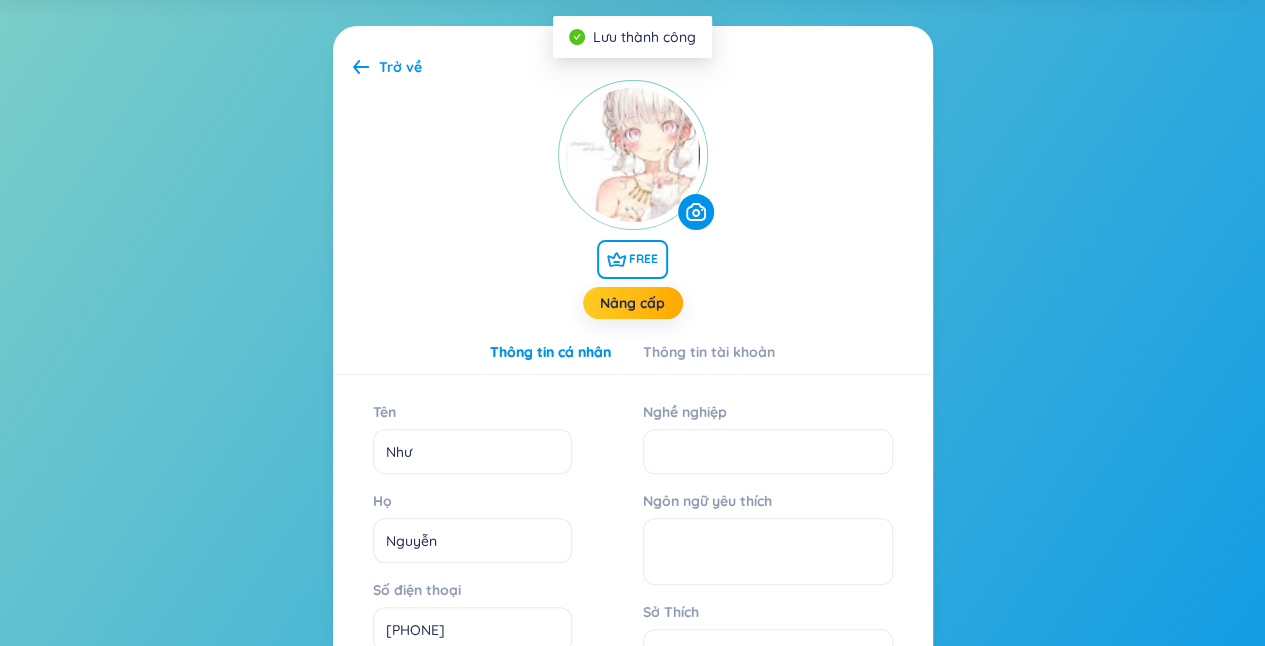 scroll, scrollTop: 97, scrollLeft: 0, axis: vertical 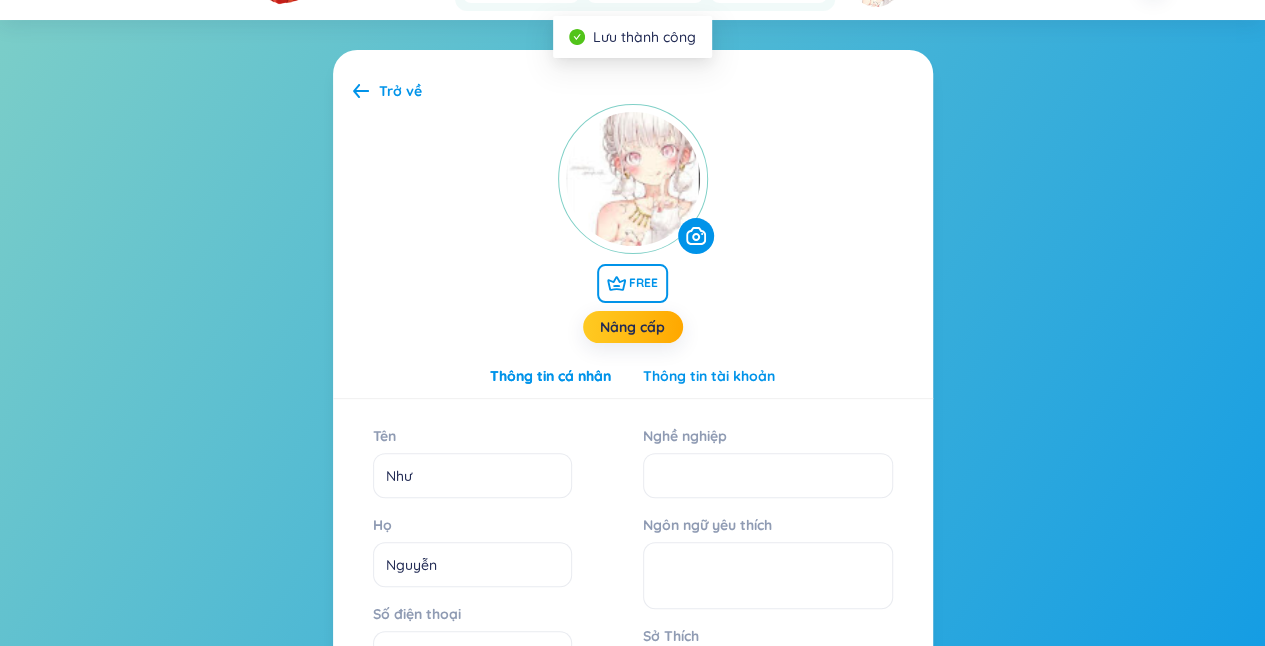 click on "Thông tin tài khoản" at bounding box center (709, 376) 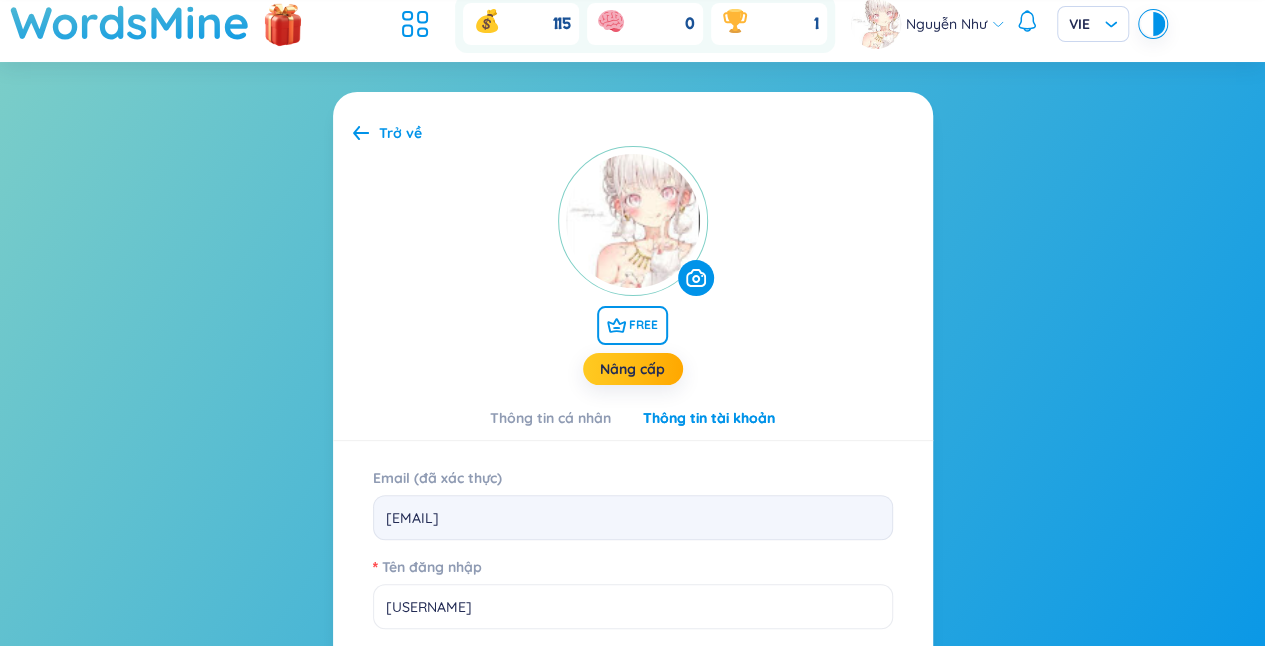 scroll, scrollTop: 0, scrollLeft: 0, axis: both 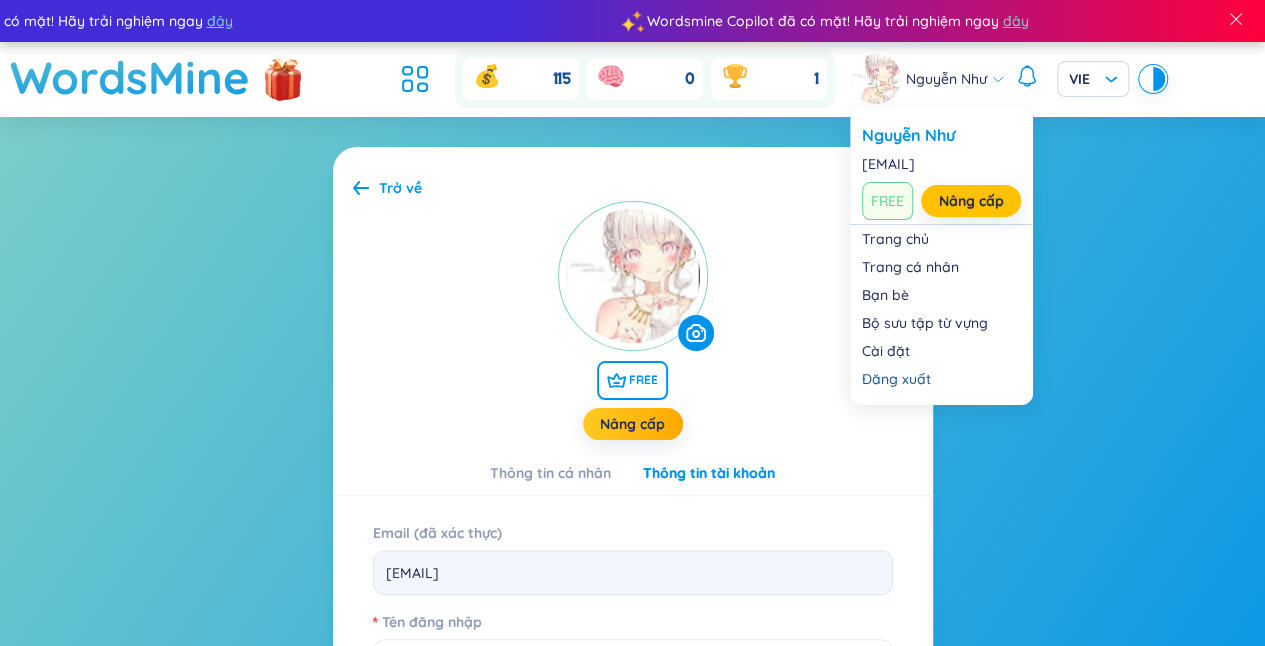 click on "Nguyễn Như" at bounding box center [946, 79] 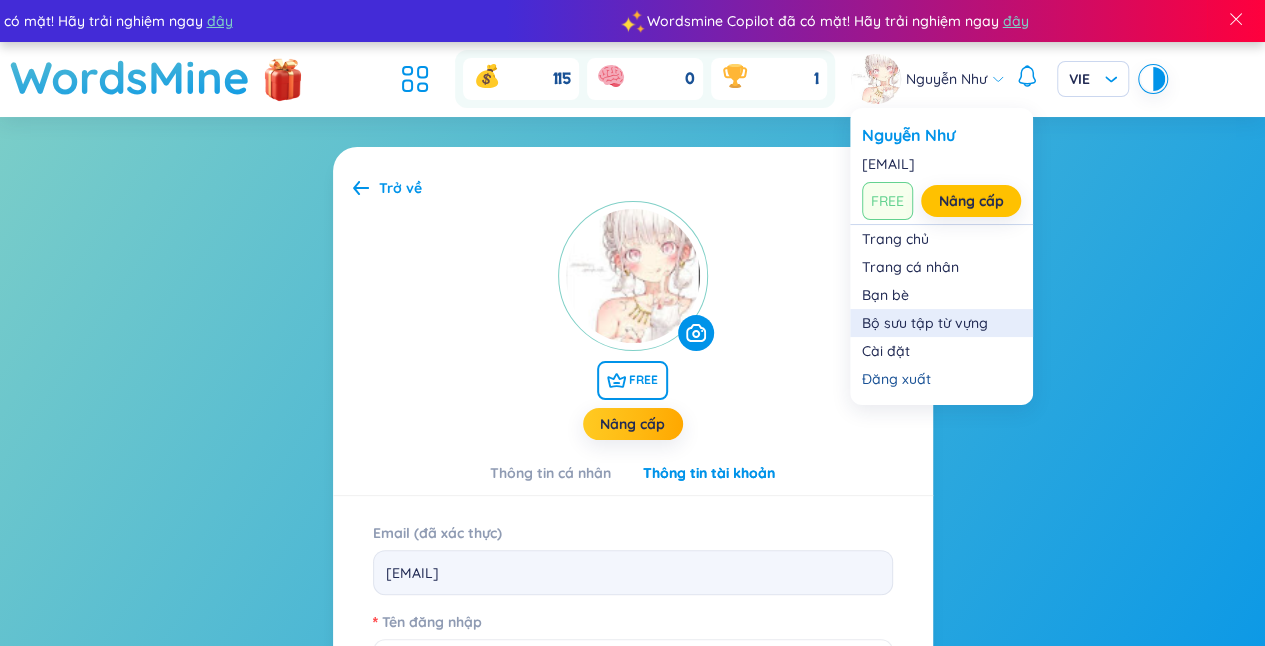 click on "Bộ sưu tập từ vựng" at bounding box center (941, 323) 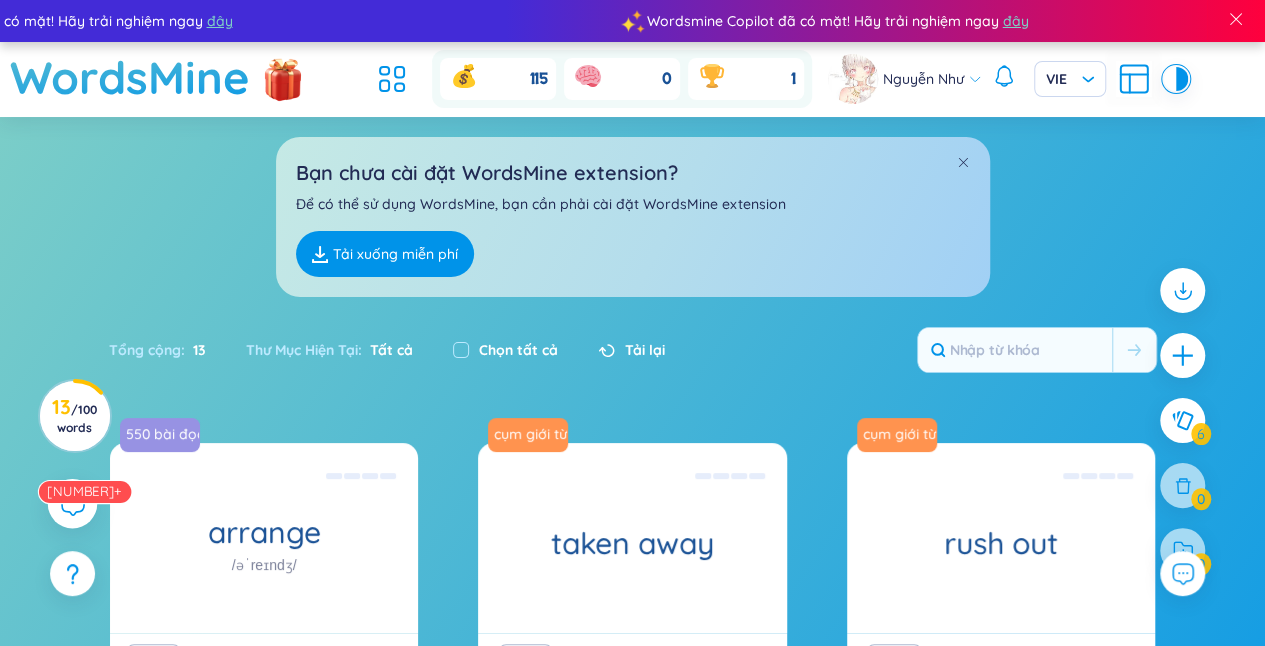 click on "[NUMBER]+" at bounding box center (84, 491) 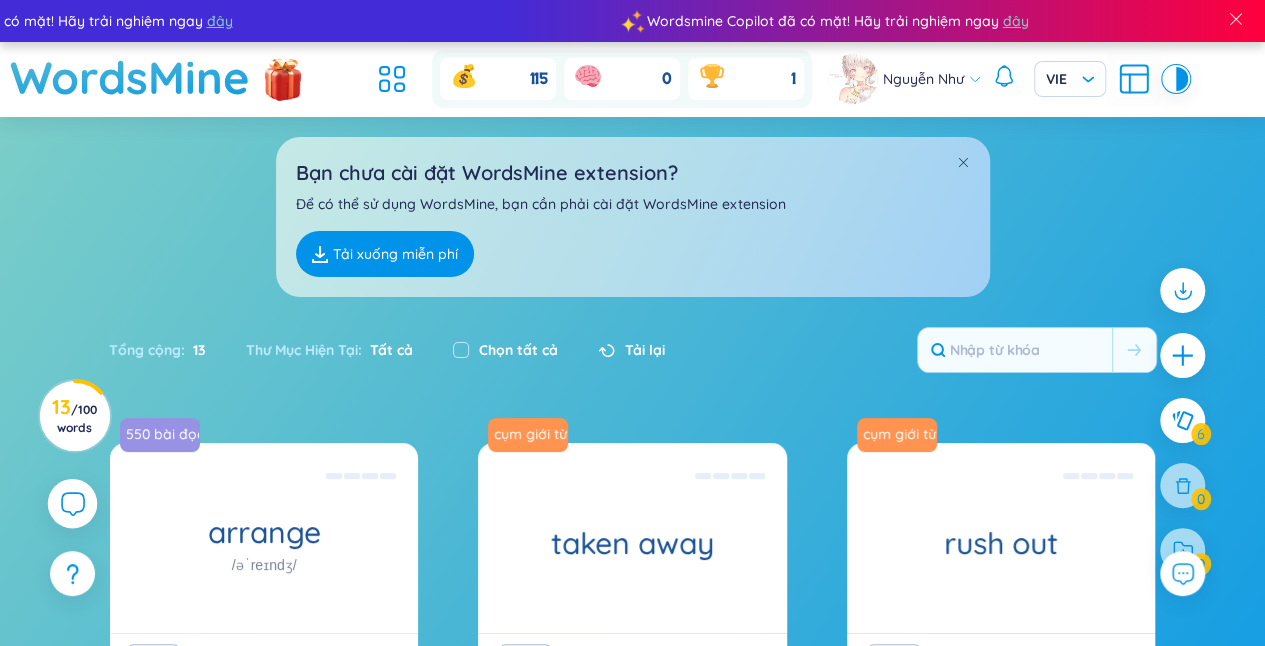 scroll, scrollTop: 22982, scrollLeft: 0, axis: vertical 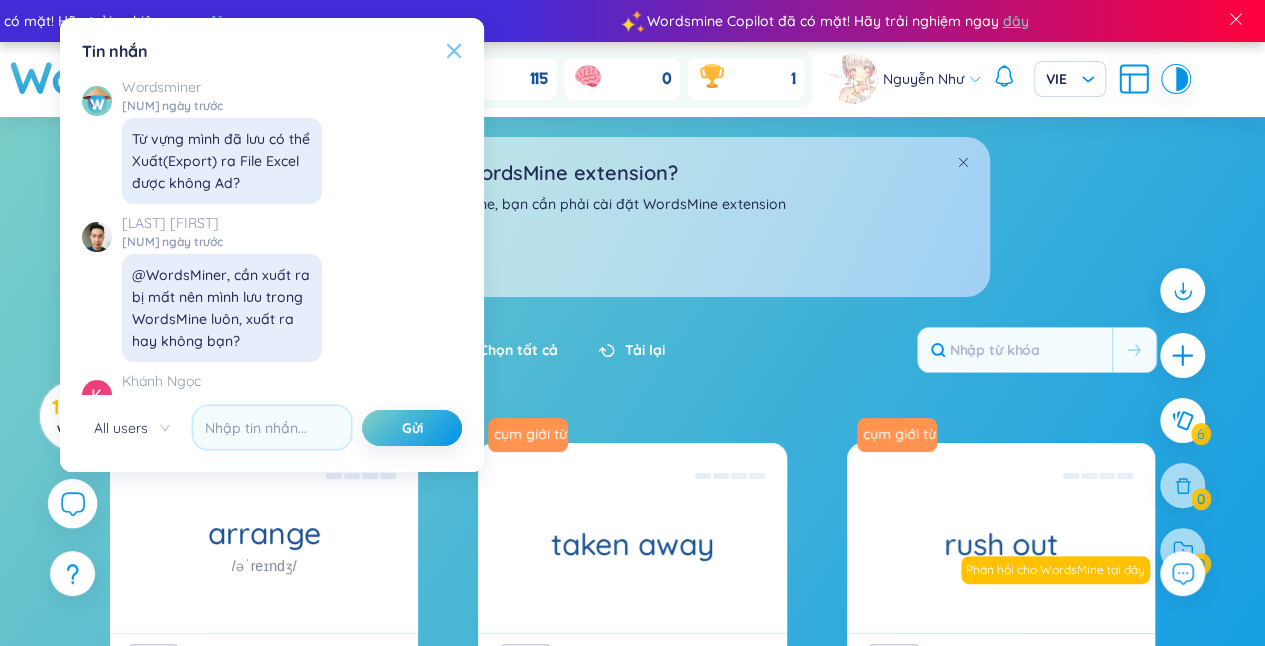 click 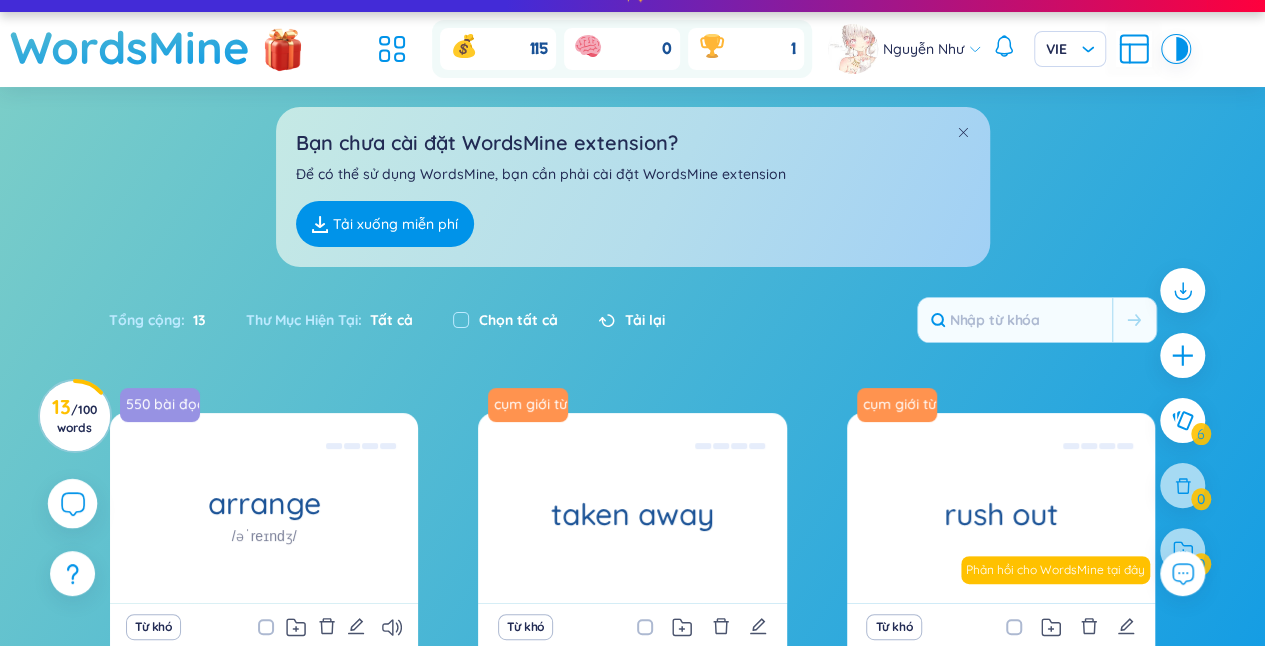 scroll, scrollTop: 0, scrollLeft: 0, axis: both 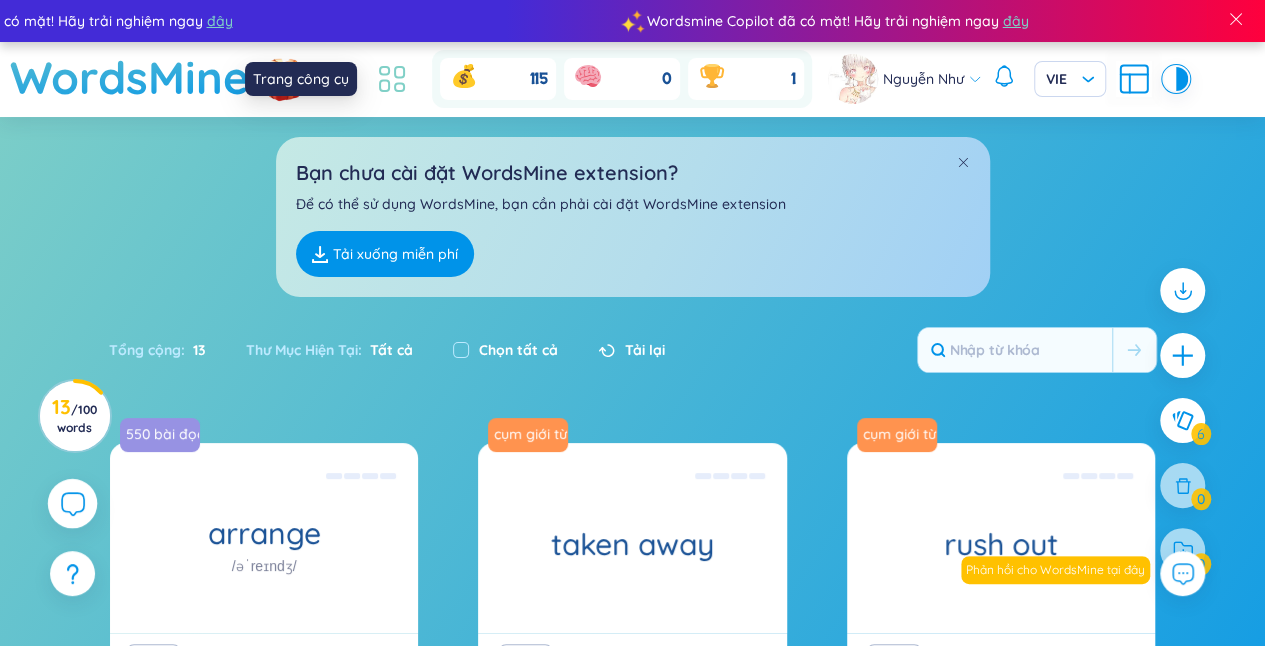 click 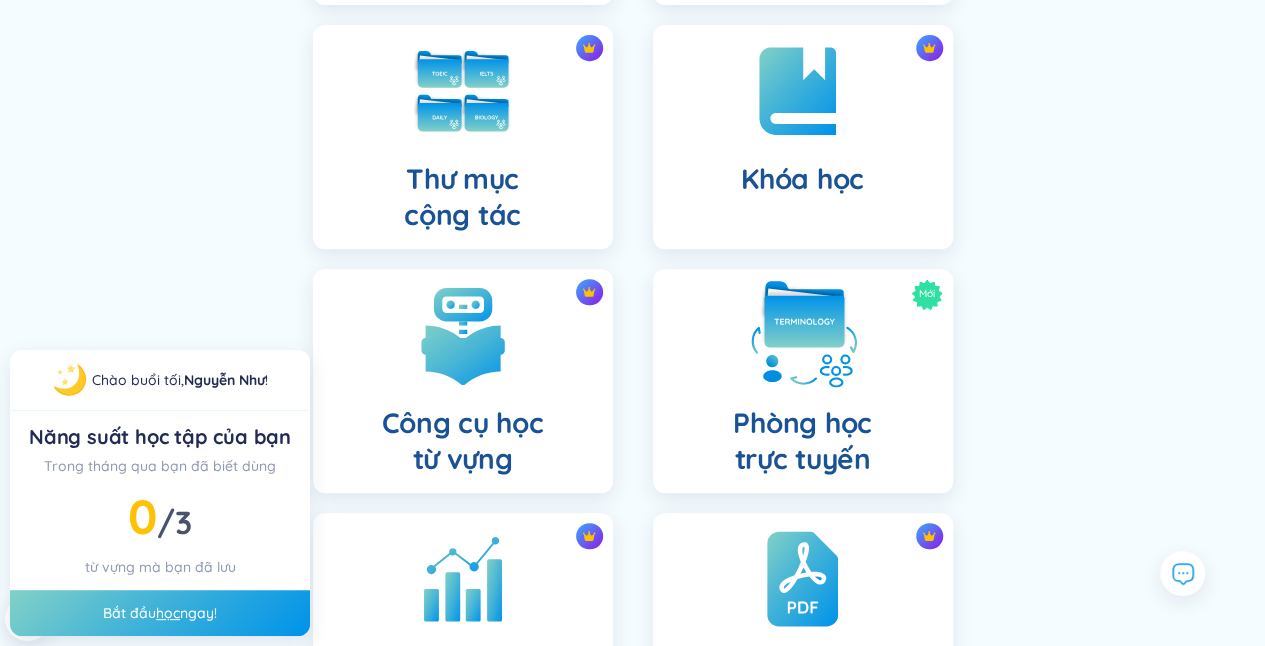 scroll, scrollTop: 200, scrollLeft: 0, axis: vertical 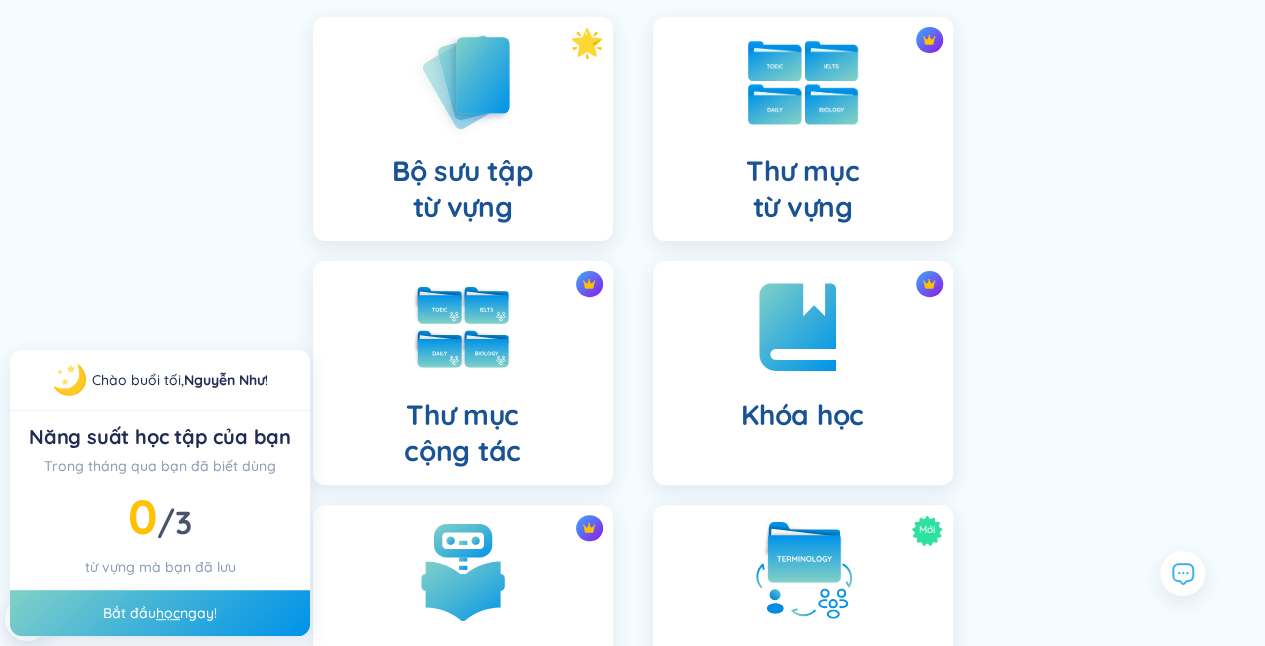 click on "Thư mục từ vựng" at bounding box center [802, 189] 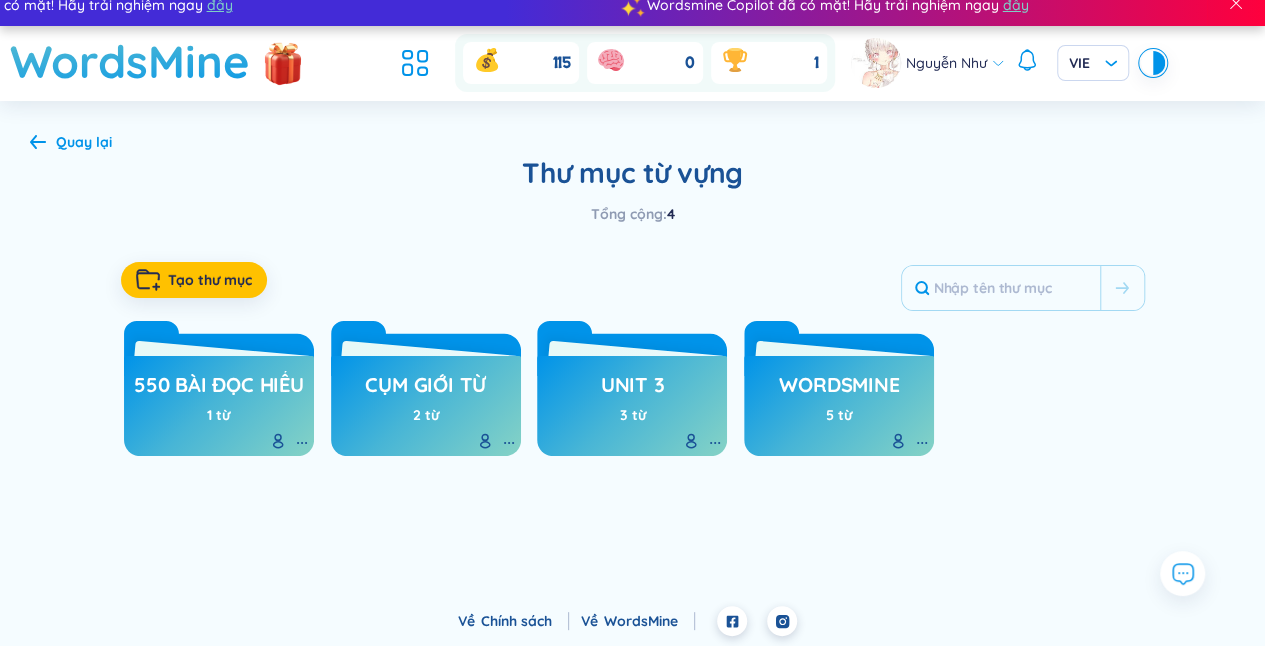scroll, scrollTop: 0, scrollLeft: 0, axis: both 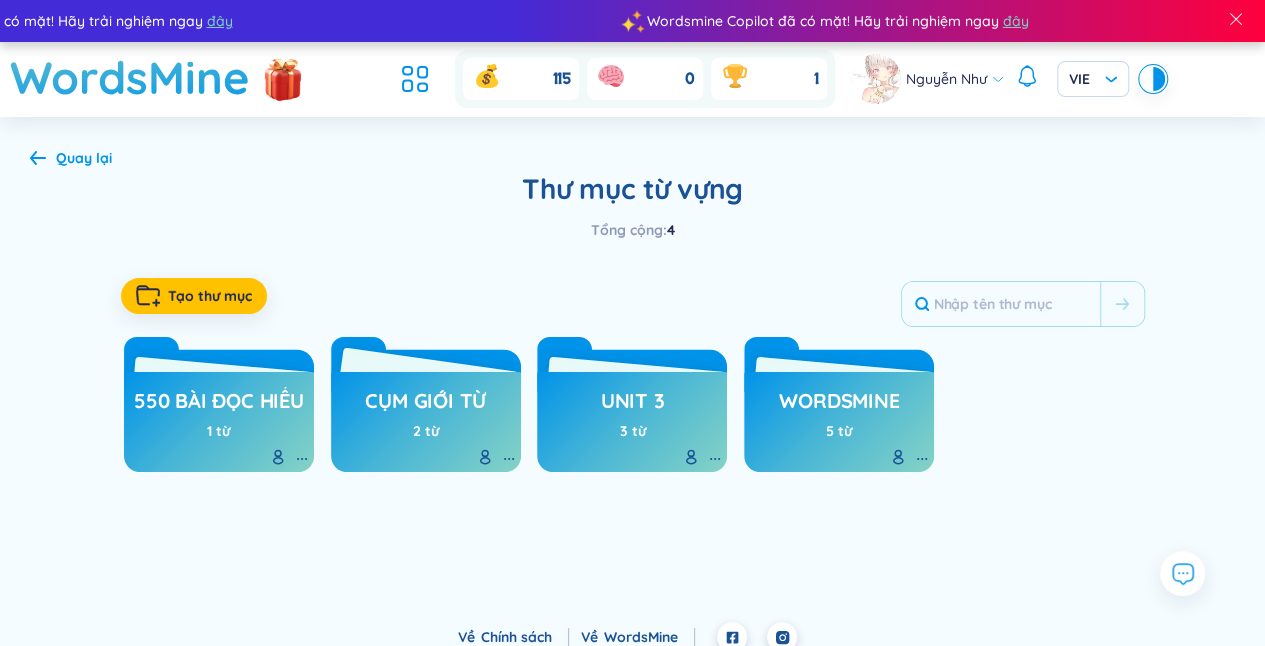 click on "cụm giới từ" at bounding box center [425, 406] 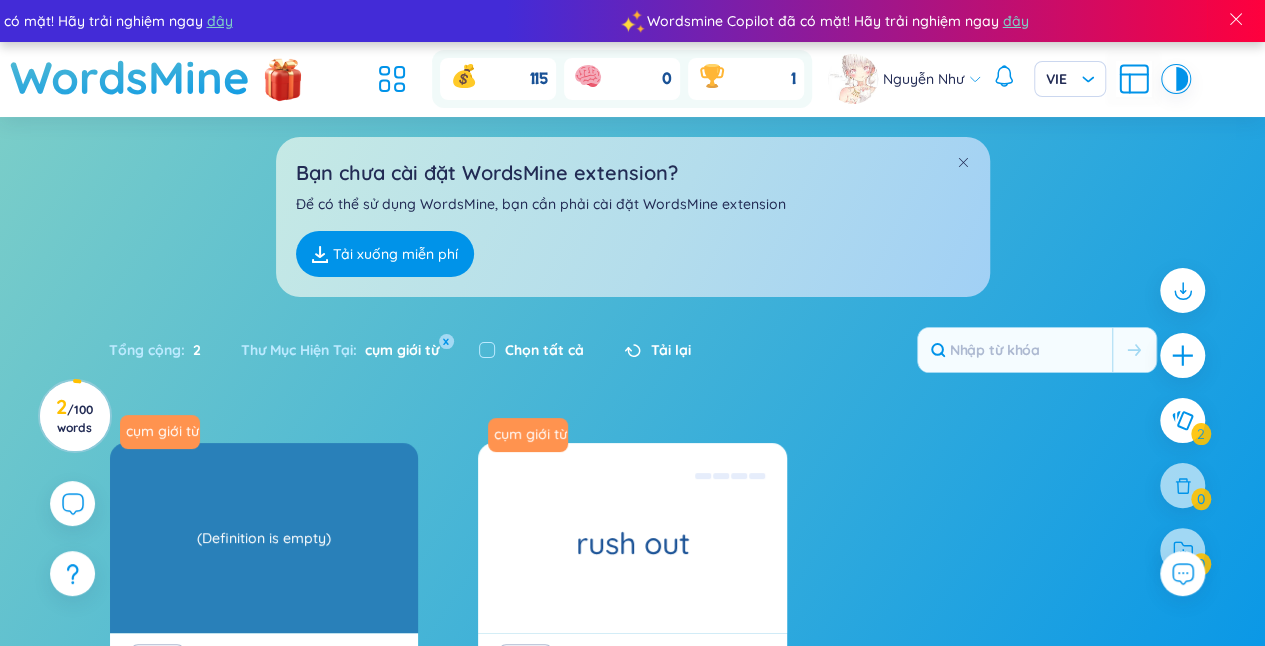 scroll, scrollTop: 200, scrollLeft: 0, axis: vertical 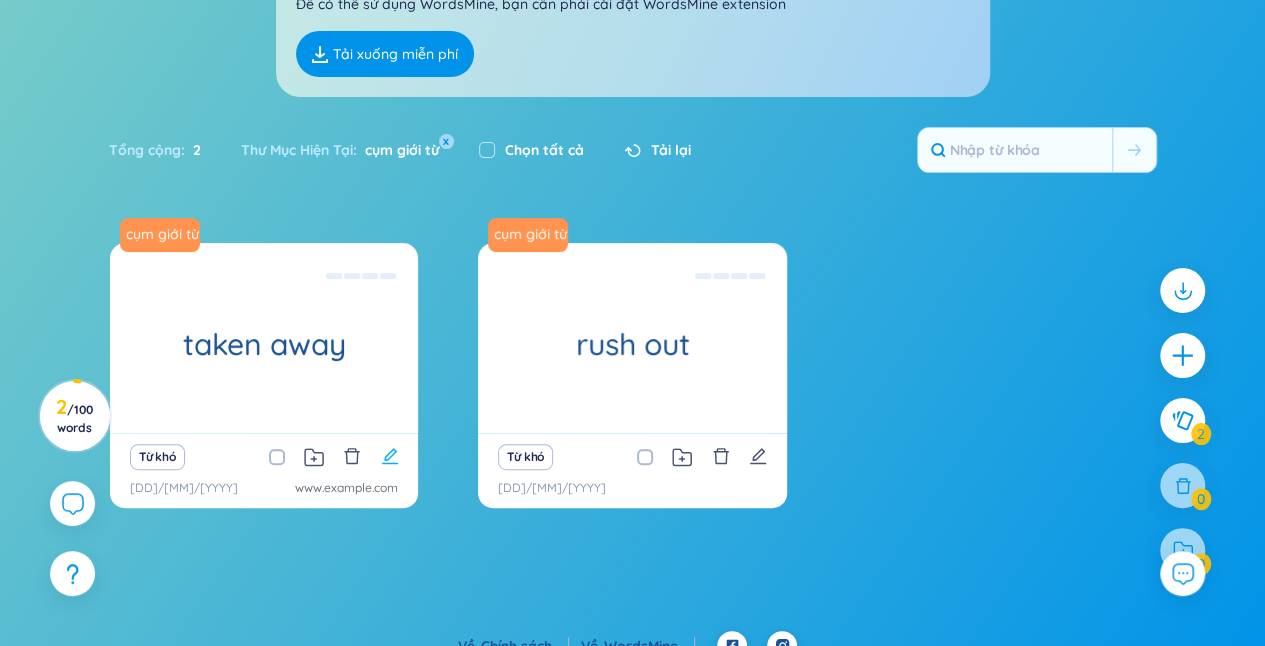click 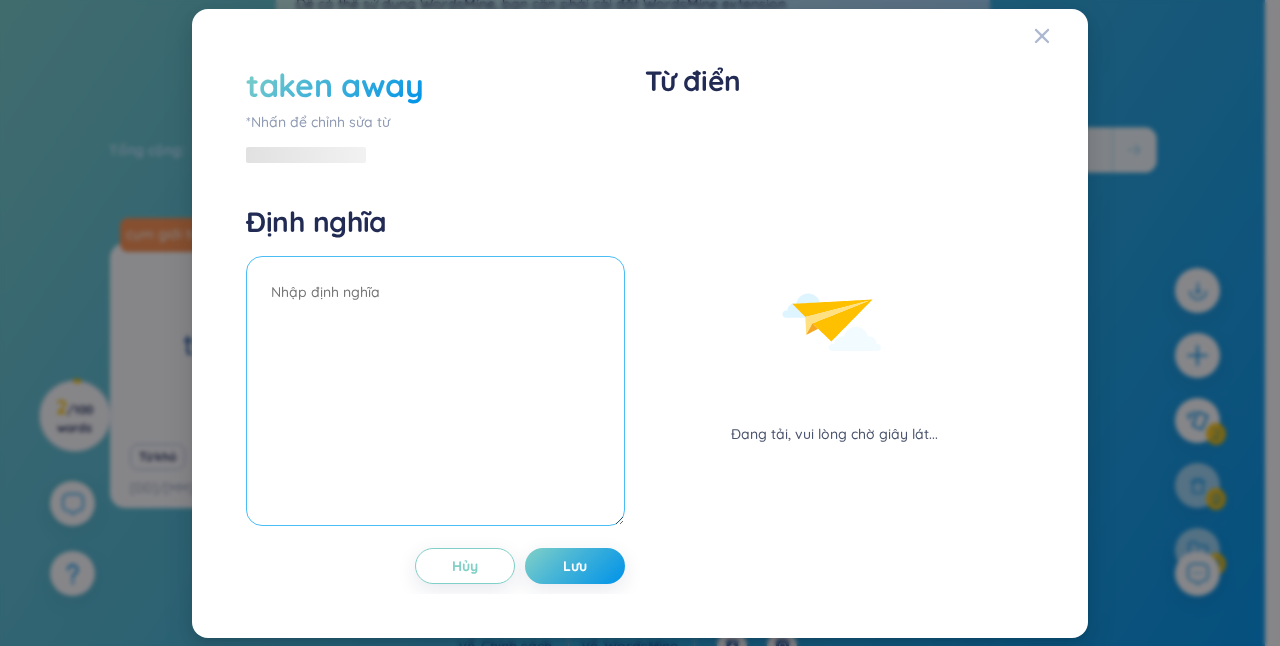 click at bounding box center (435, 391) 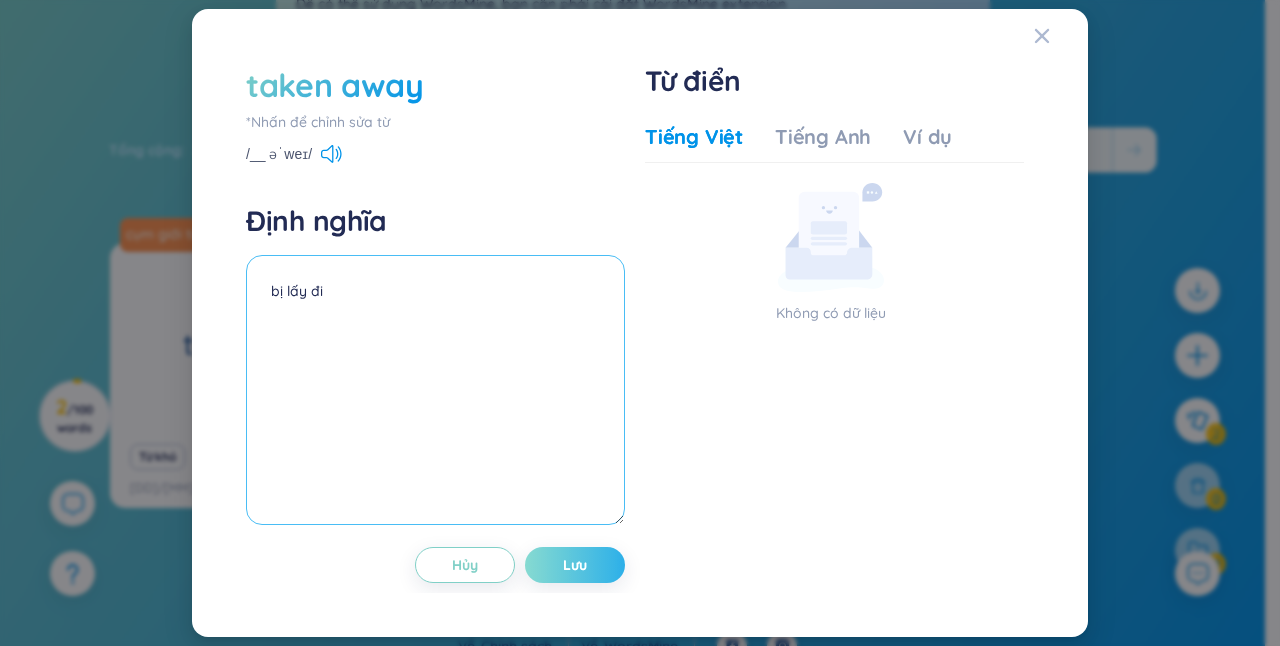 type on "bị lấy đi" 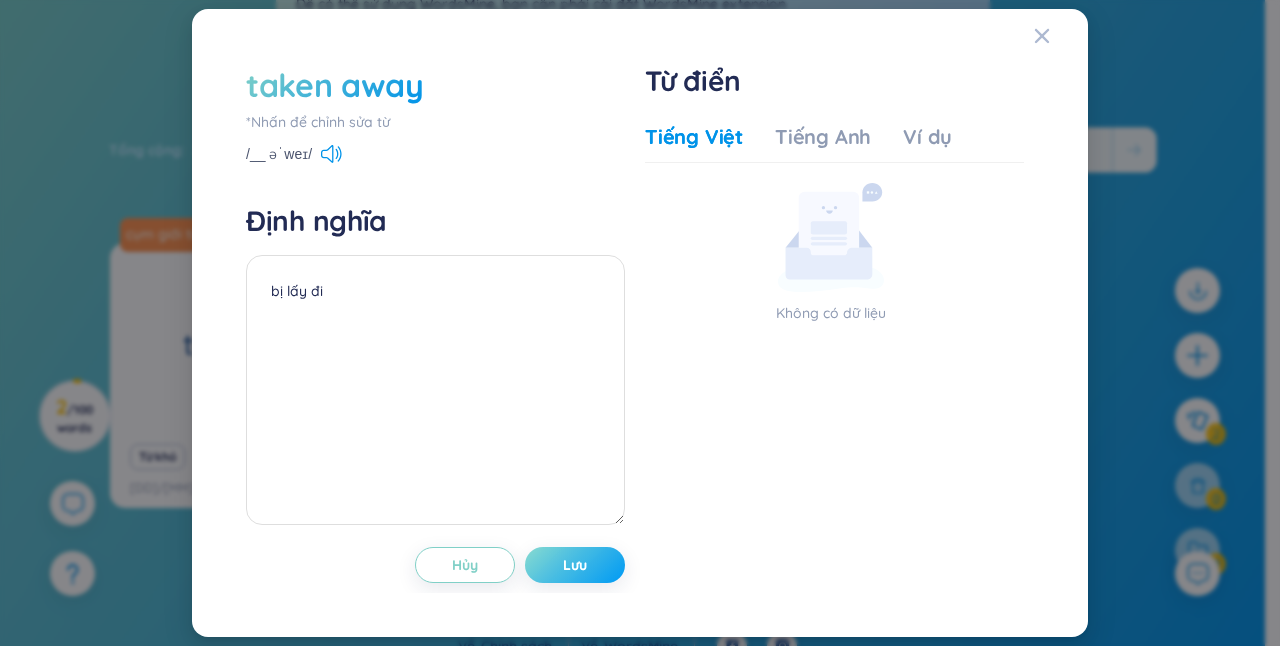 click on "Lưu" at bounding box center [575, 565] 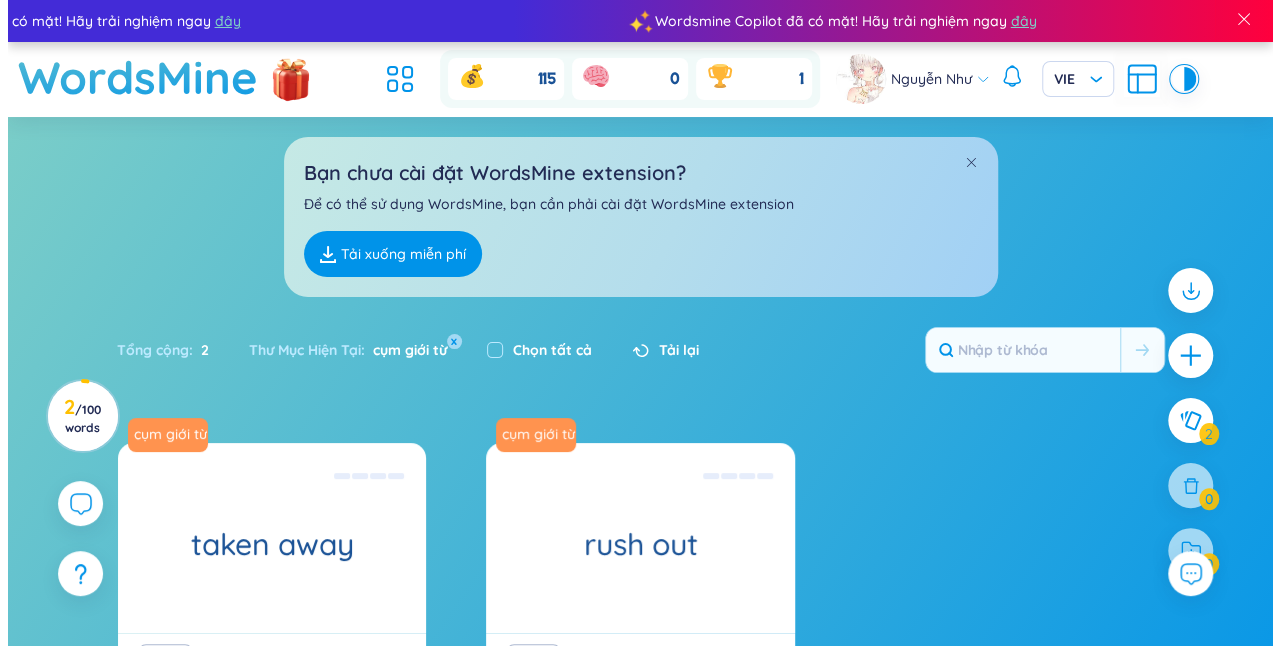 scroll, scrollTop: 0, scrollLeft: 0, axis: both 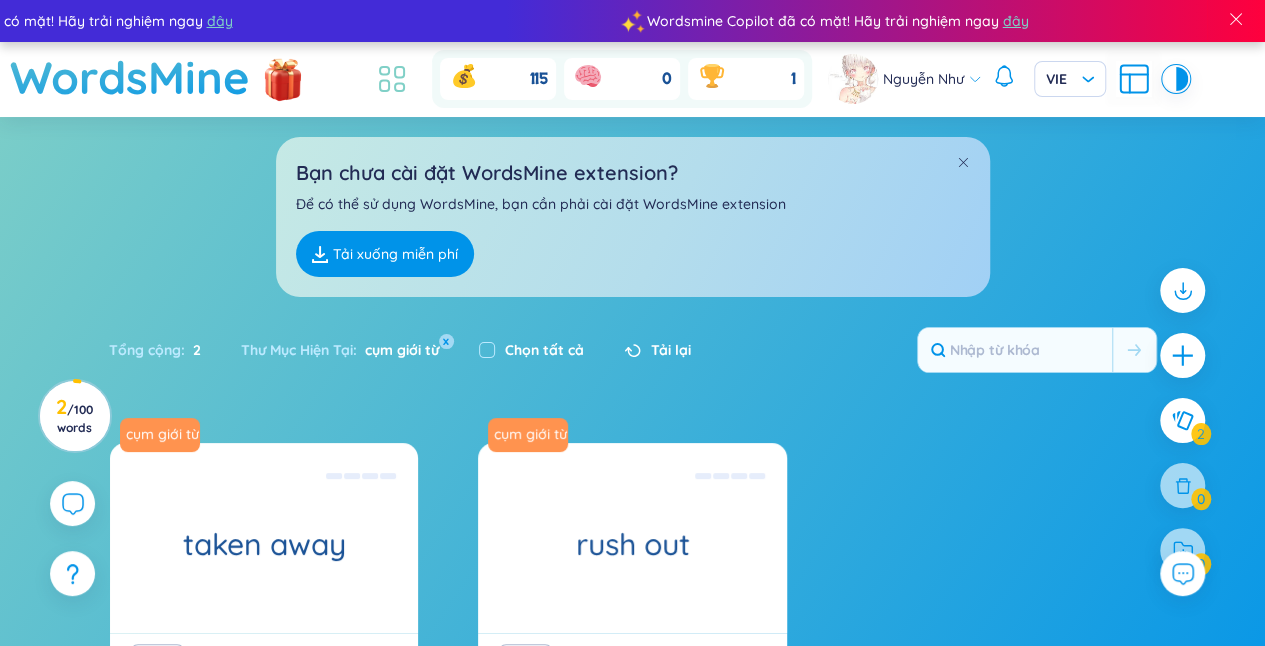 click 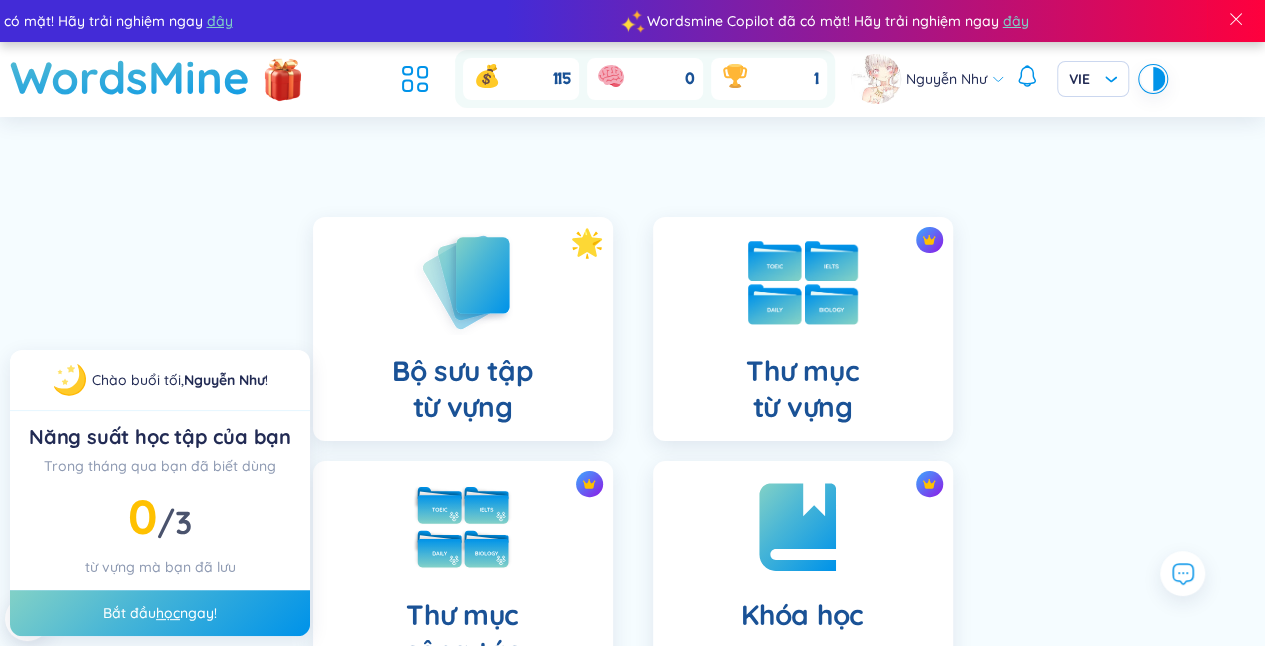 click on "Thư mục từ vựng" at bounding box center (802, 389) 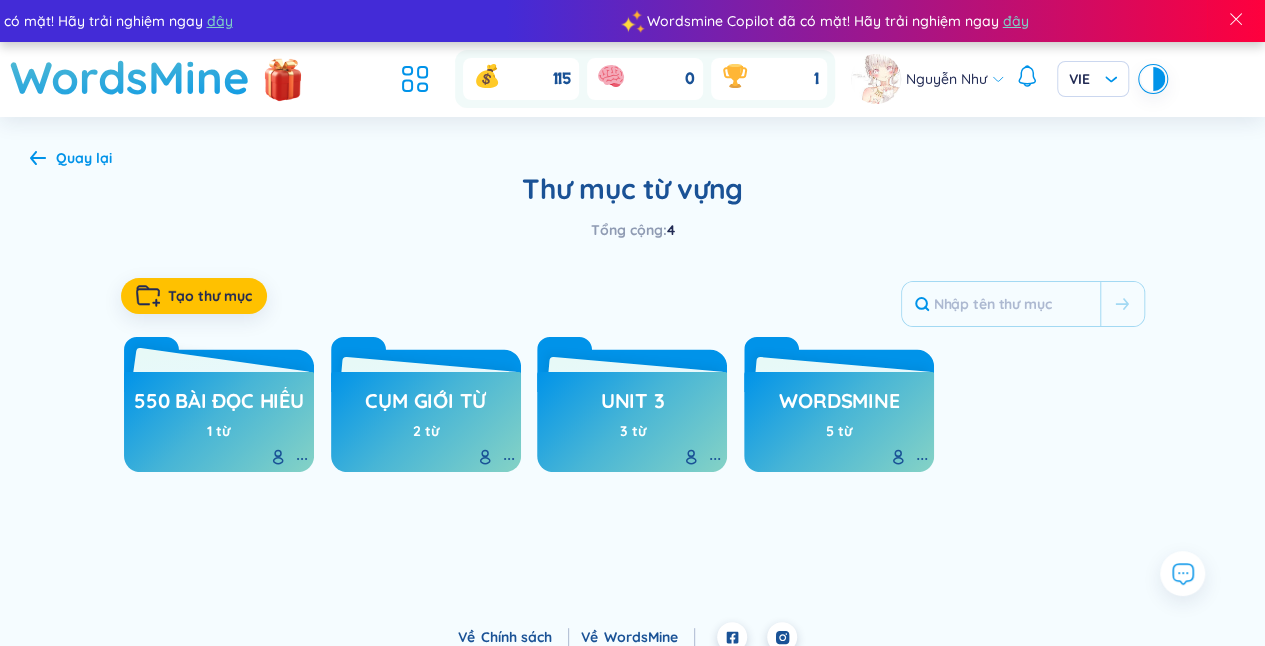 click on "550 bài đọc hiểu 1 từ" at bounding box center [219, 417] 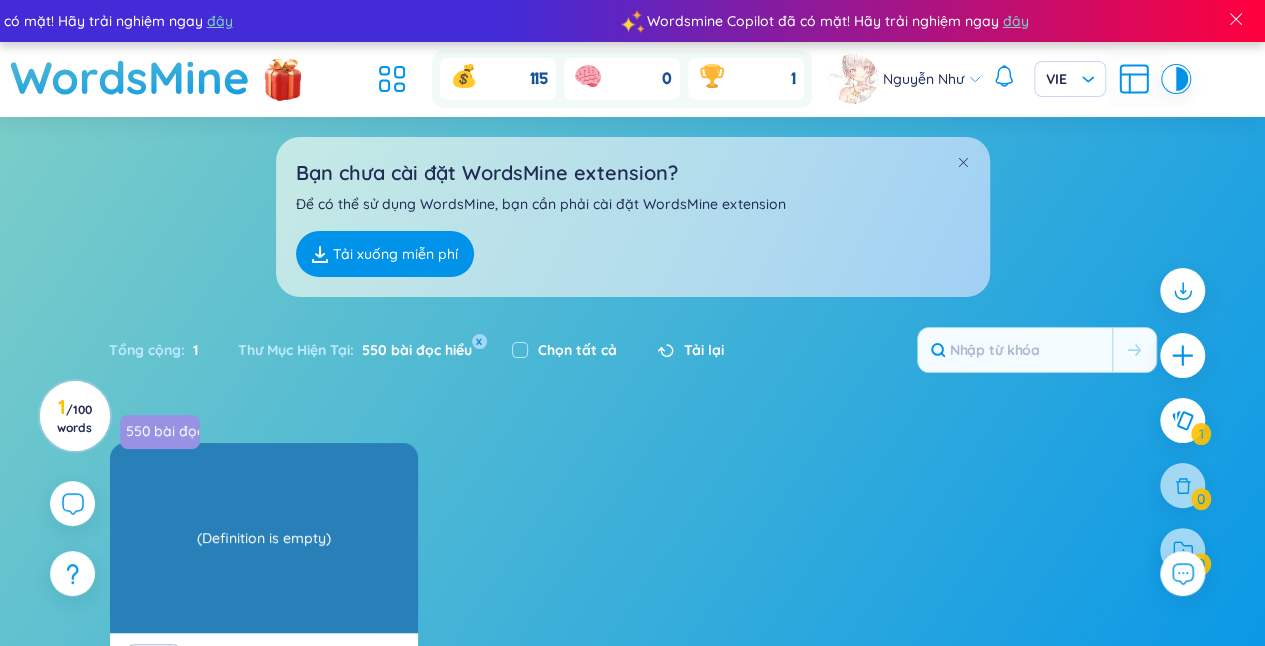 click on "550 bài đọc hiểu arrange /əˈreɪndʒ/ (Definition is empty)" at bounding box center (264, 538) 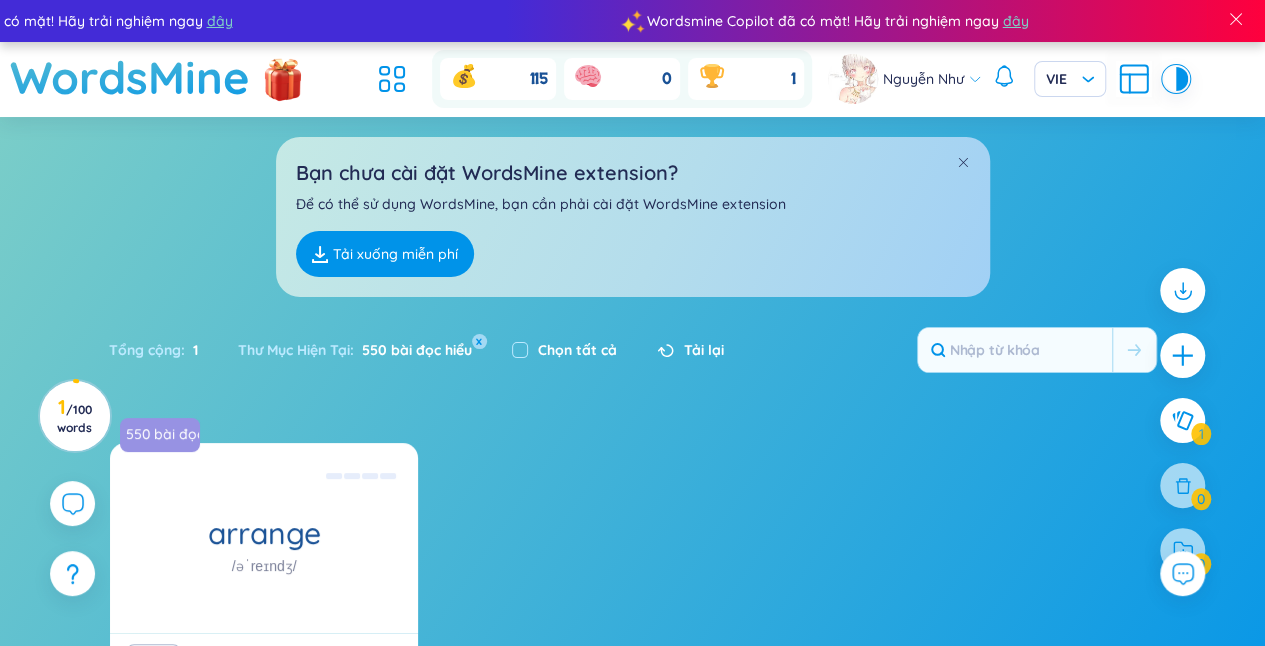 click 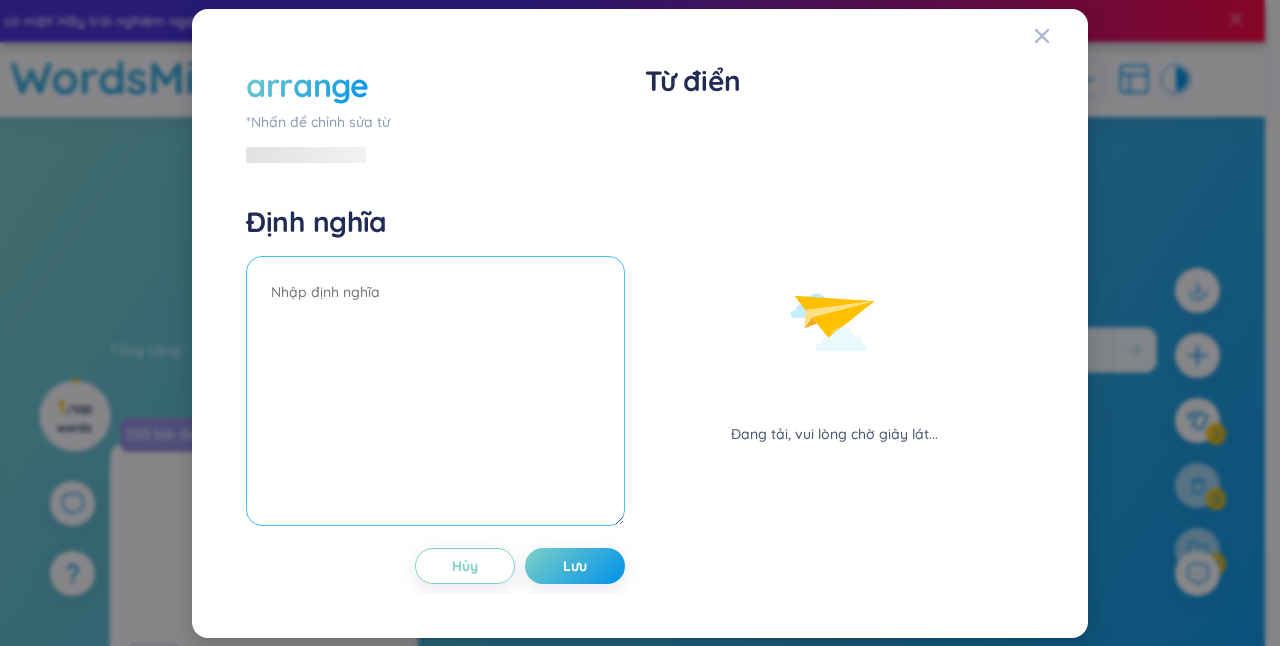 click at bounding box center (435, 391) 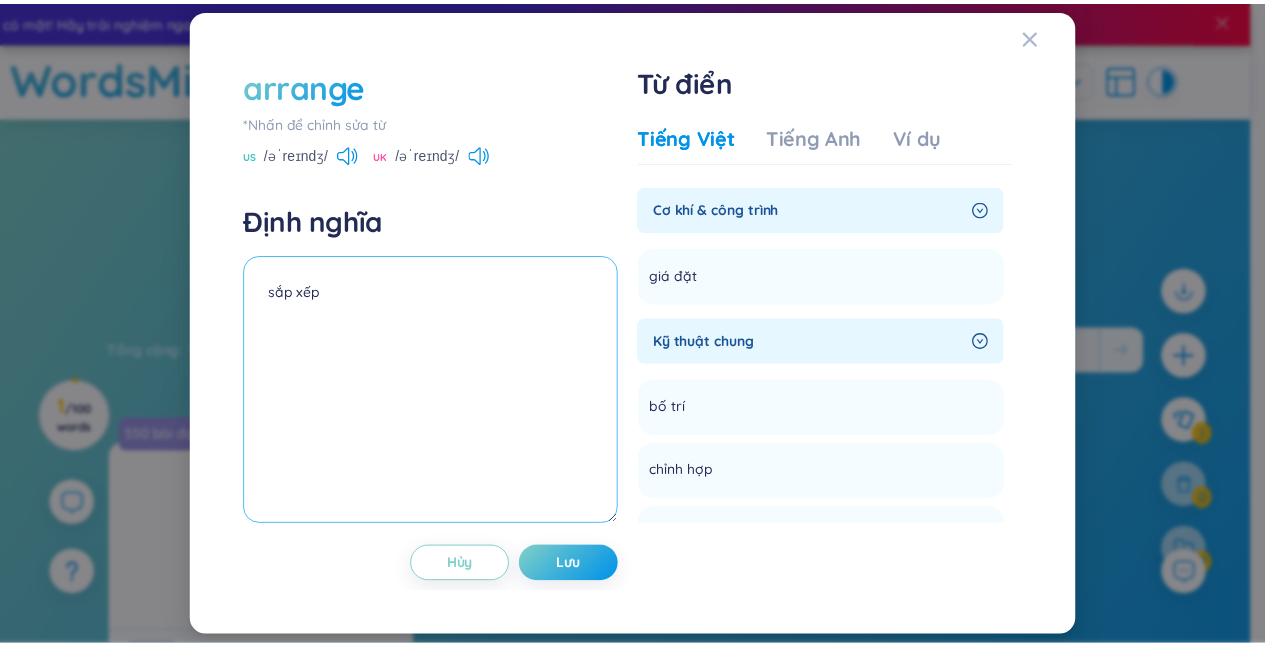 scroll, scrollTop: 1437, scrollLeft: 0, axis: vertical 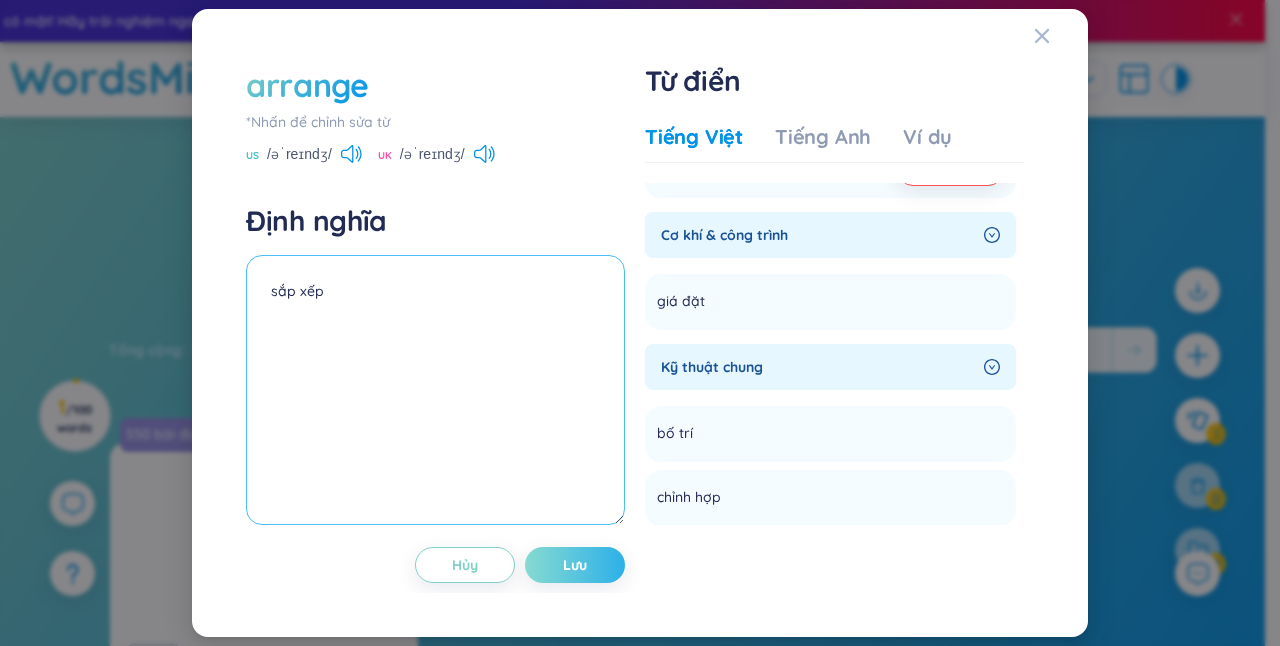 type on "sắp xếp" 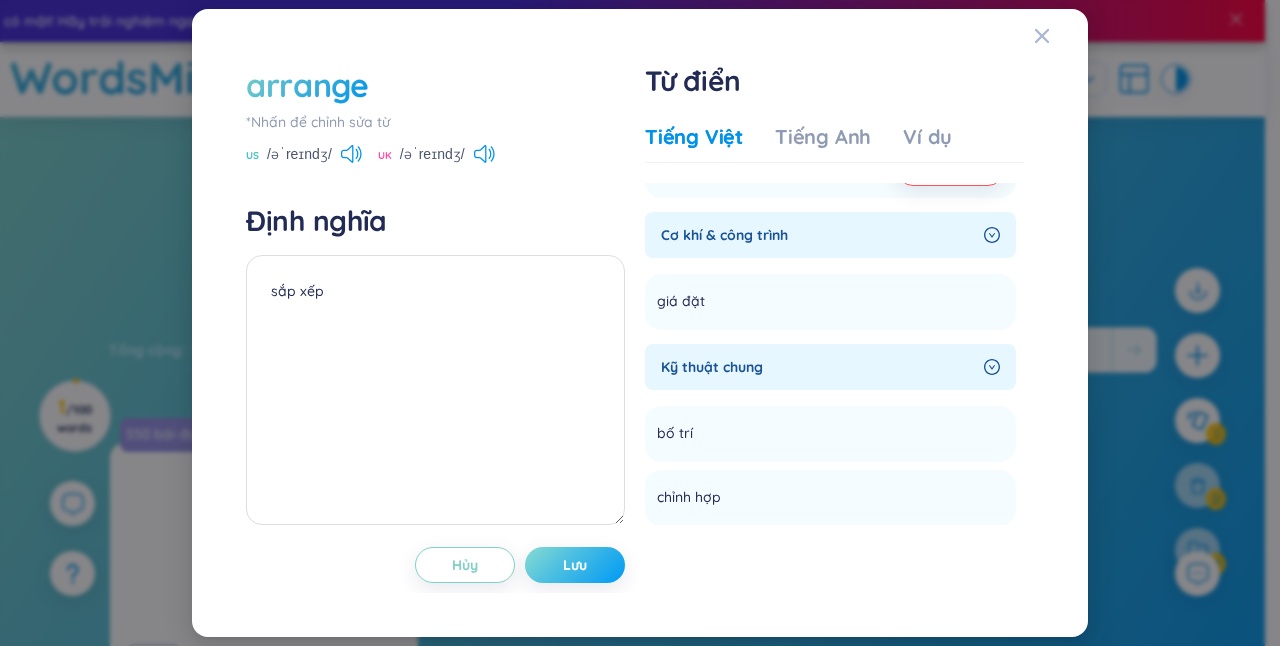 click on "Lưu" at bounding box center (575, 565) 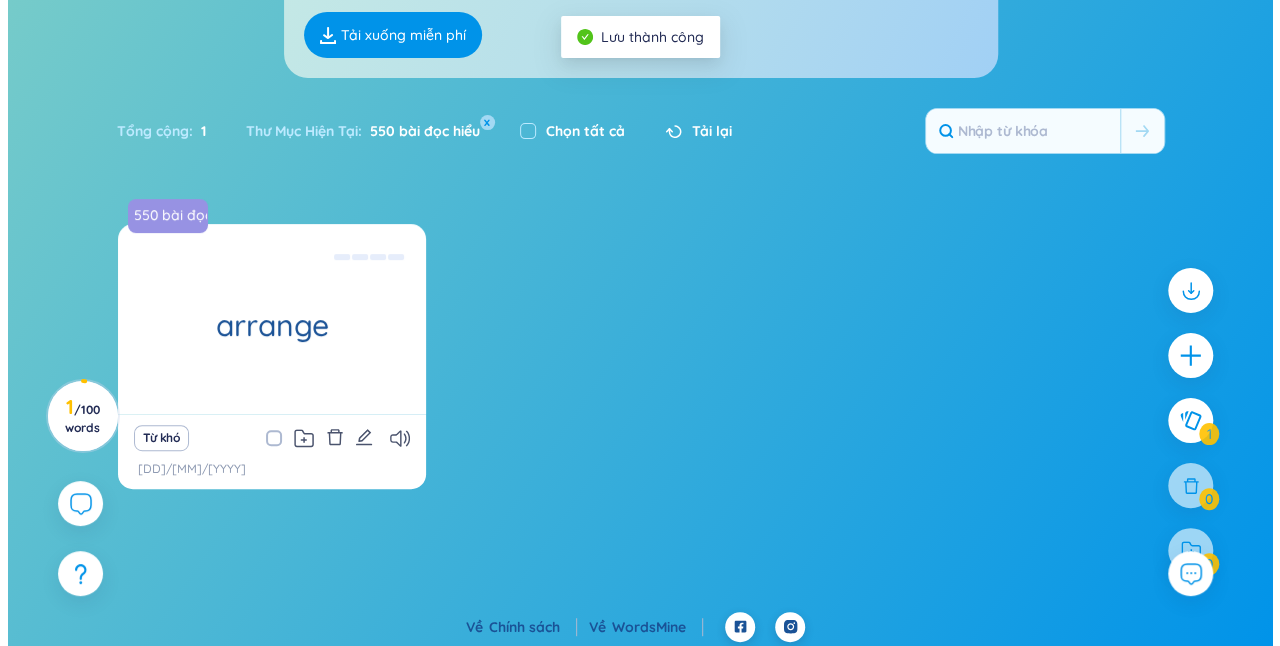 scroll, scrollTop: 224, scrollLeft: 0, axis: vertical 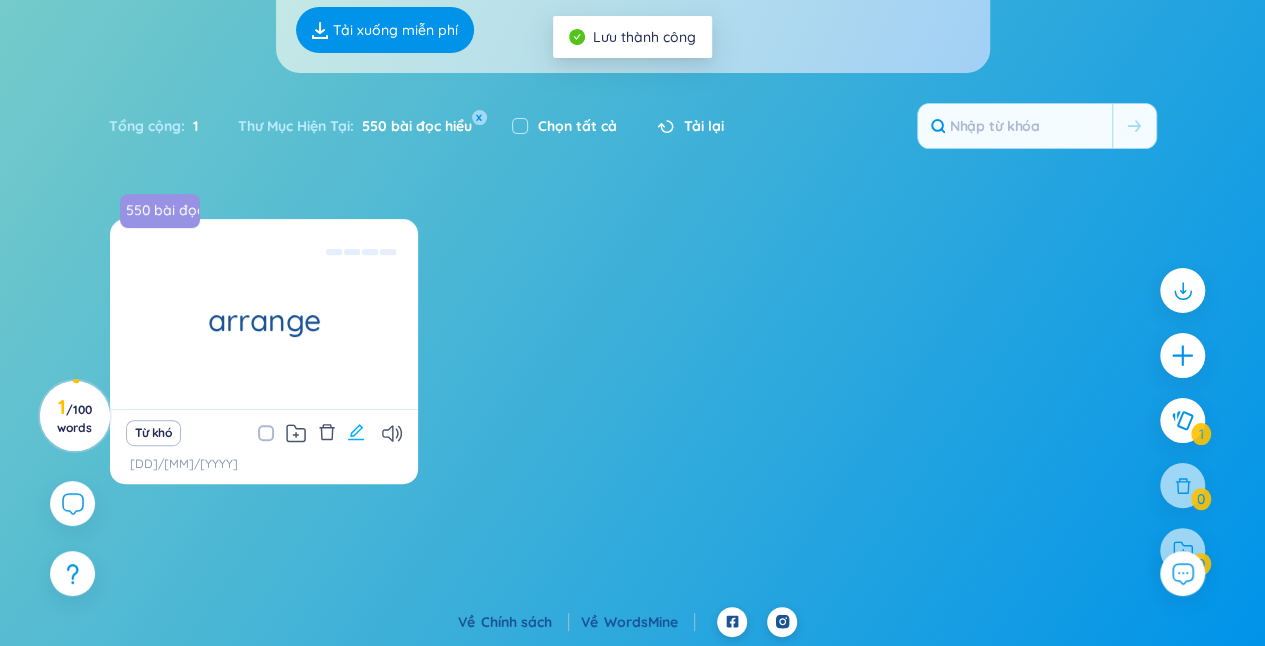 click 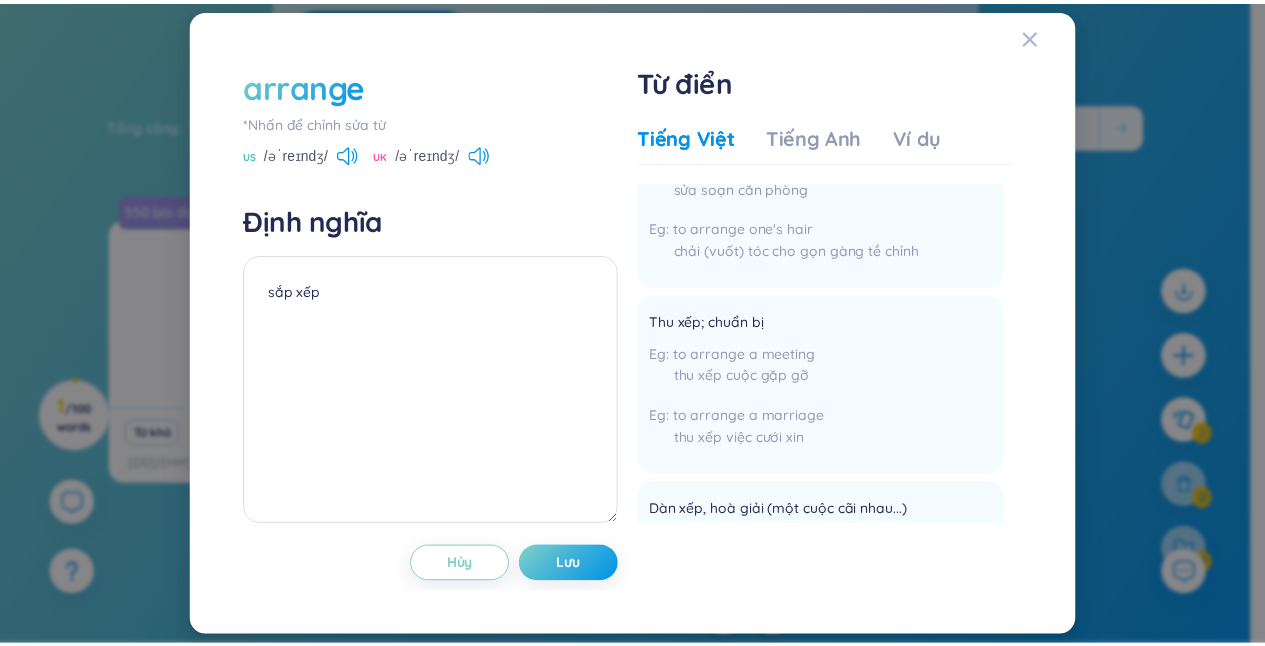 scroll, scrollTop: 400, scrollLeft: 0, axis: vertical 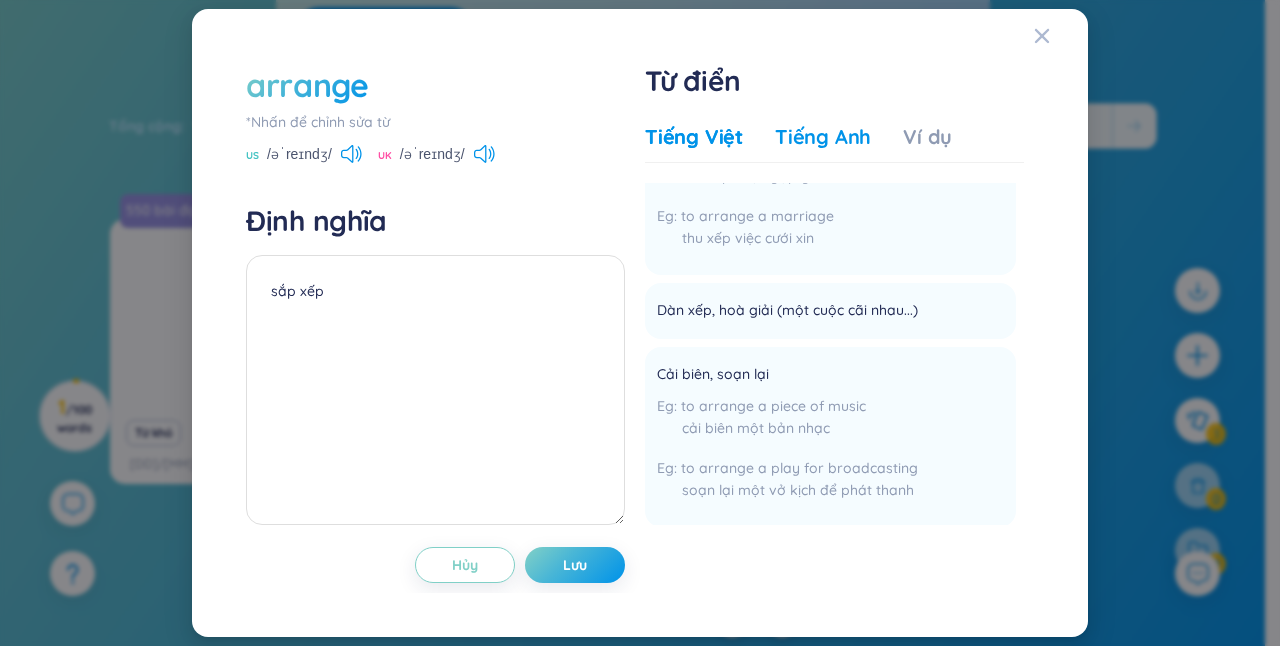 click on "Tiếng Anh" at bounding box center (823, 137) 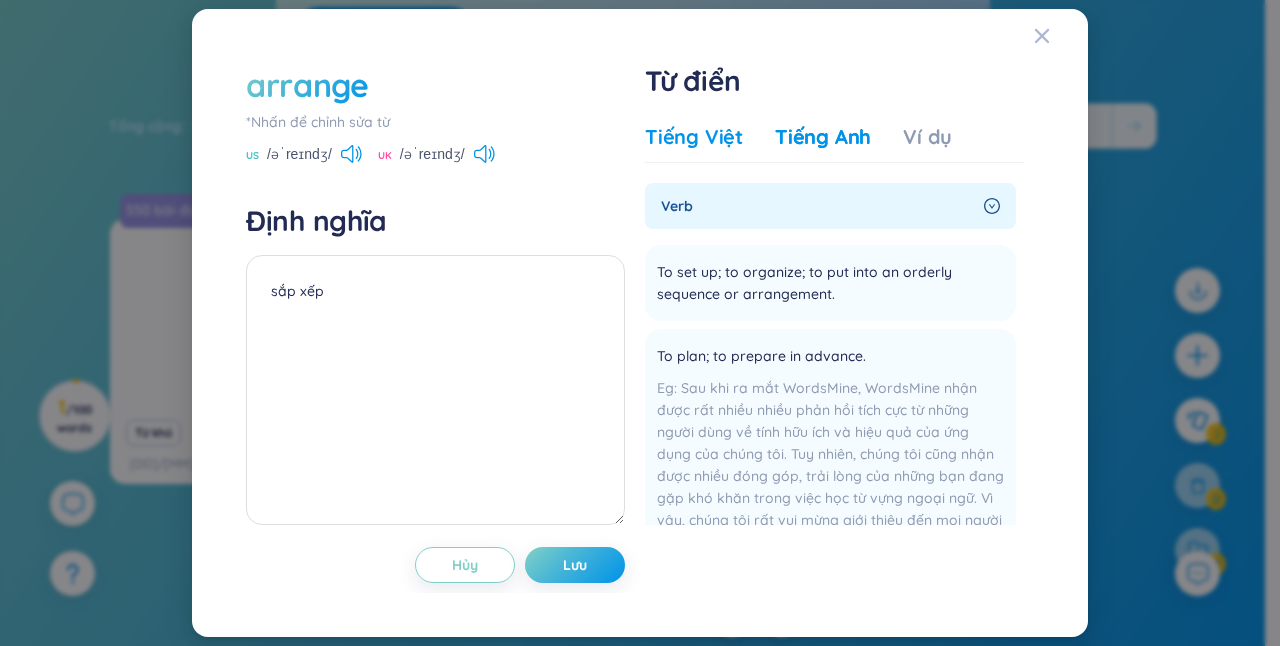 click on "Tiếng Việt" at bounding box center [694, 137] 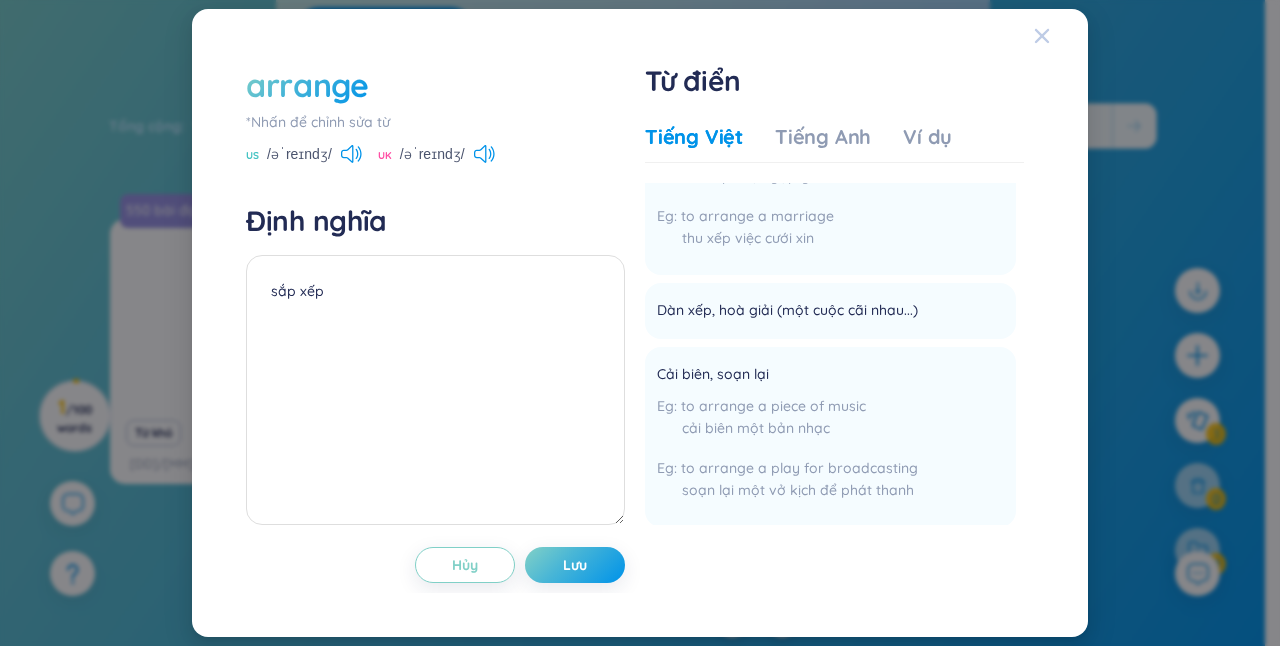 click 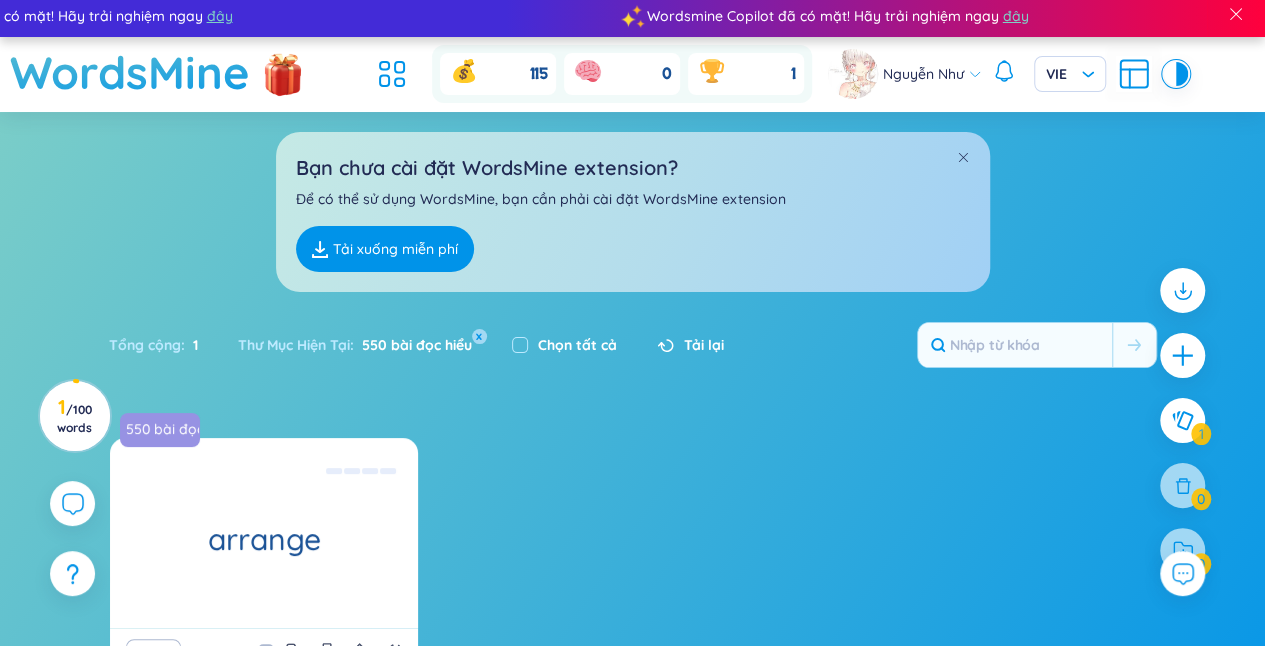 scroll, scrollTop: 0, scrollLeft: 0, axis: both 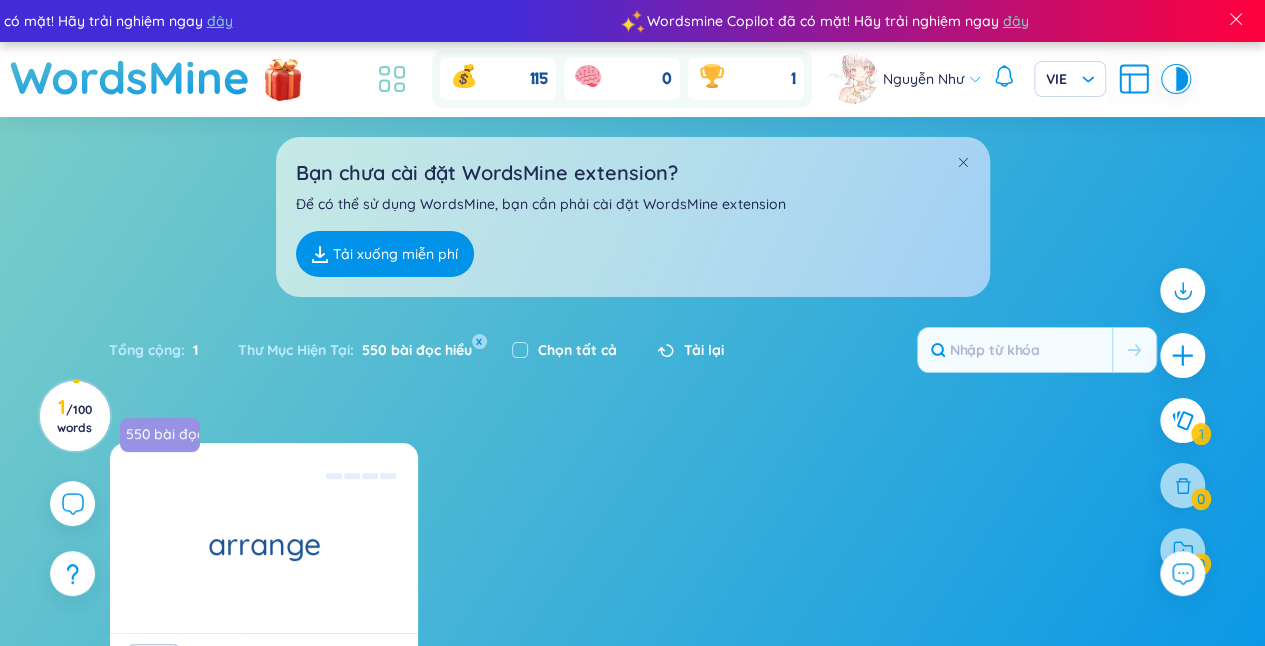 click 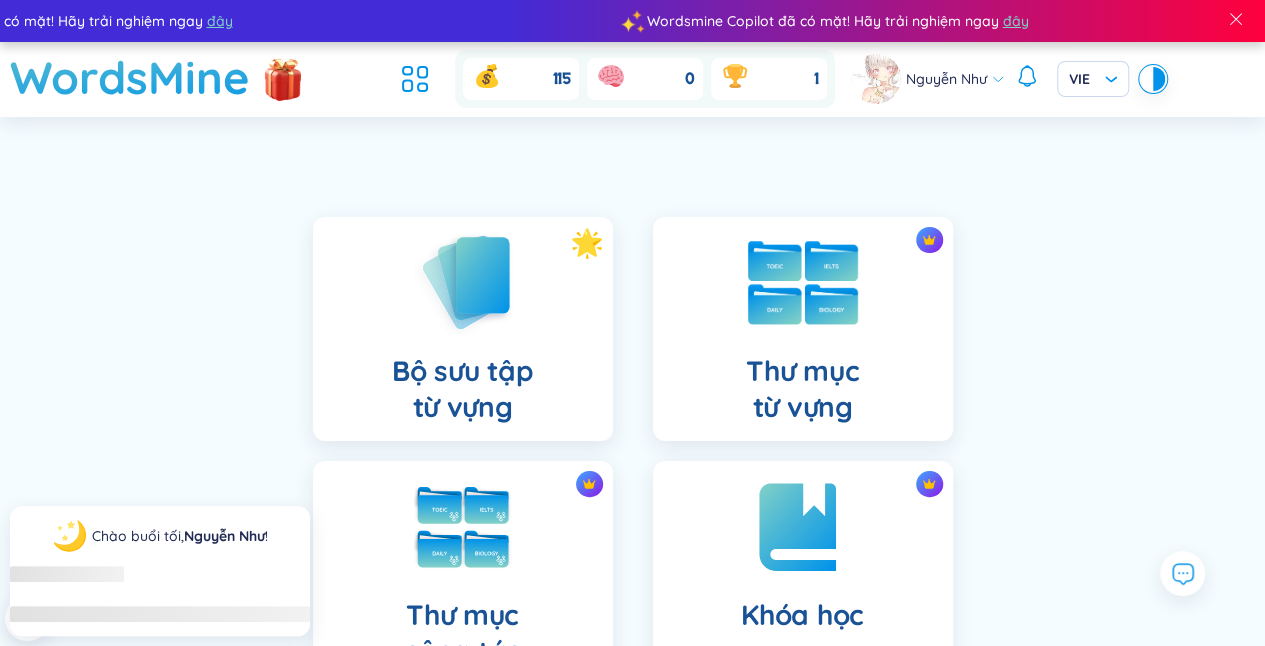 click on "Thư mục từ vựng" at bounding box center [803, 329] 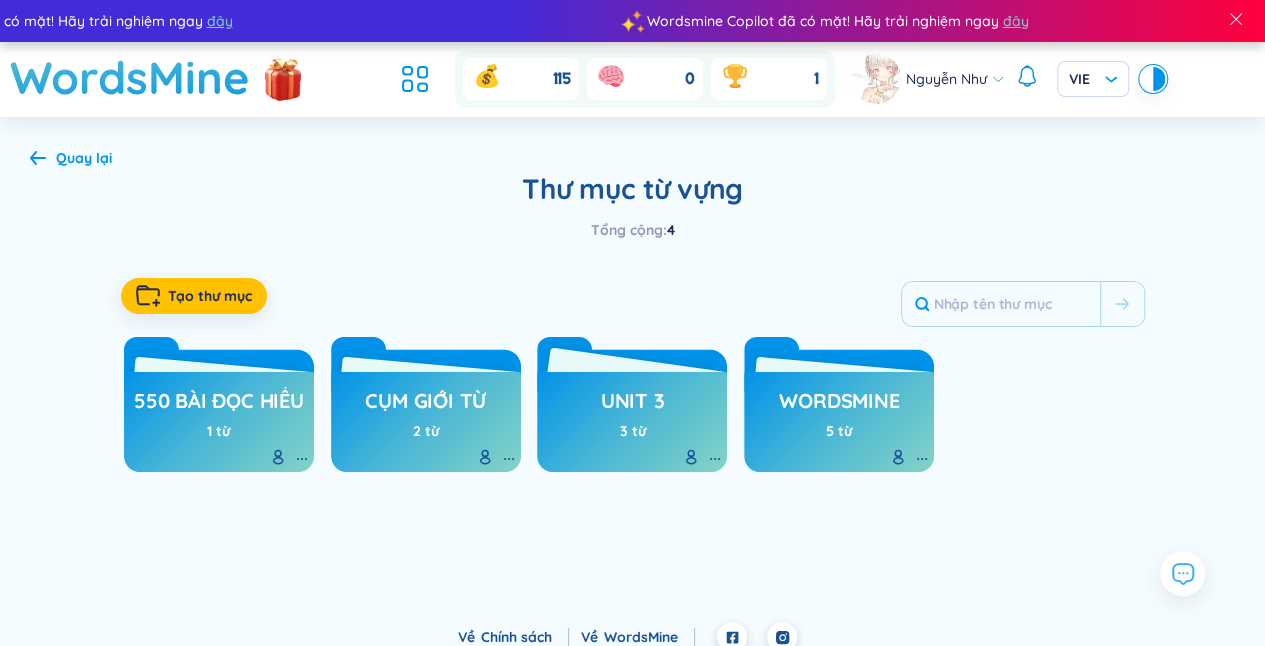 click on "unit 3 3 từ" at bounding box center [632, 422] 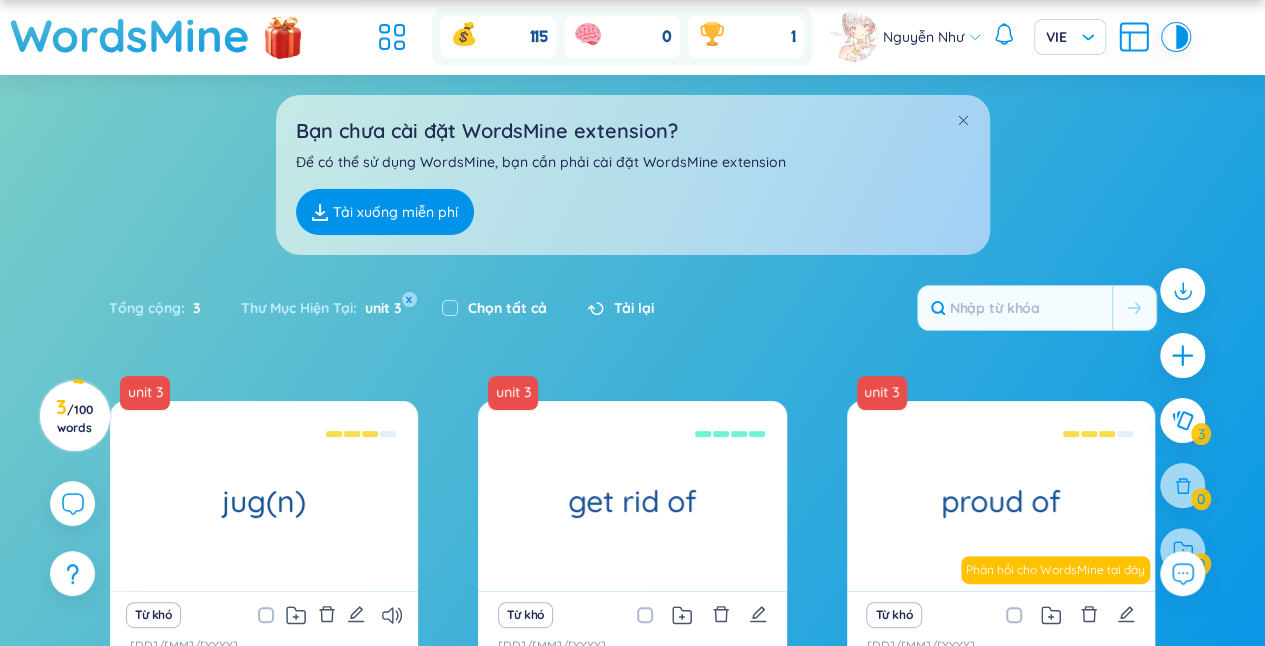 scroll, scrollTop: 0, scrollLeft: 0, axis: both 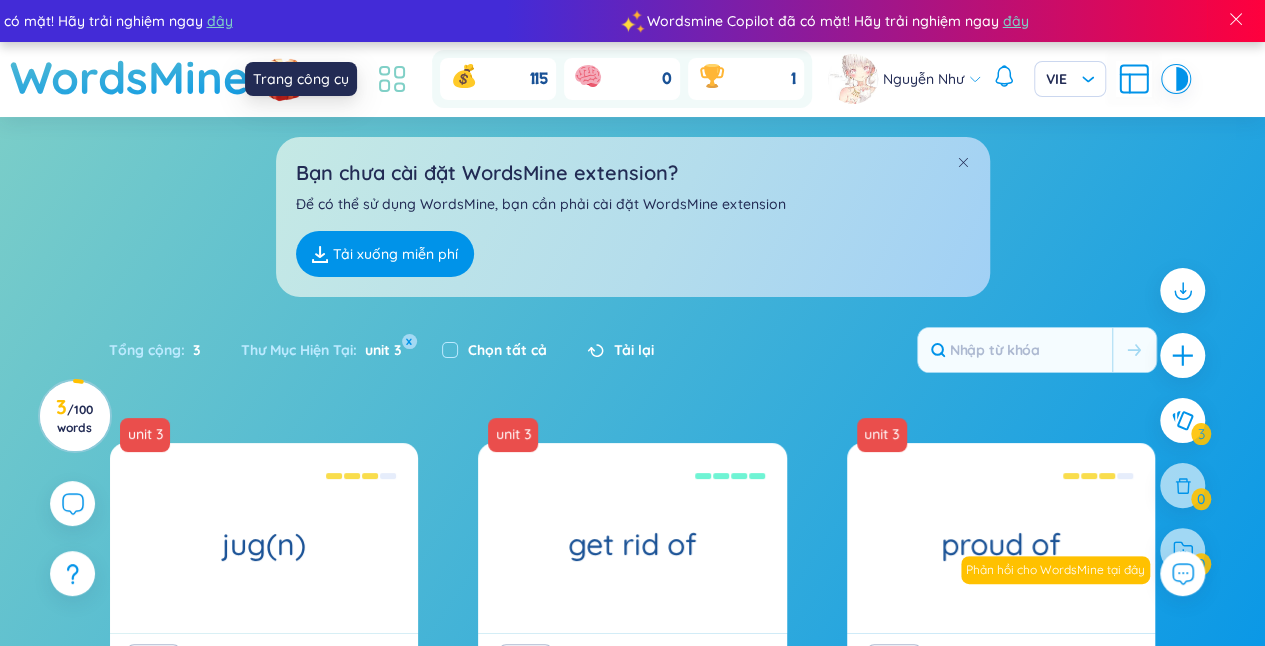 click 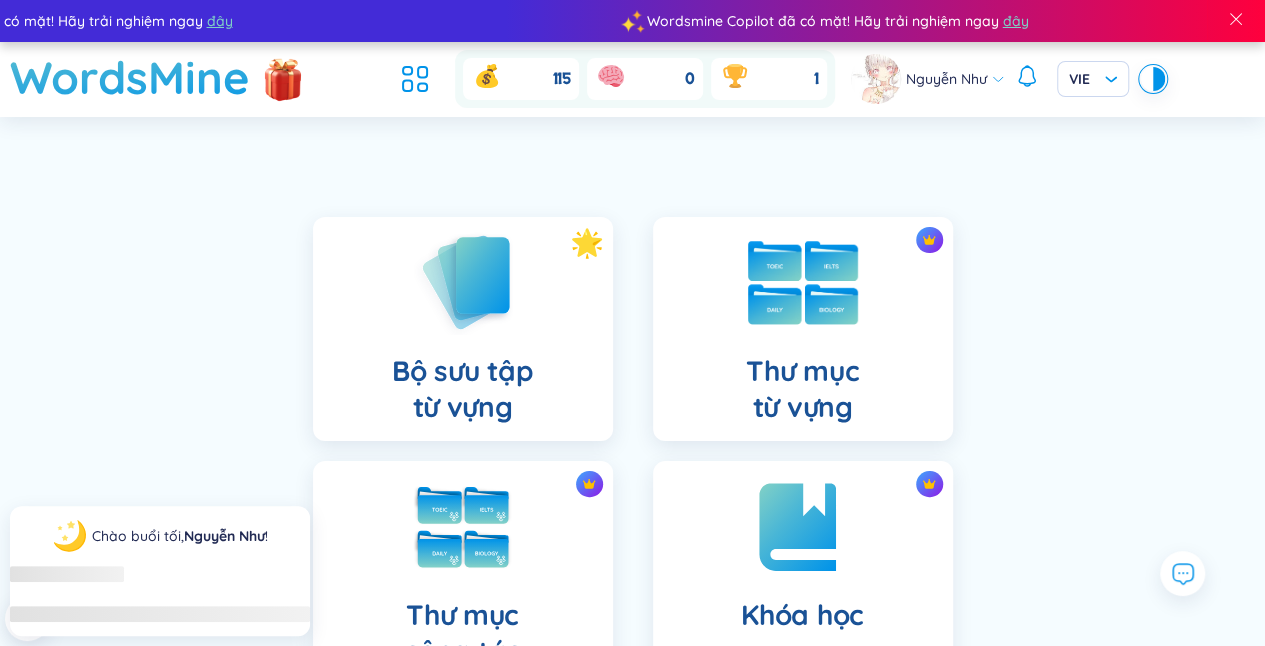 click on "Thư mục từ vựng" at bounding box center [802, 389] 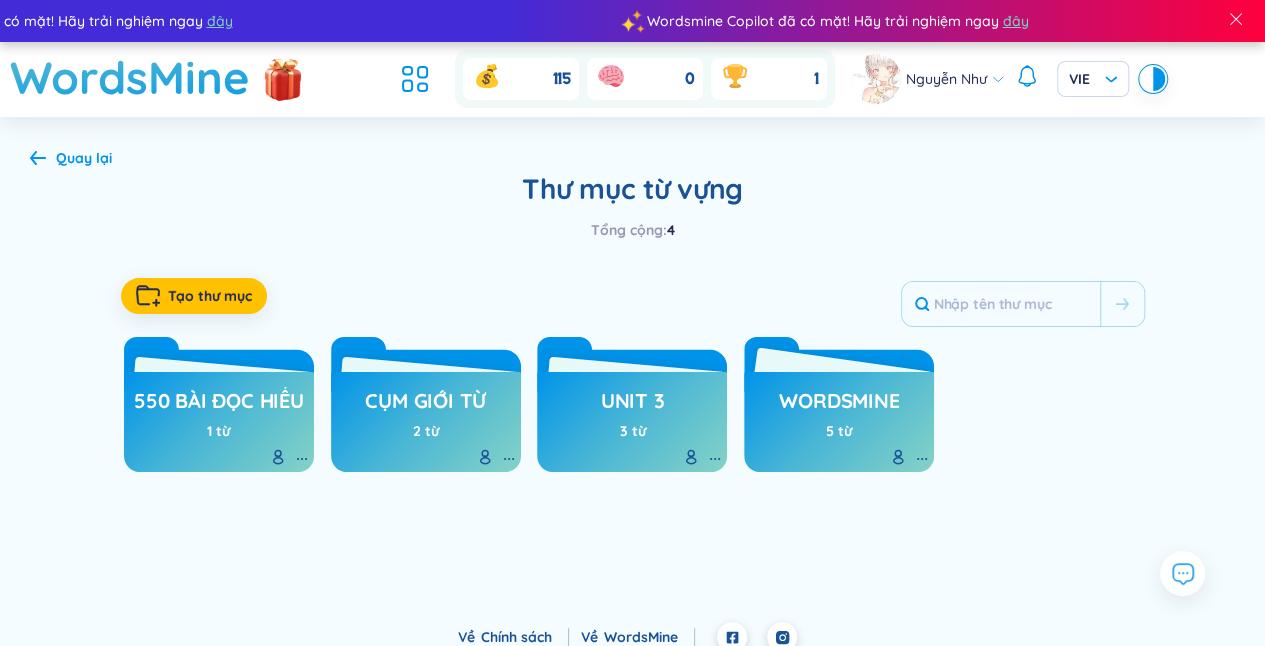 click on "WordsMine" at bounding box center (839, 406) 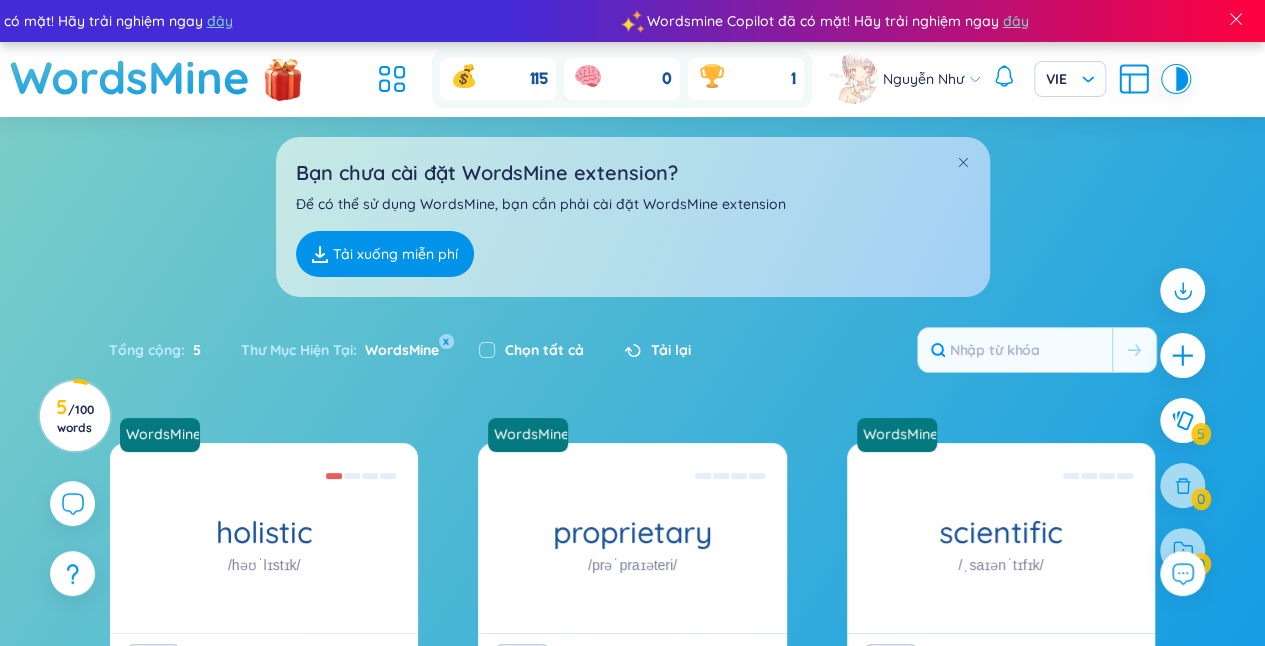click 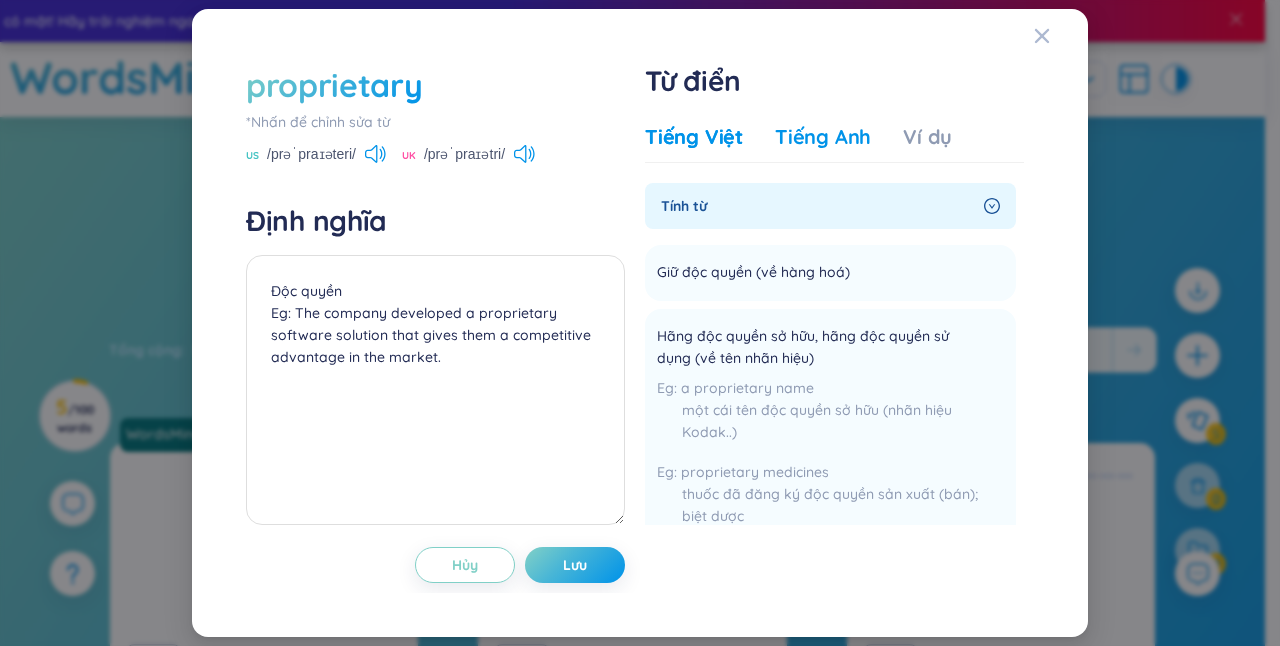 click on "Tiếng Anh" at bounding box center [823, 137] 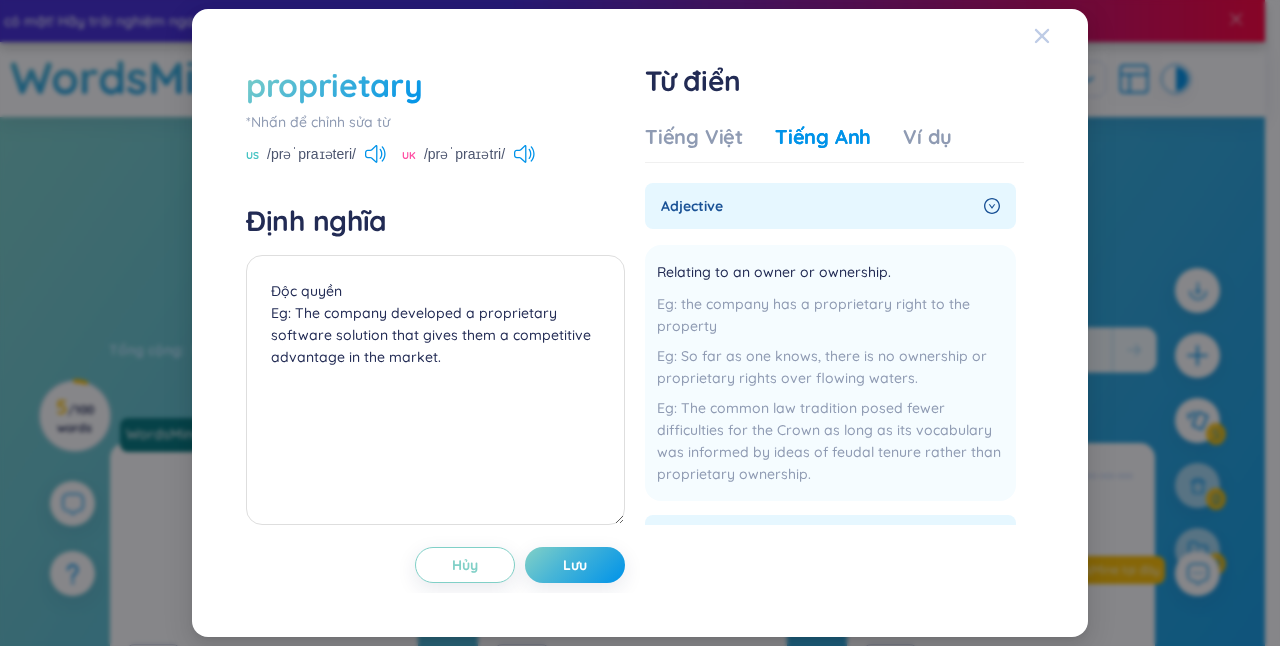 click 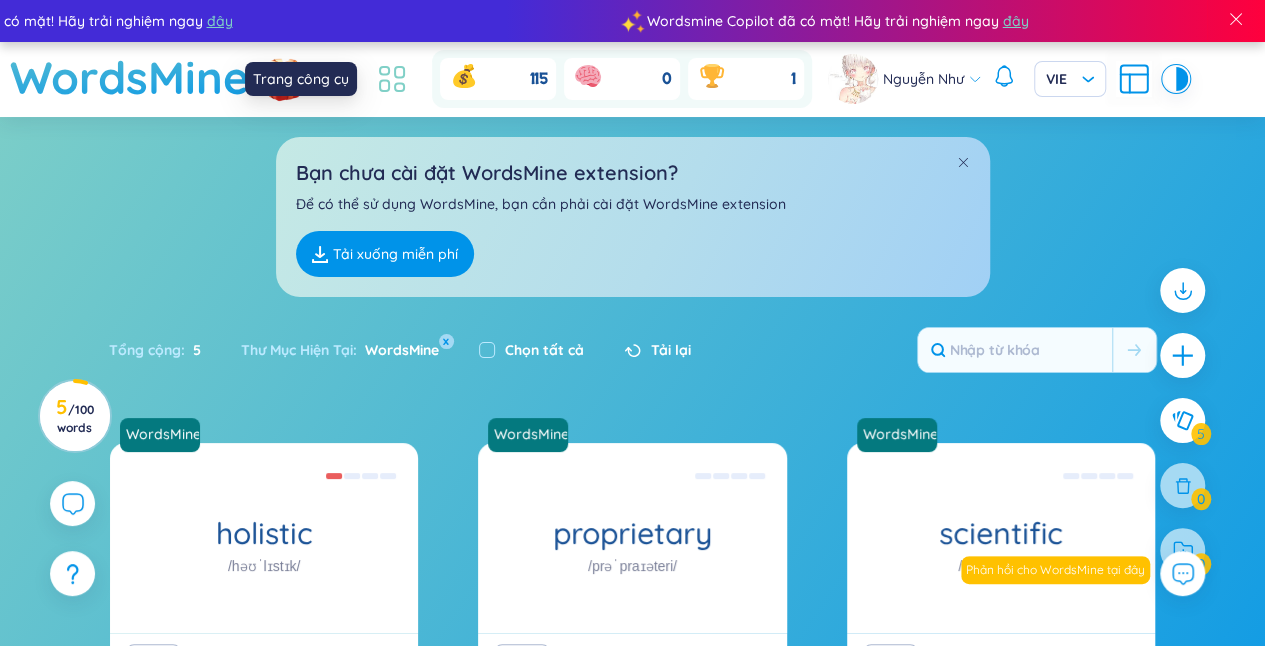 click 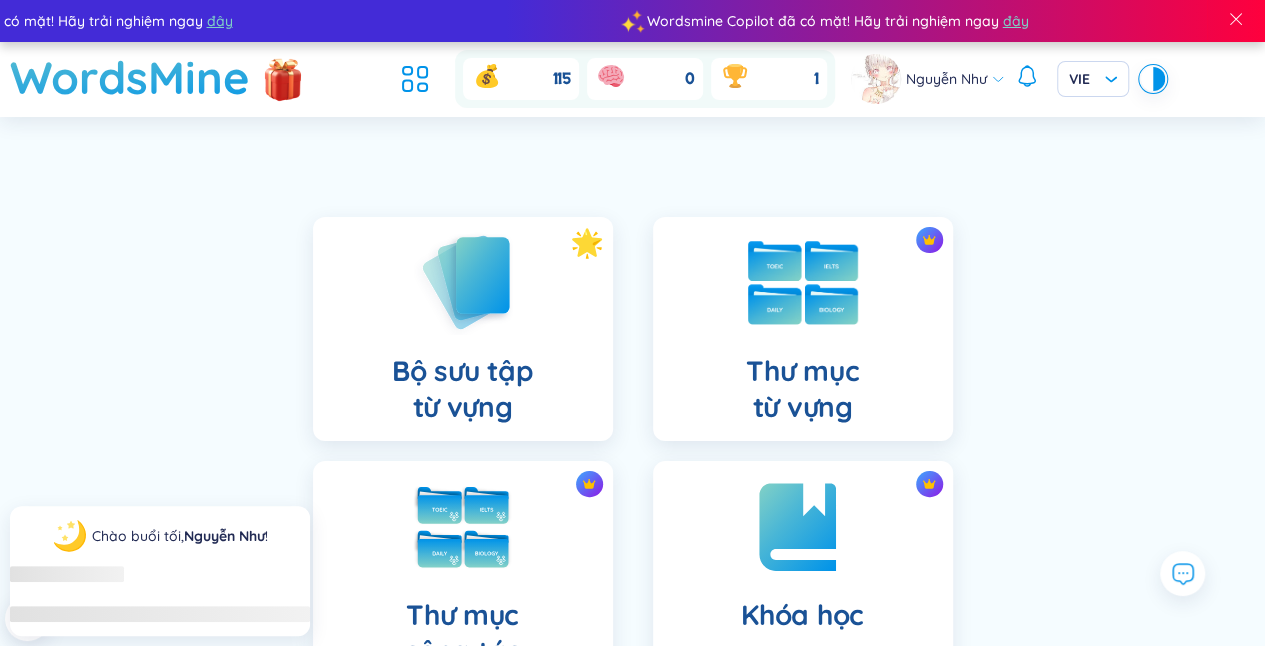 click on "Thư mục từ vựng" at bounding box center [803, 329] 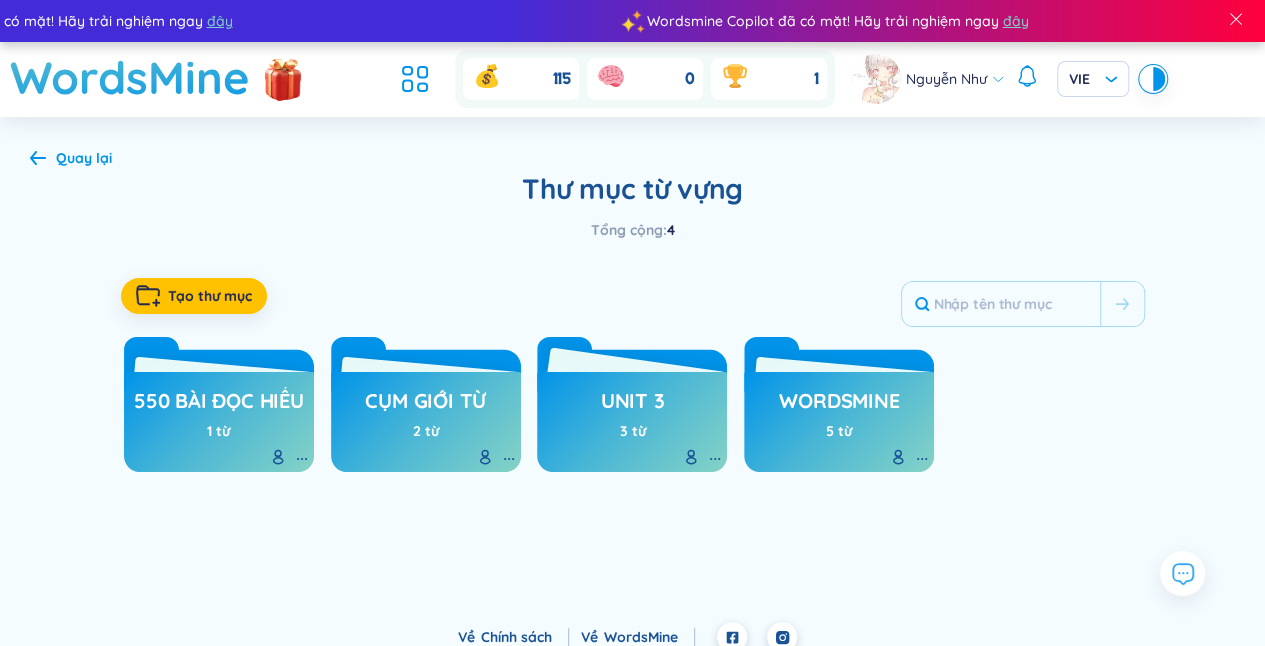 click on "unit 3 3 từ" at bounding box center (632, 422) 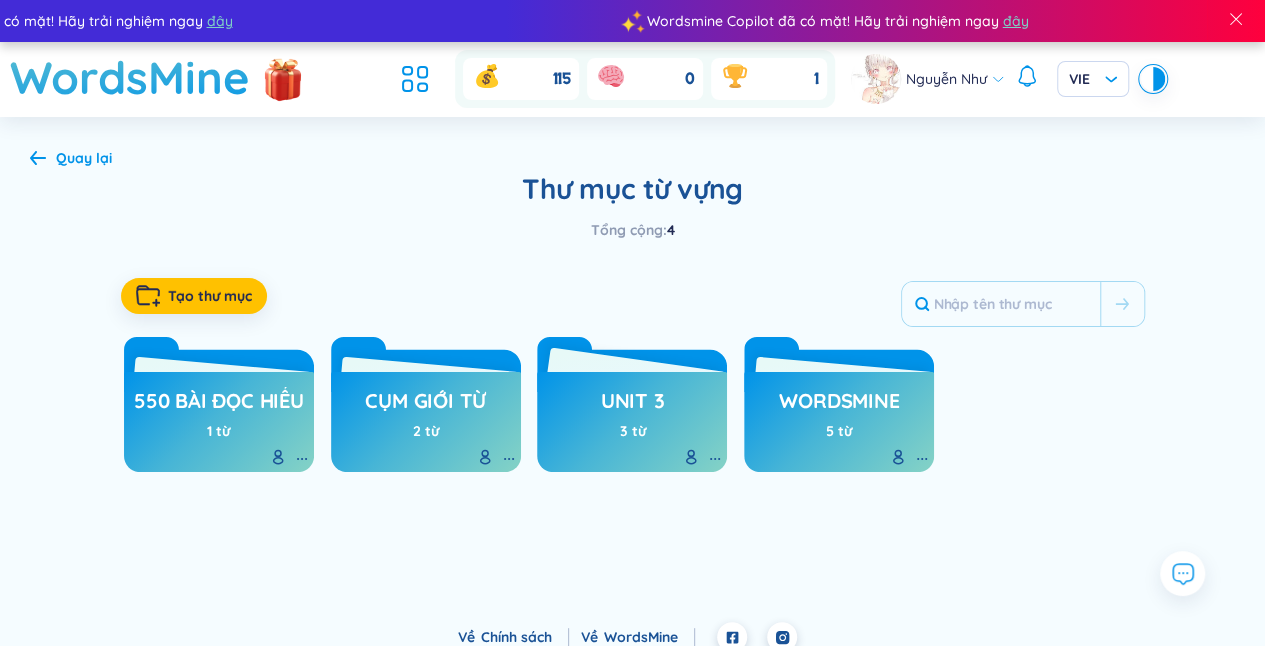 click on "unit 3" at bounding box center (633, 406) 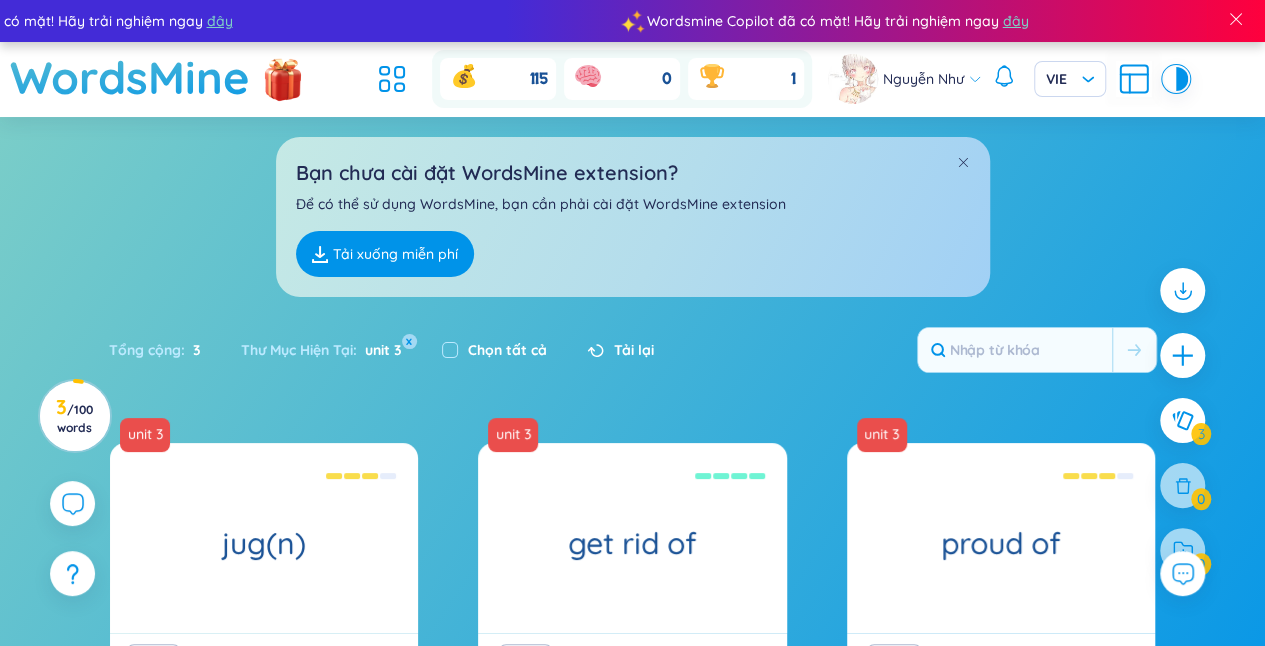 click 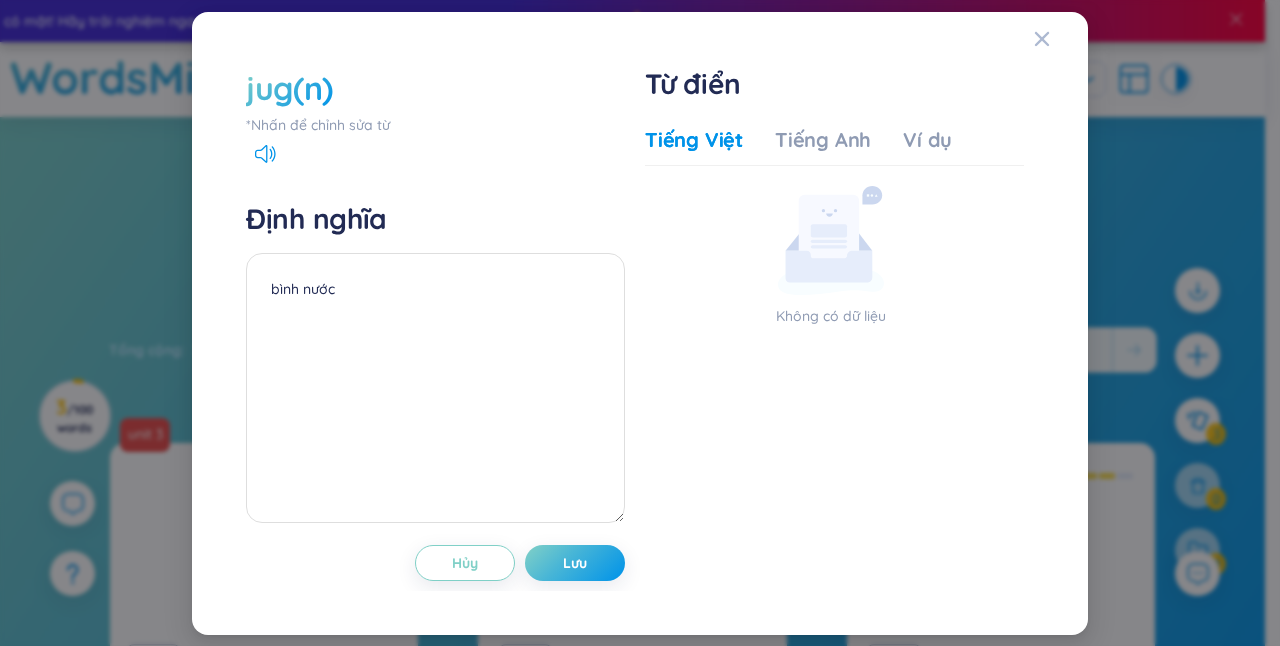 click on "jug(n)" at bounding box center (435, 88) 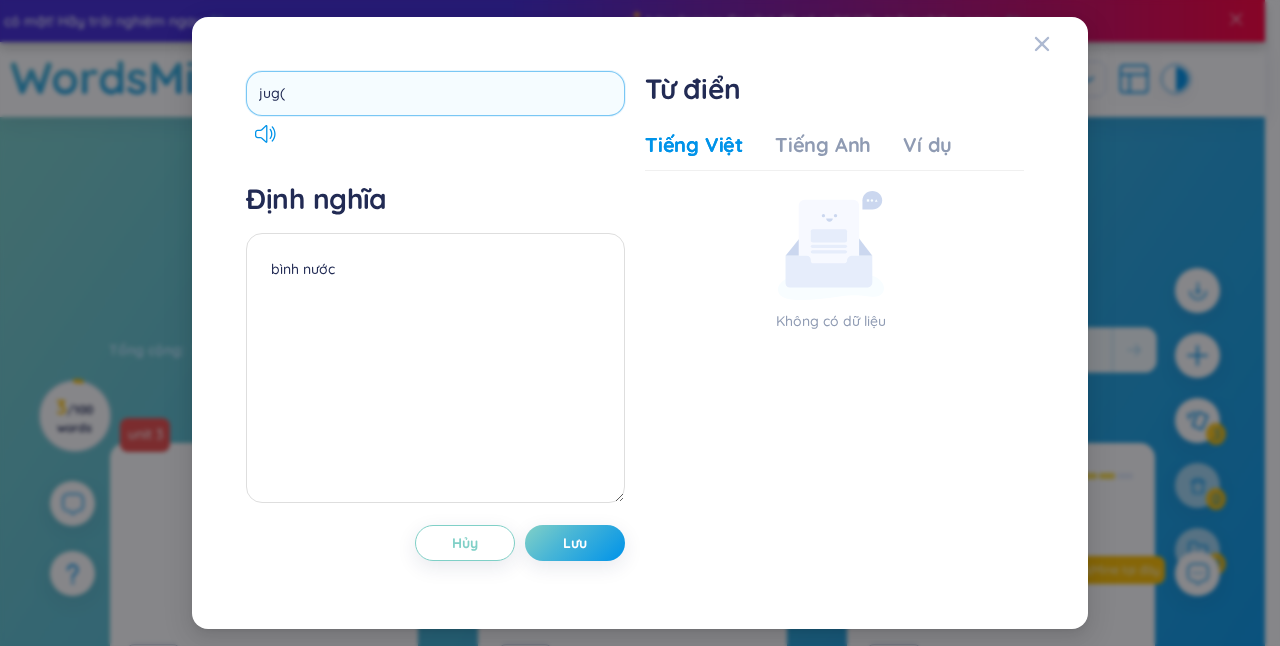 type on "jug" 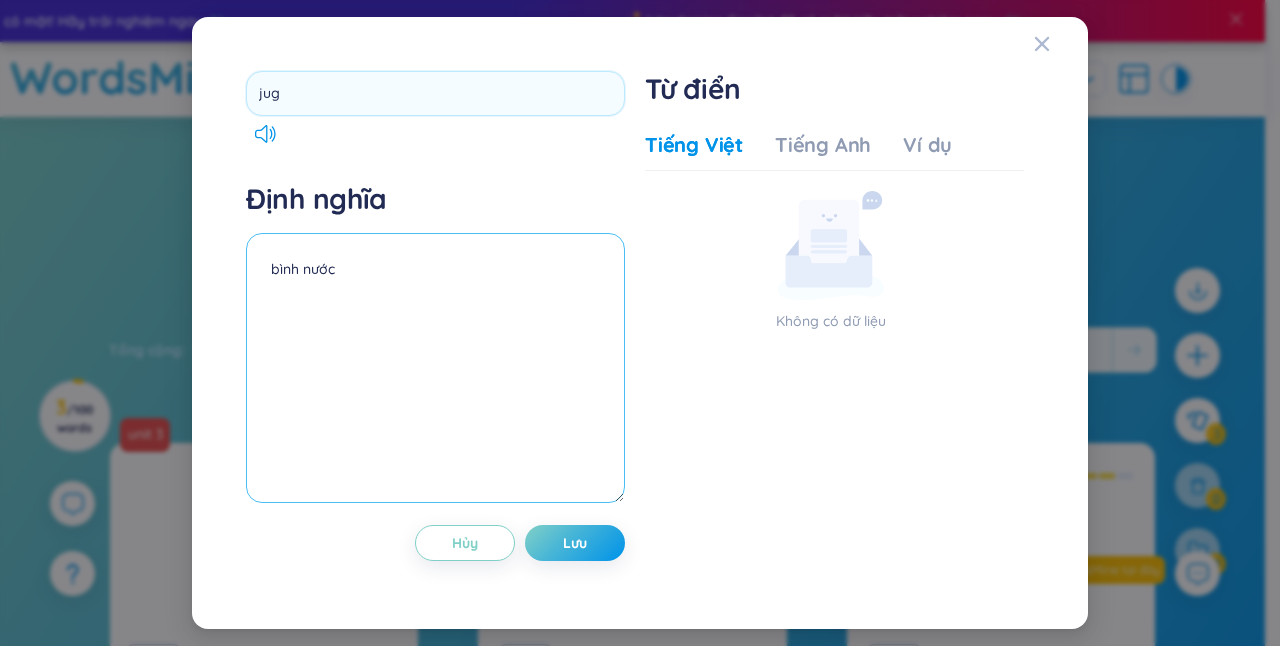 click on "bình nước" at bounding box center (435, 368) 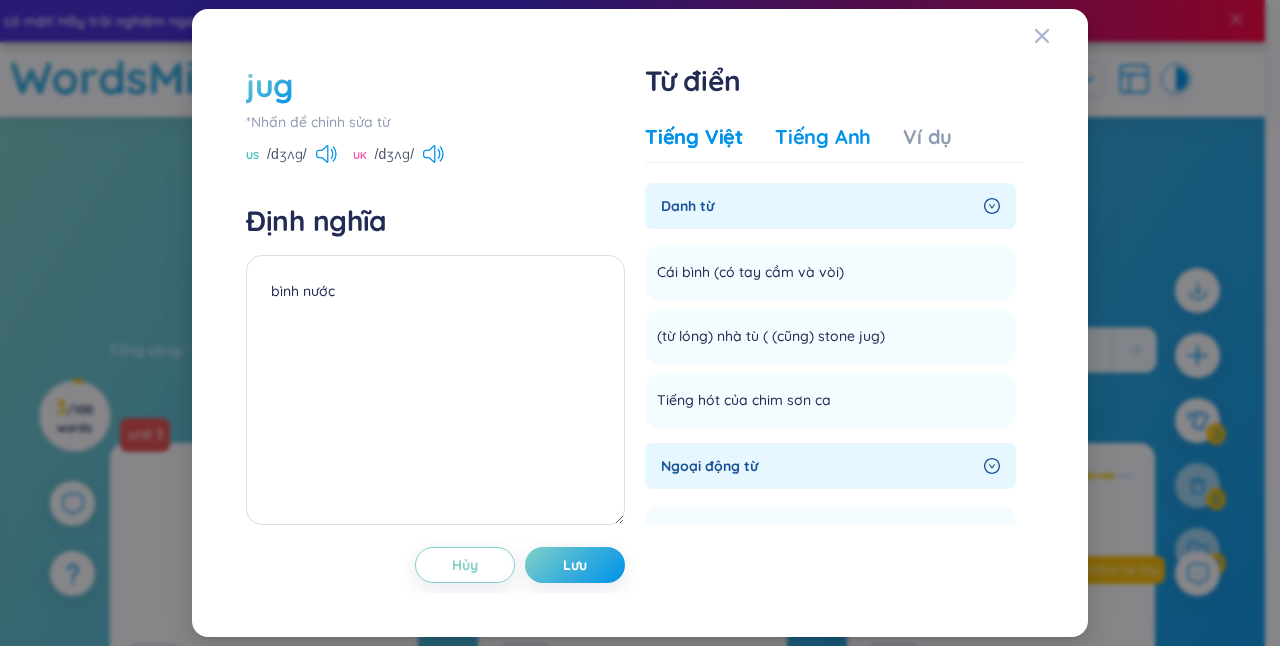 click on "Tiếng Anh" at bounding box center [823, 137] 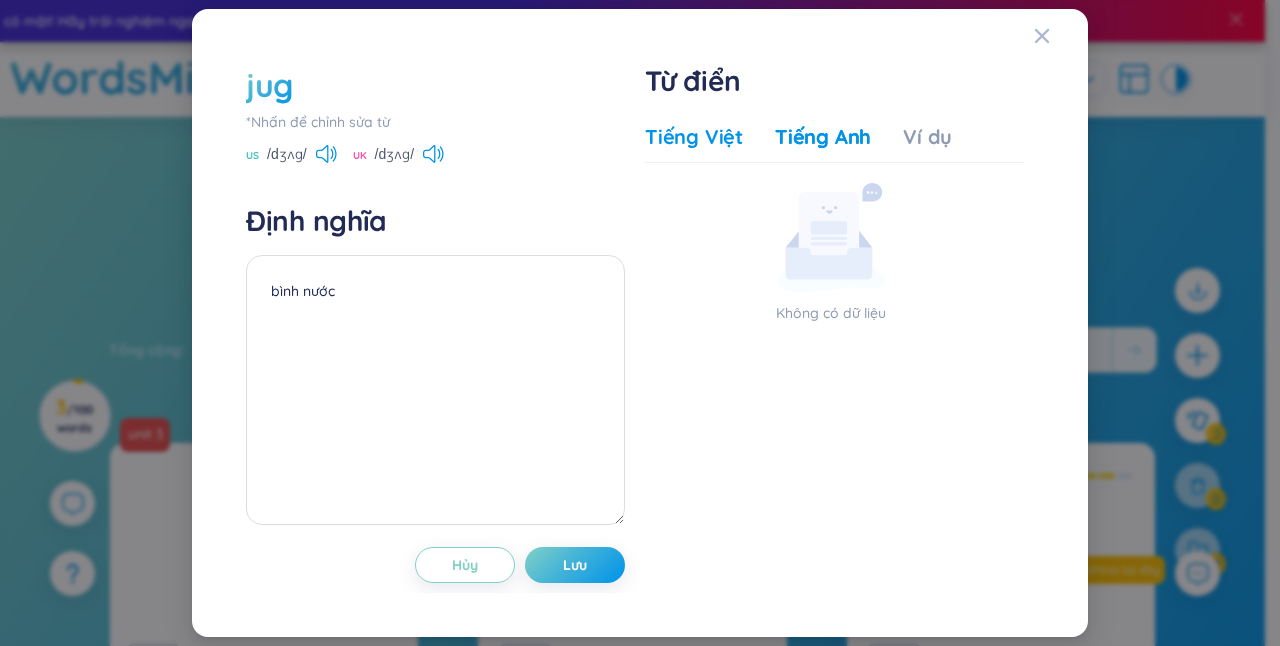 click on "Tiếng Việt" at bounding box center (694, 137) 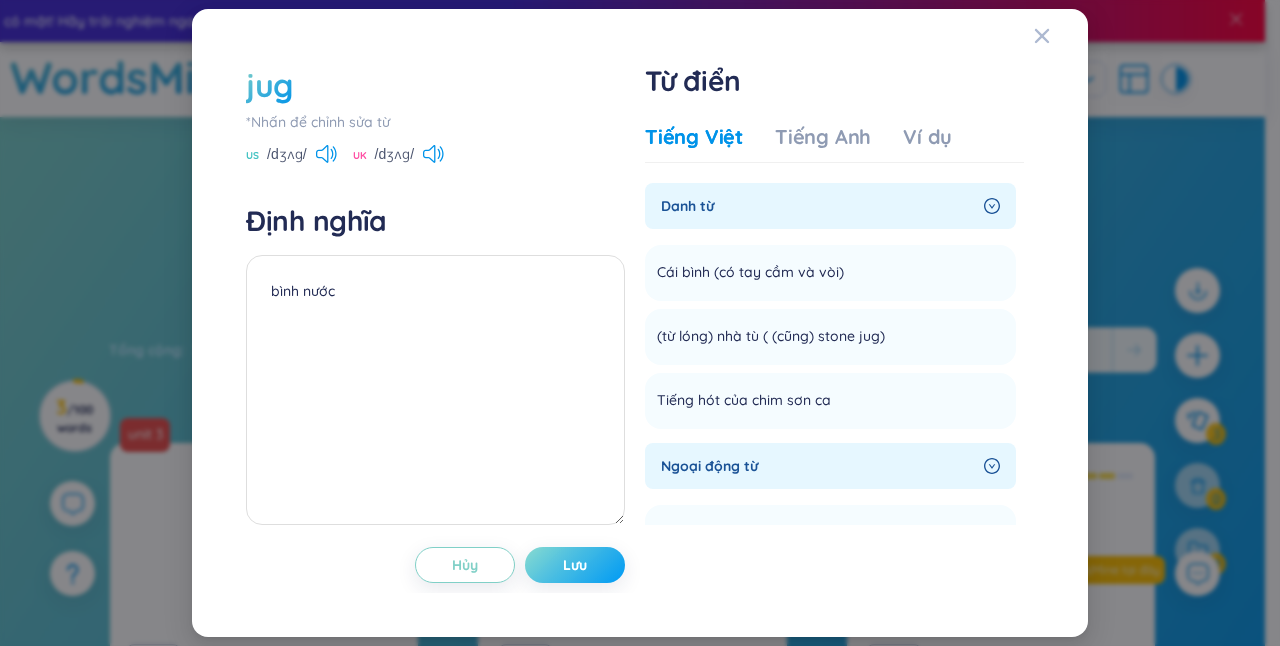 click on "Lưu" at bounding box center (575, 565) 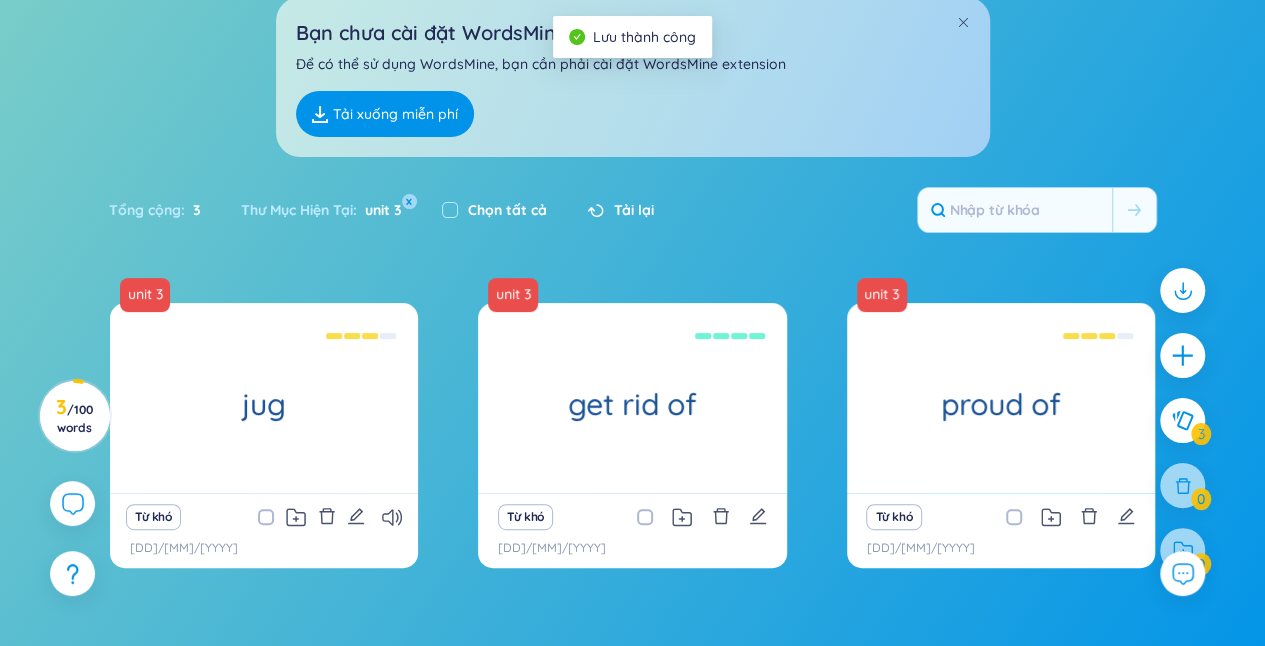 scroll, scrollTop: 200, scrollLeft: 0, axis: vertical 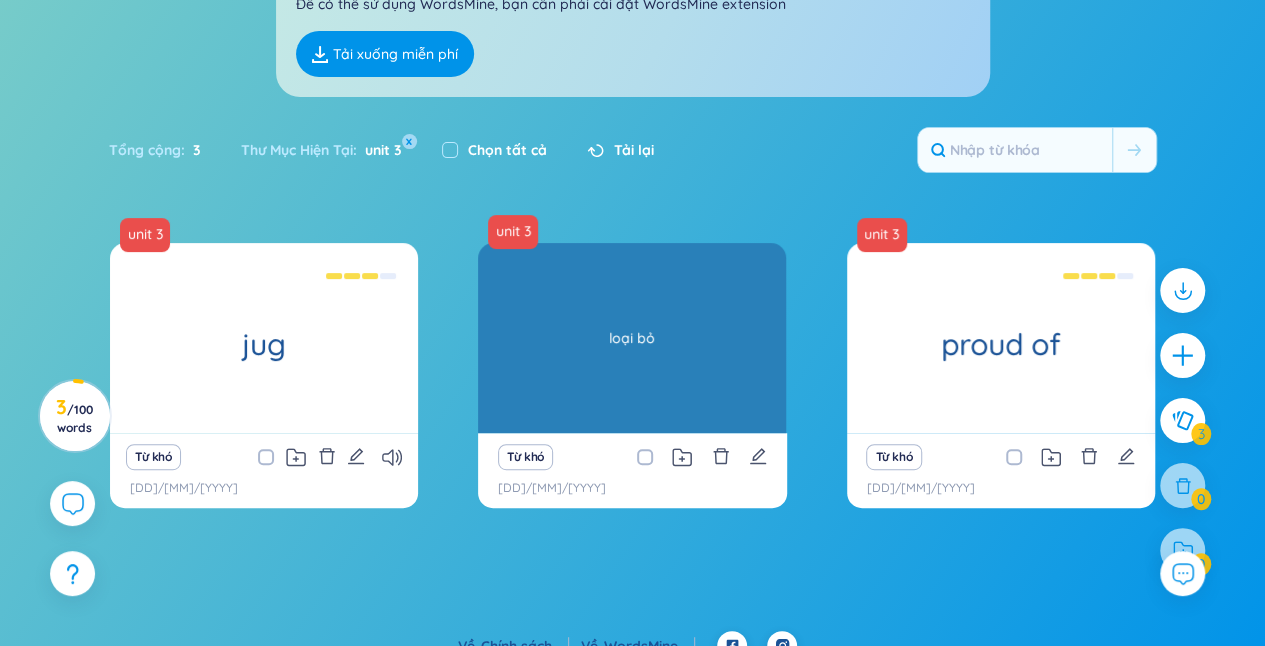 click on "loại bỏ" at bounding box center [632, 338] 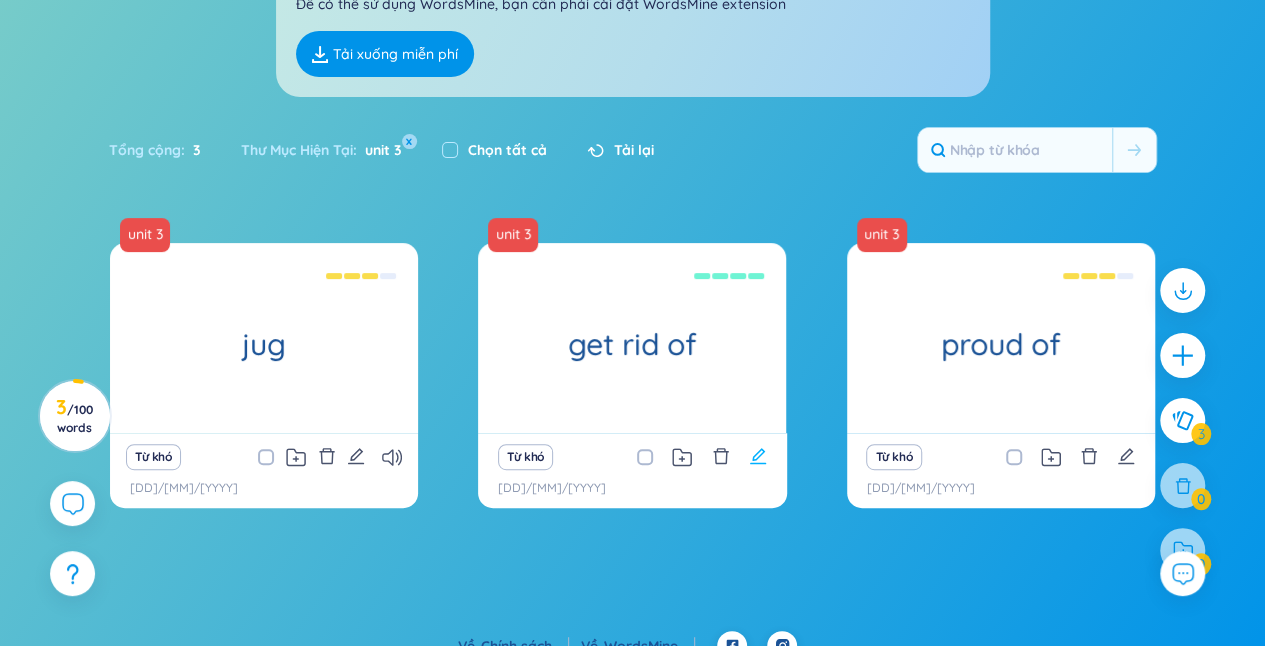 click 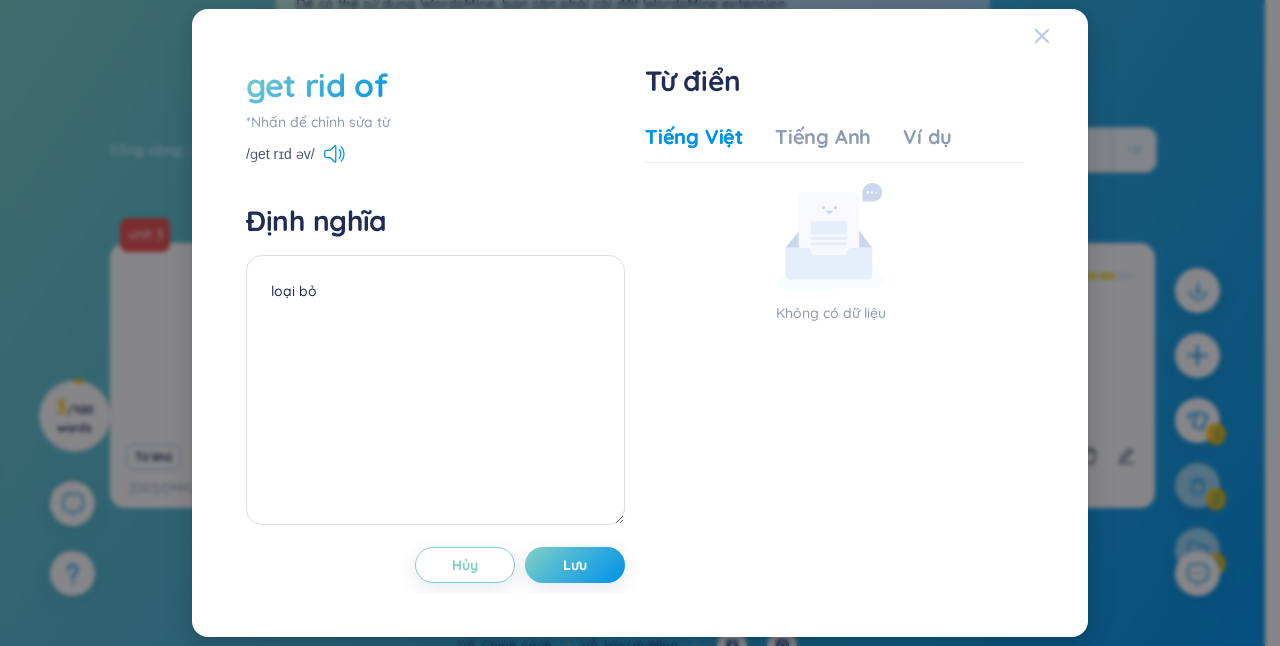 click 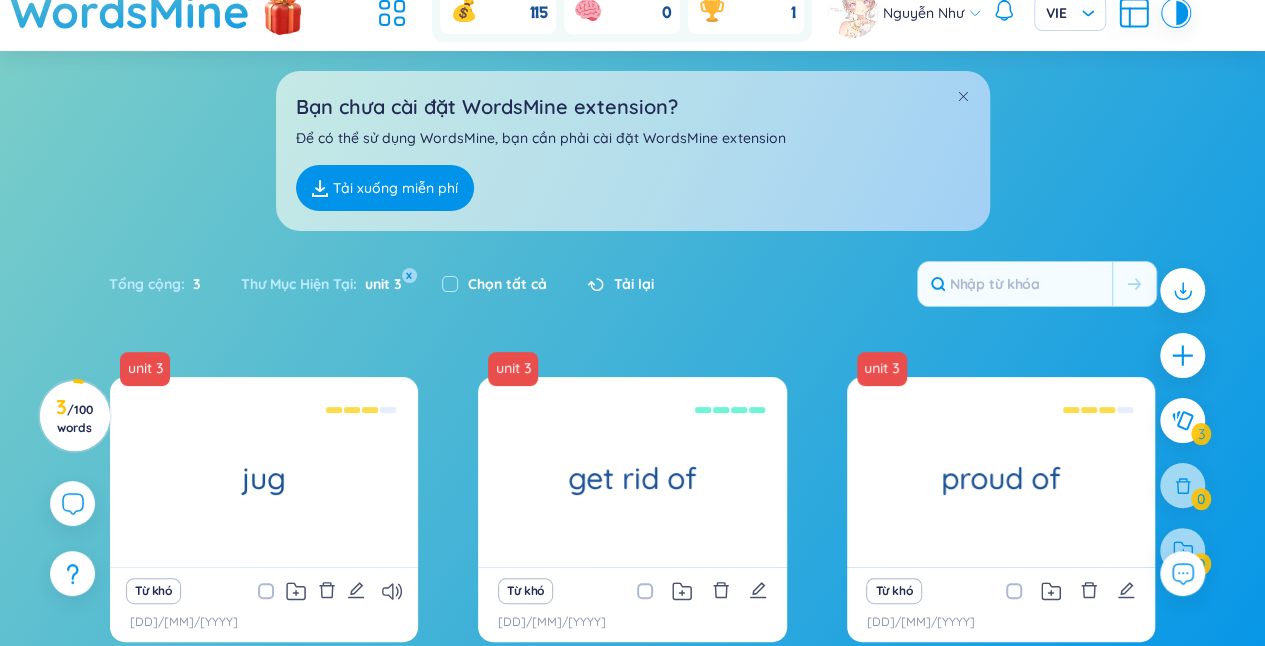 scroll, scrollTop: 0, scrollLeft: 0, axis: both 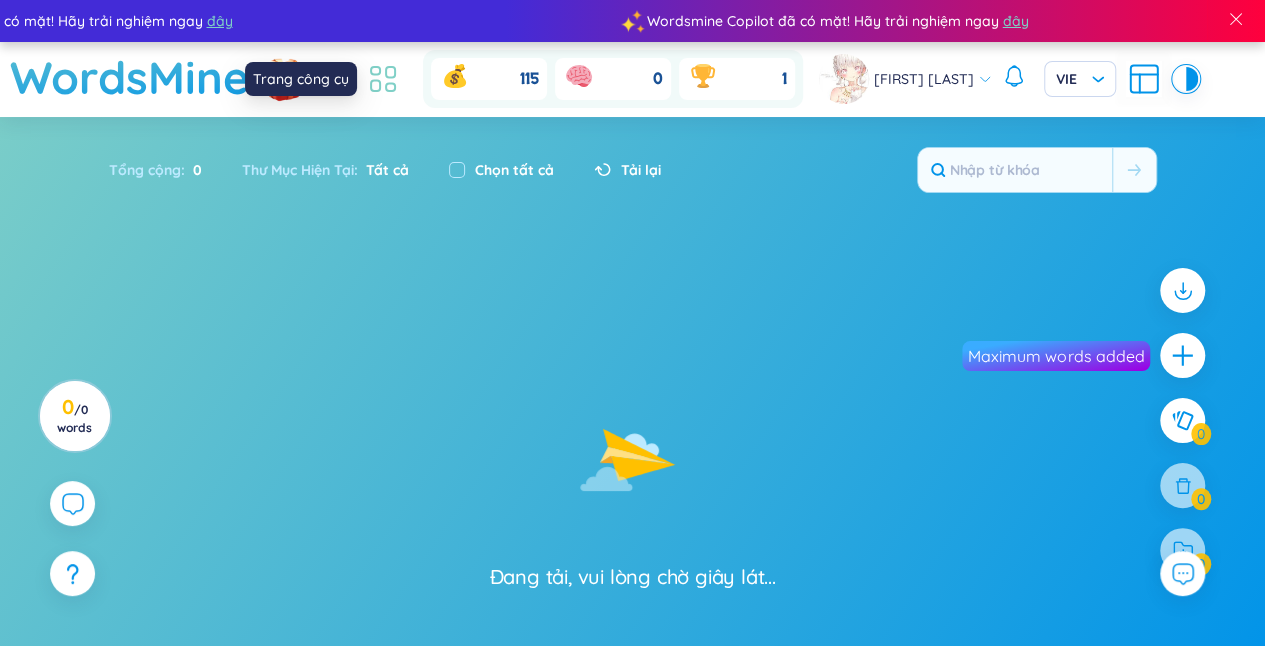 click 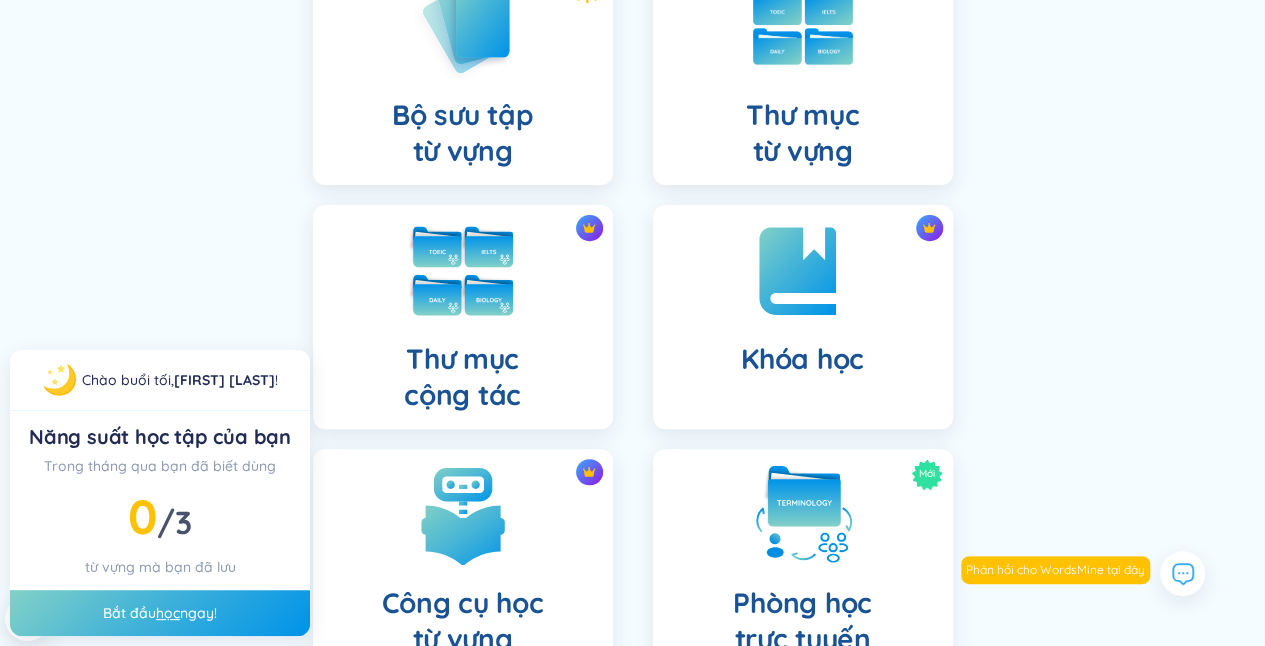 scroll, scrollTop: 380, scrollLeft: 0, axis: vertical 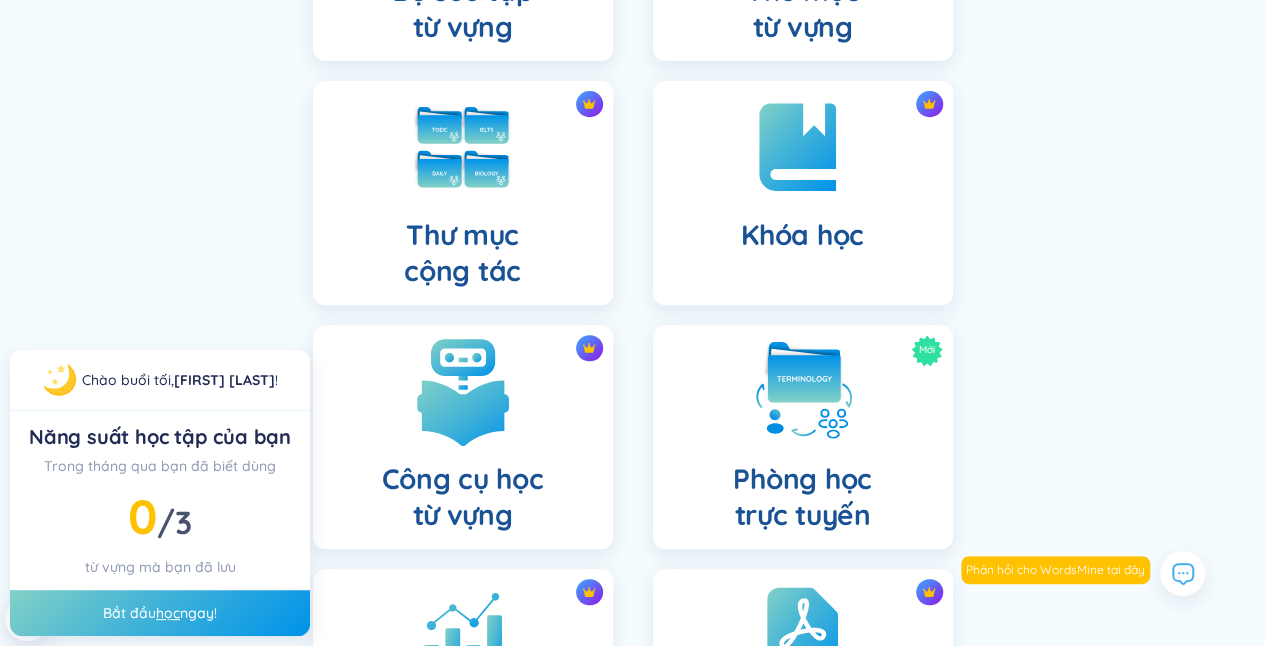 click at bounding box center (463, 391) 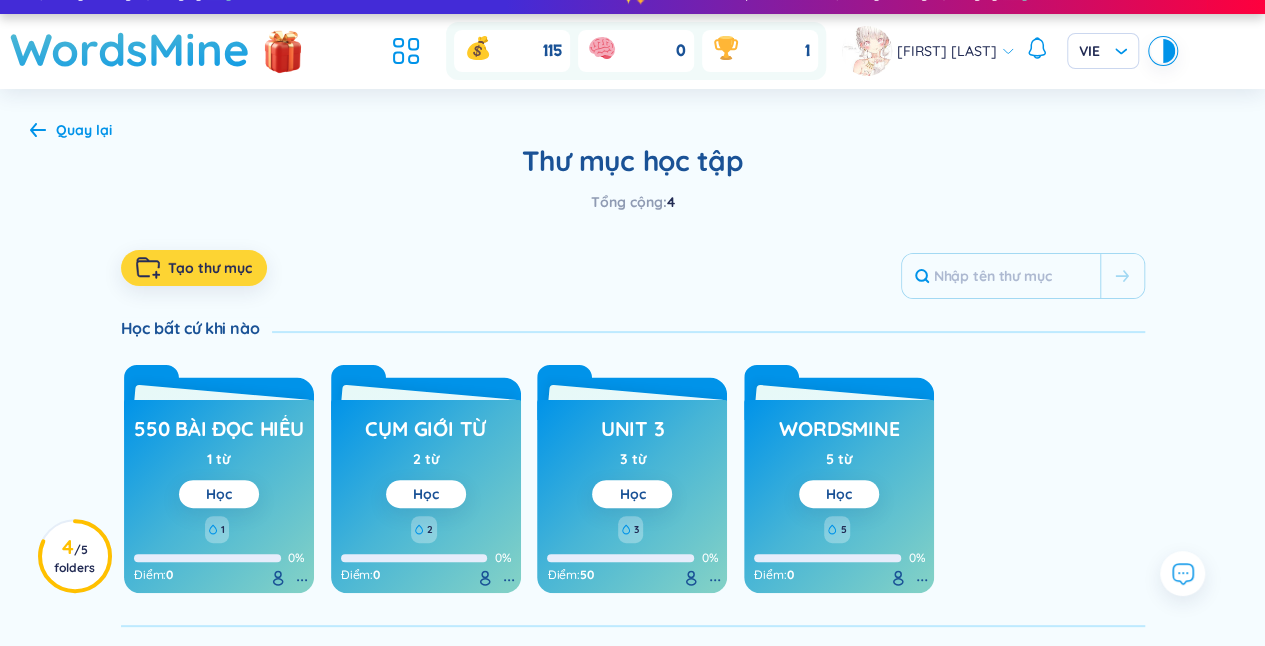 scroll, scrollTop: 0, scrollLeft: 0, axis: both 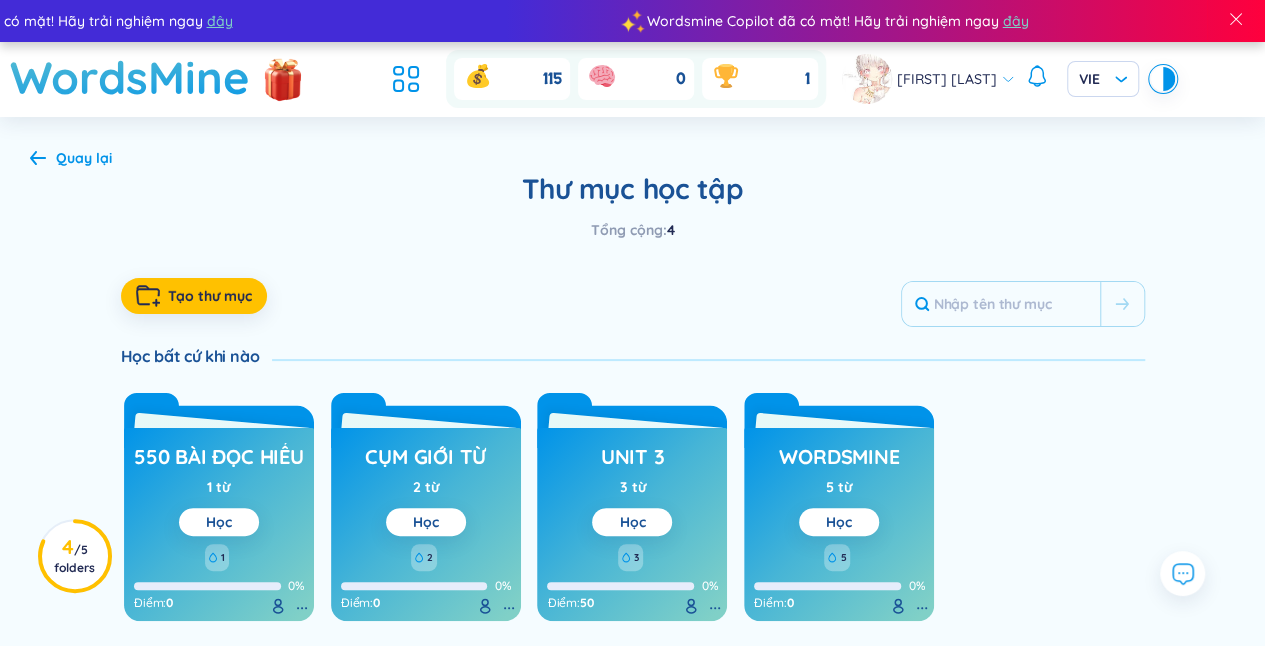 click 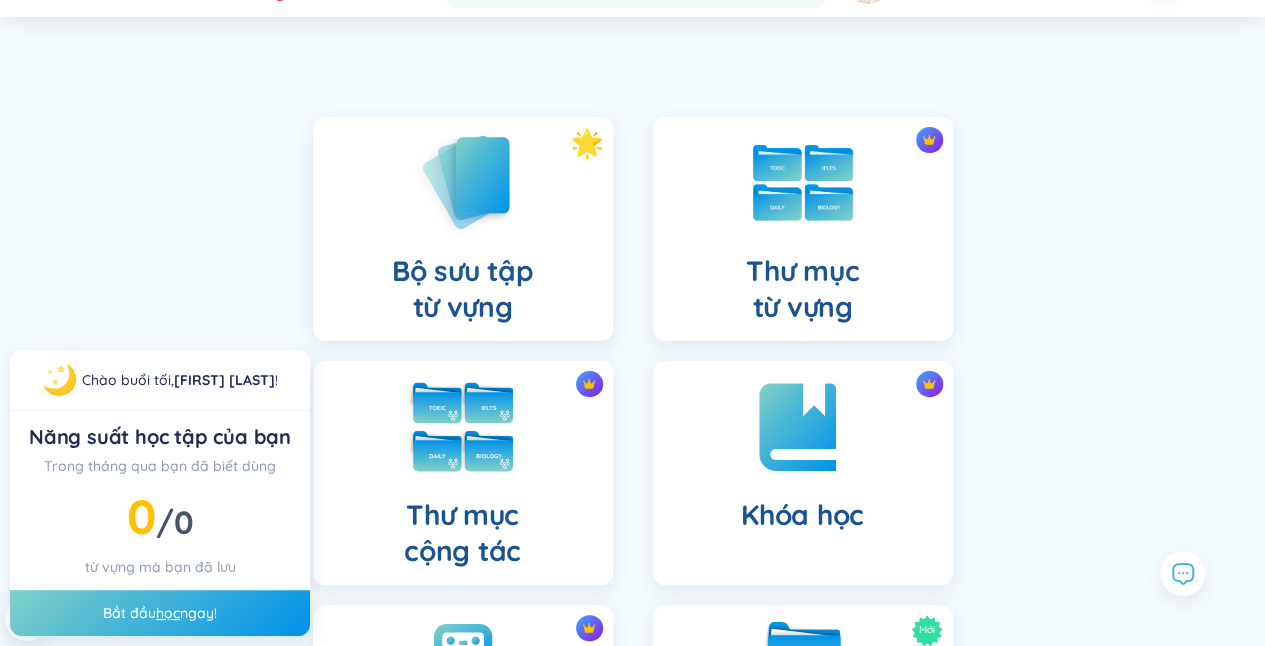 click at bounding box center [463, 427] 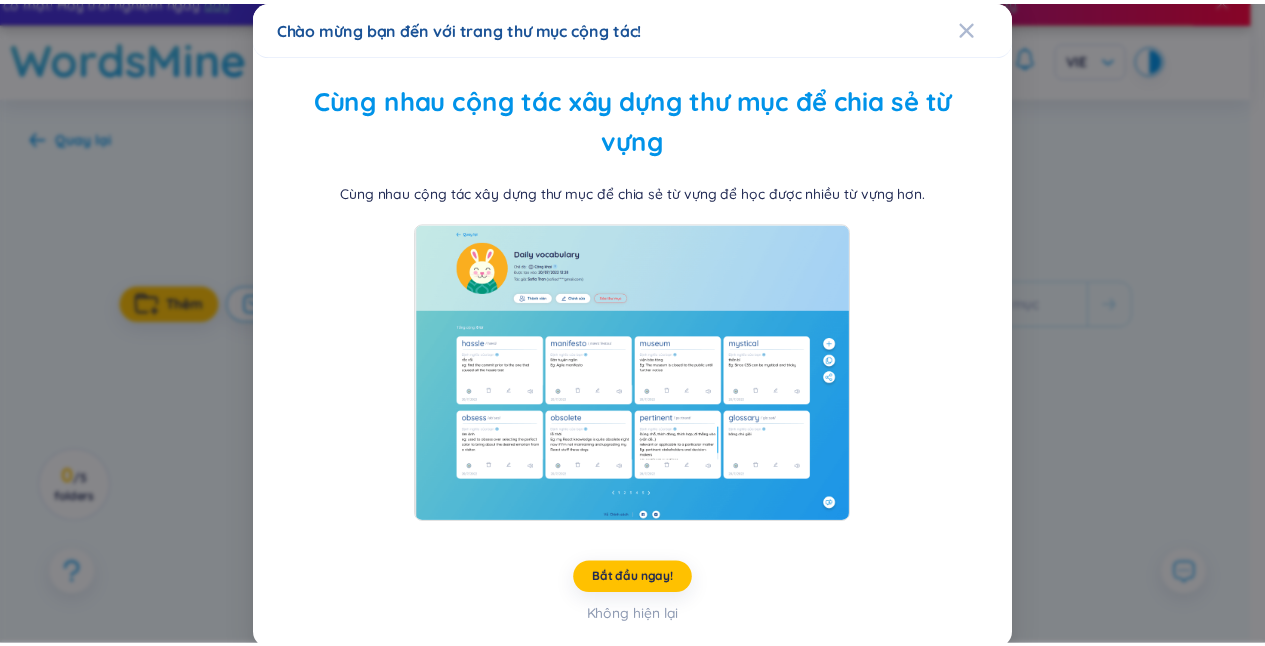 scroll, scrollTop: 0, scrollLeft: 0, axis: both 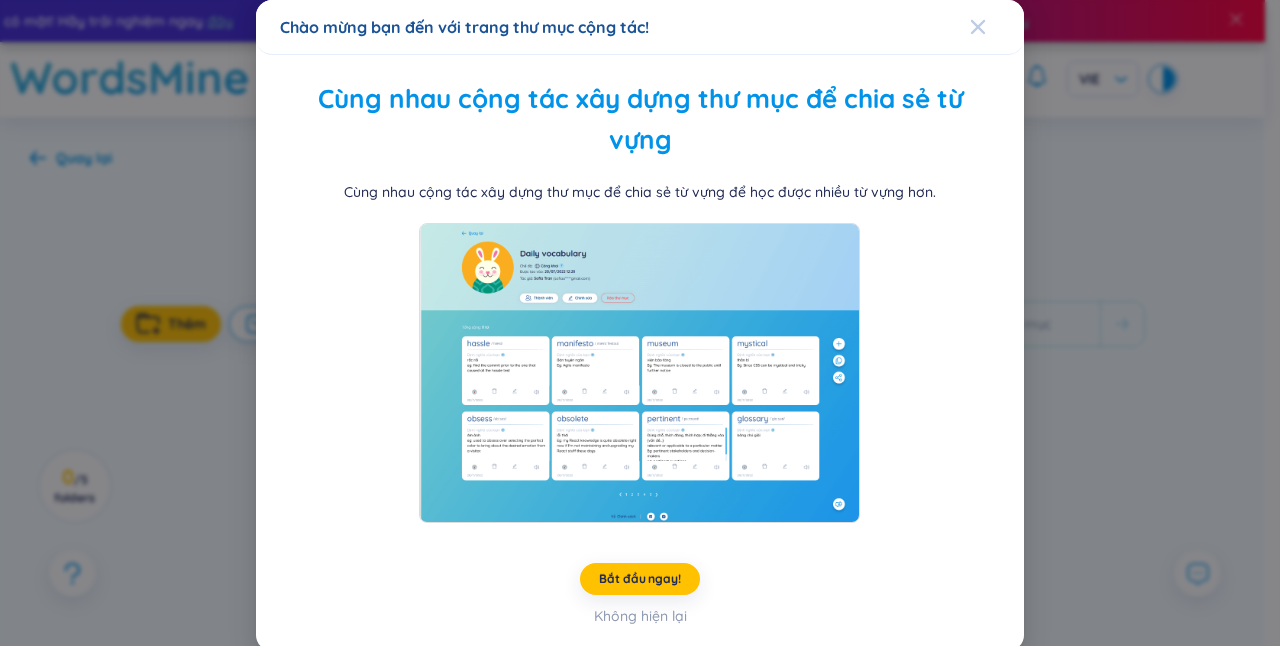 click 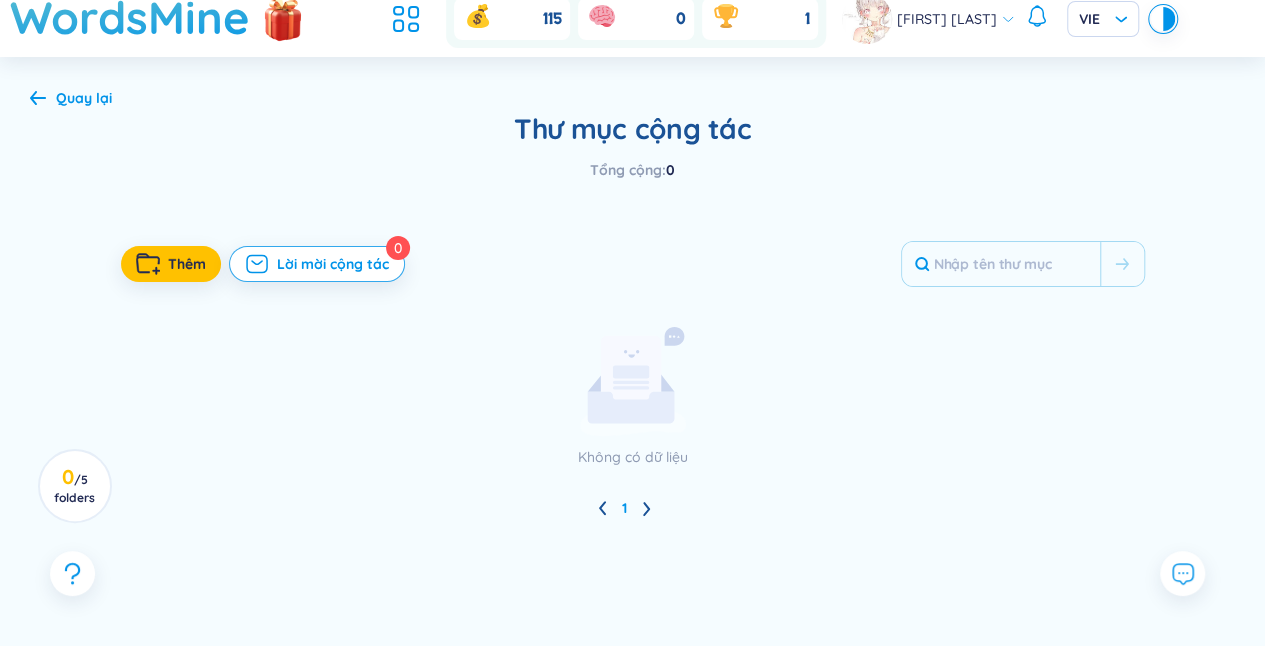 scroll, scrollTop: 0, scrollLeft: 0, axis: both 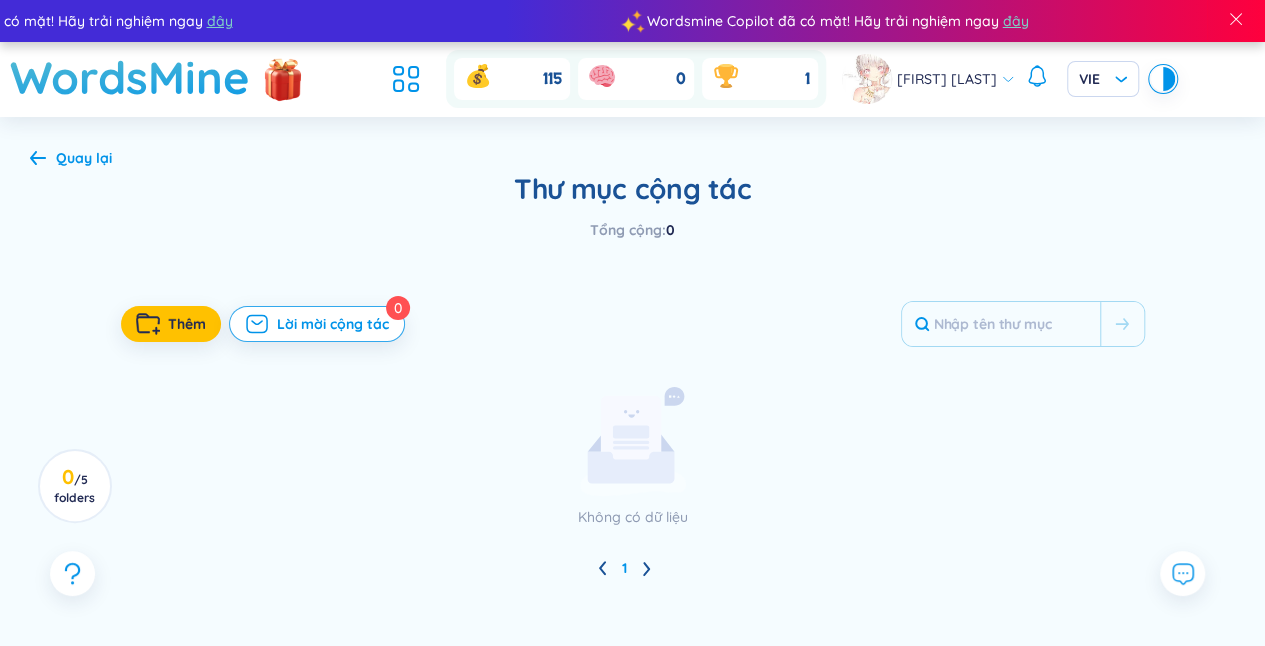 click 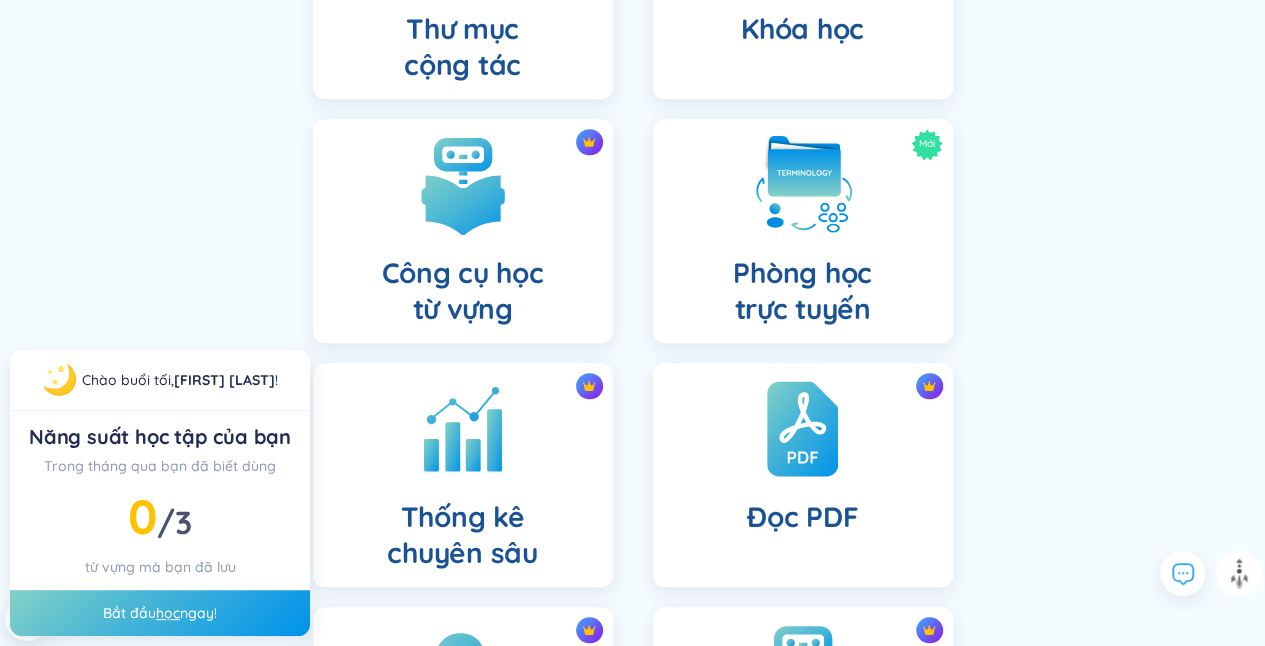scroll, scrollTop: 580, scrollLeft: 0, axis: vertical 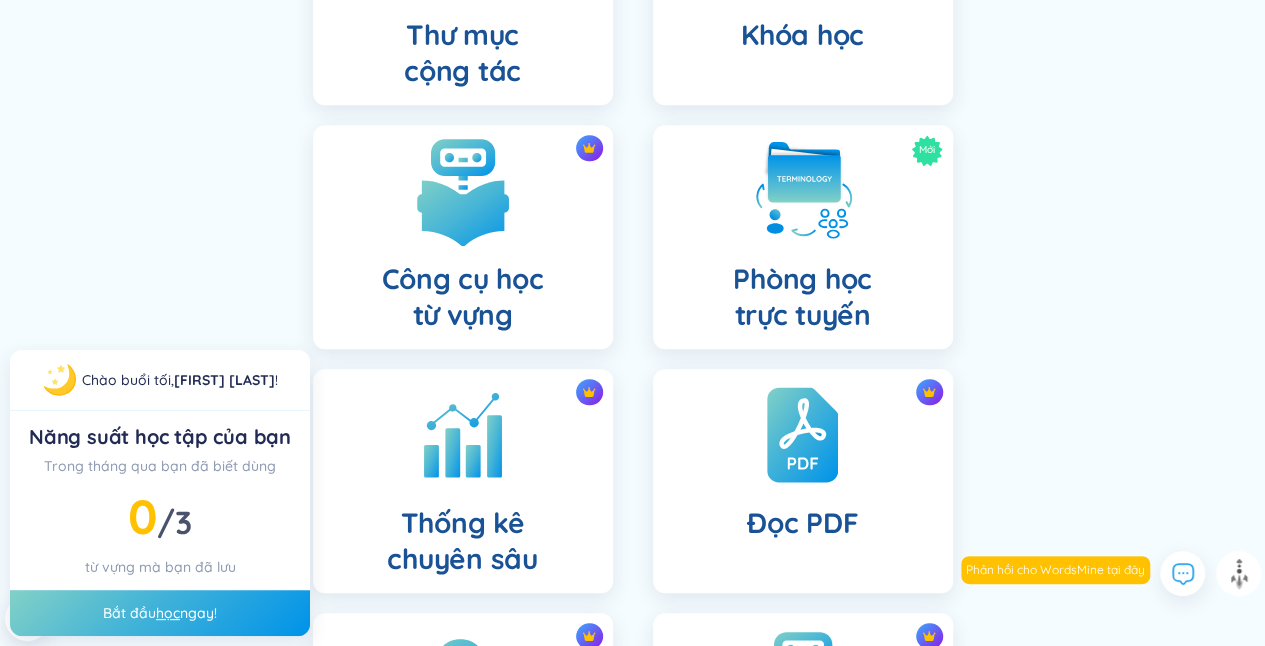 click on "Công cụ học từ vựng" at bounding box center [463, 237] 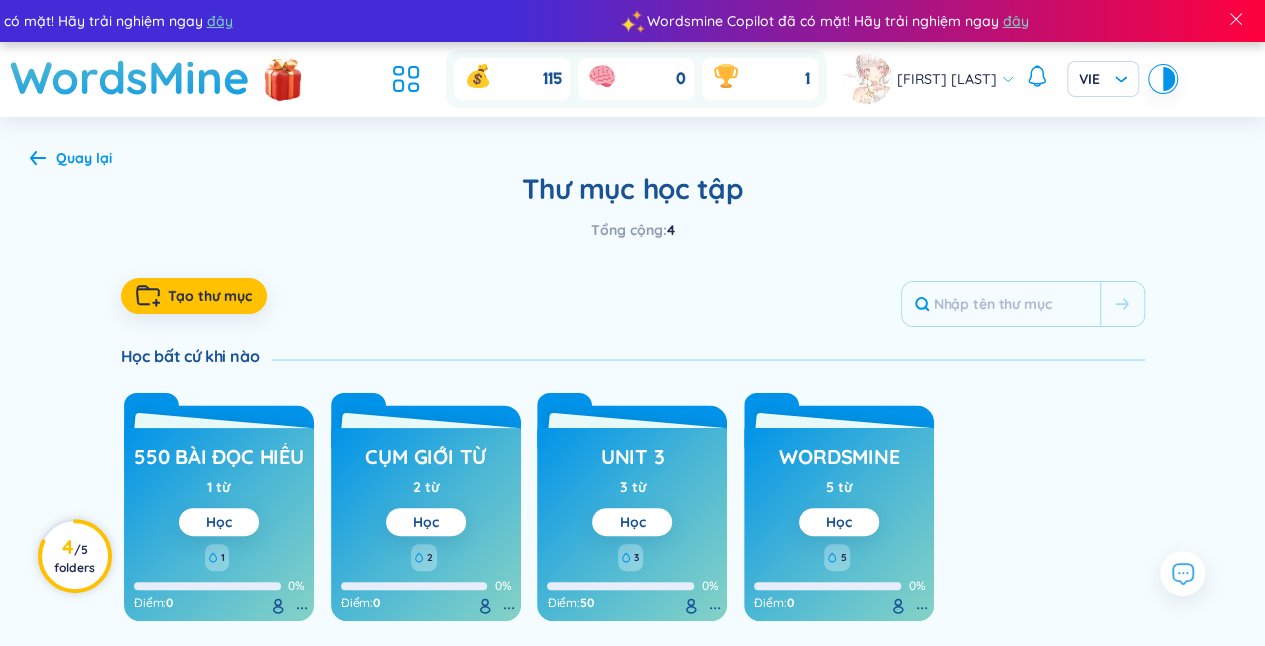 click on "4 / 5   folders" at bounding box center [74, 557] 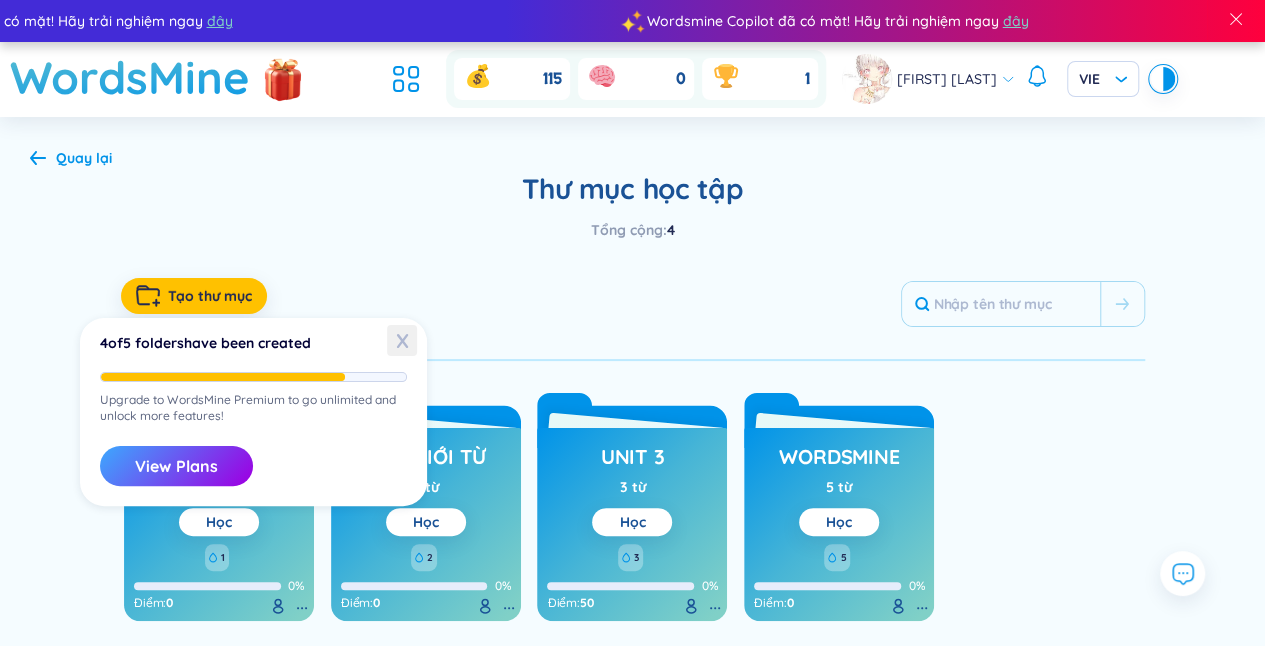 click on "X" at bounding box center [402, 340] 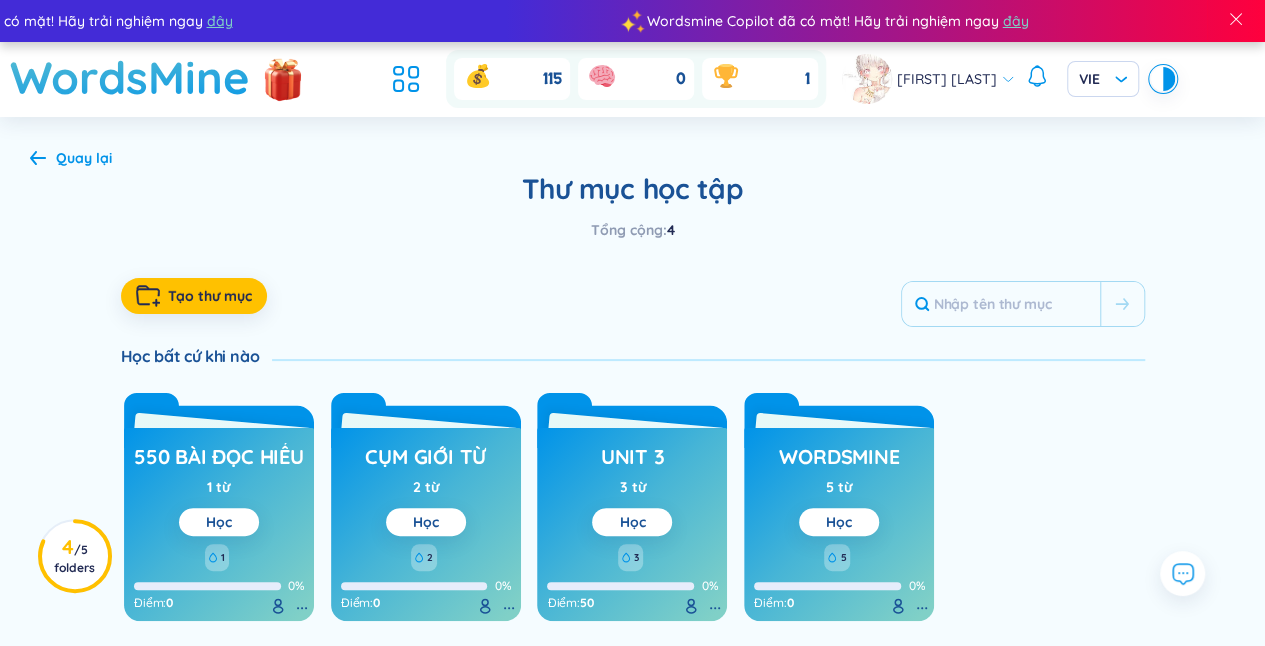 click on "Quay lại" at bounding box center [84, 158] 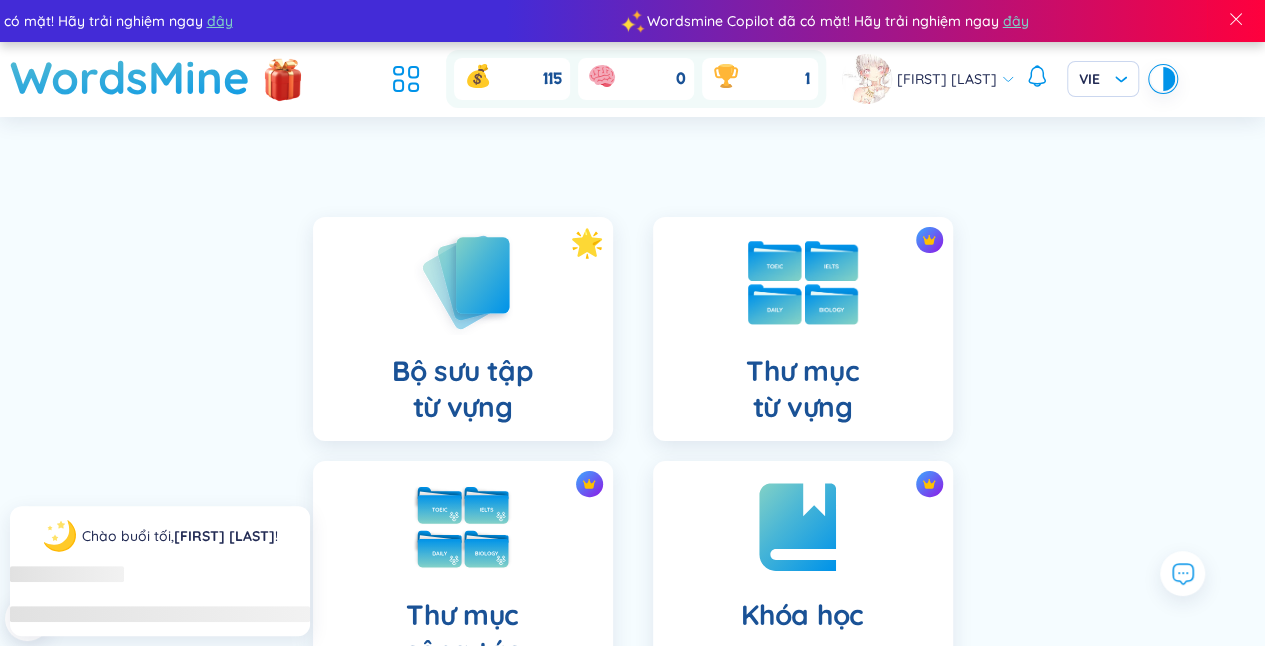 click on "Thư mục từ vựng" at bounding box center (803, 329) 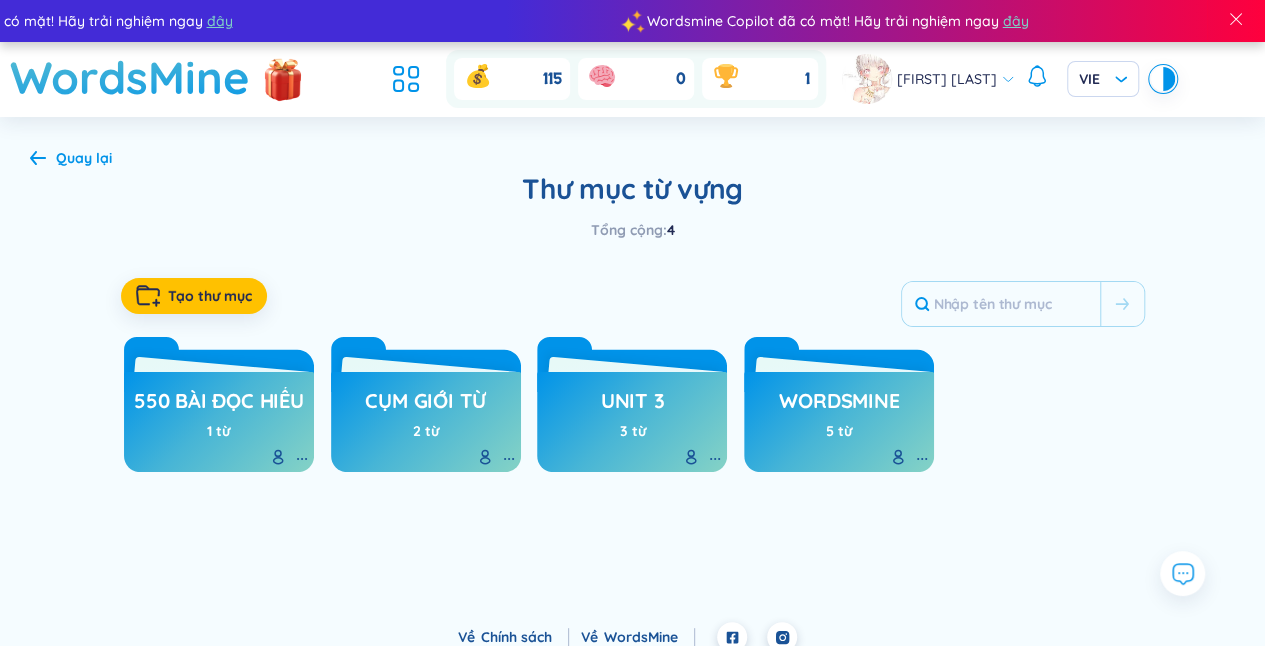 click on "Quay lại" at bounding box center [71, 158] 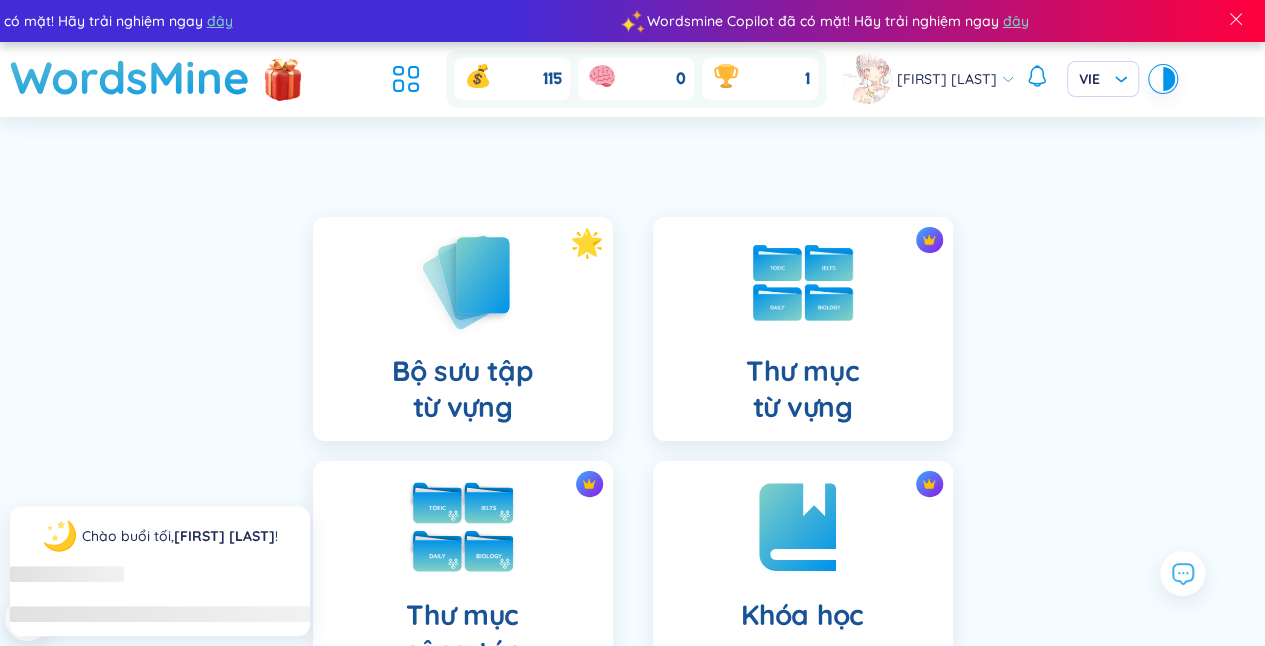 click at bounding box center (463, 527) 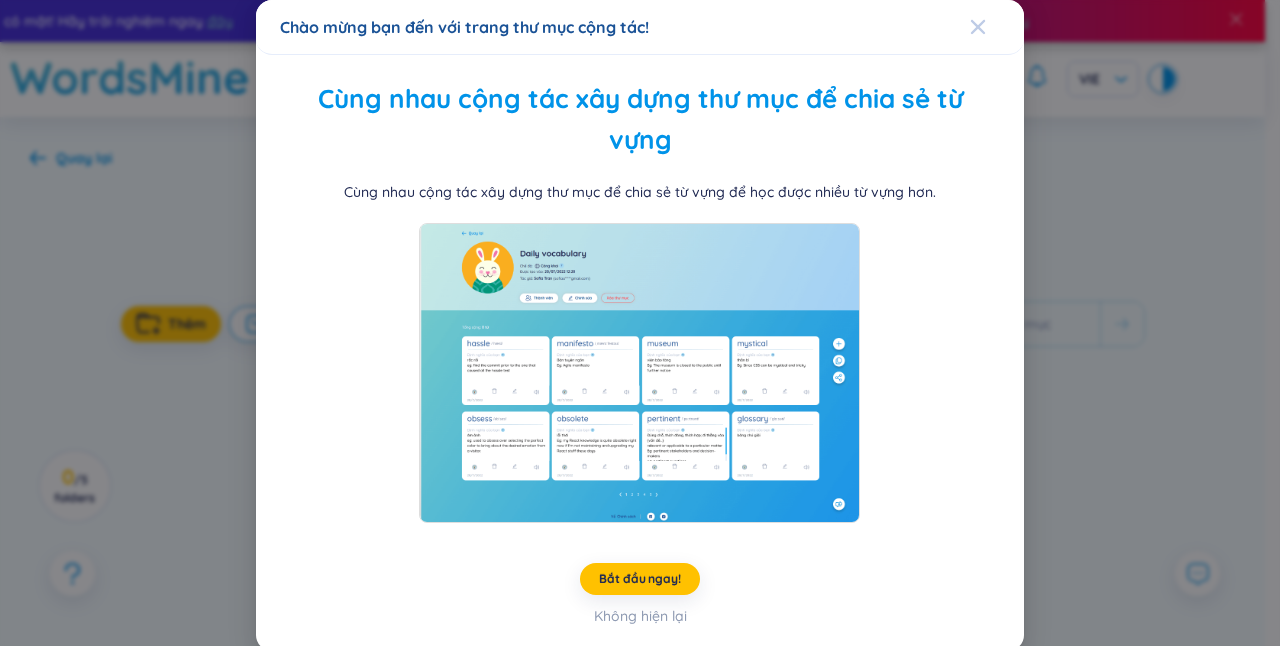 click 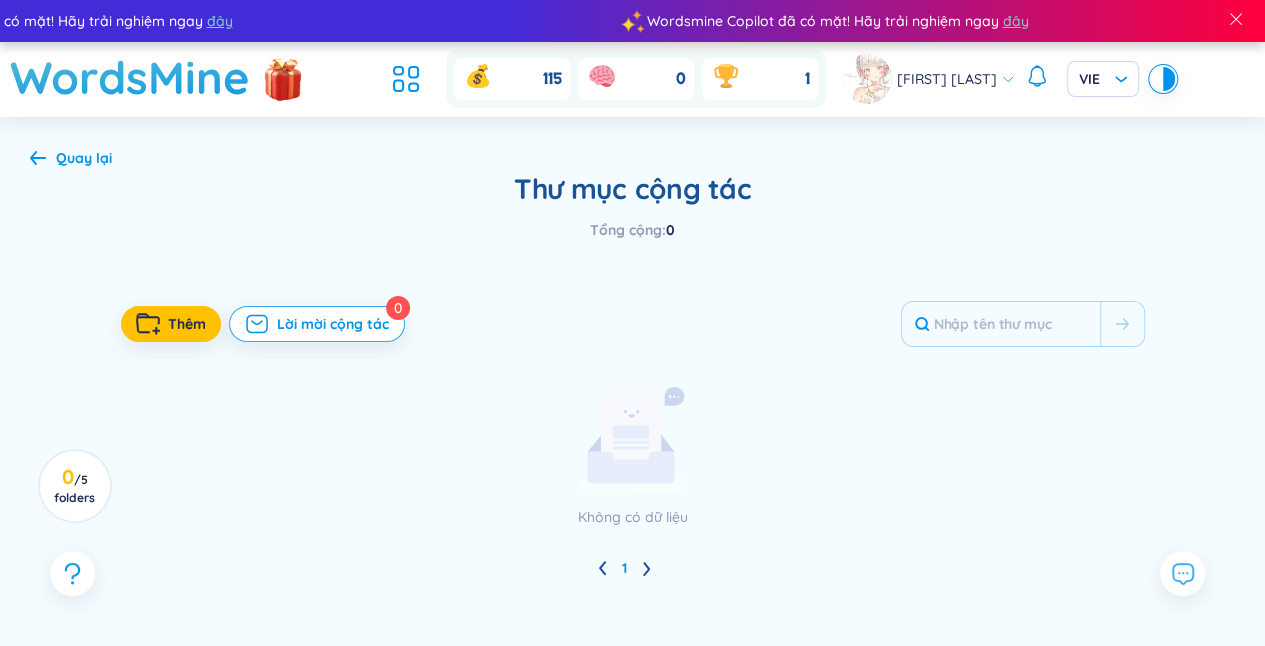 click on "Quay lại" at bounding box center [71, 158] 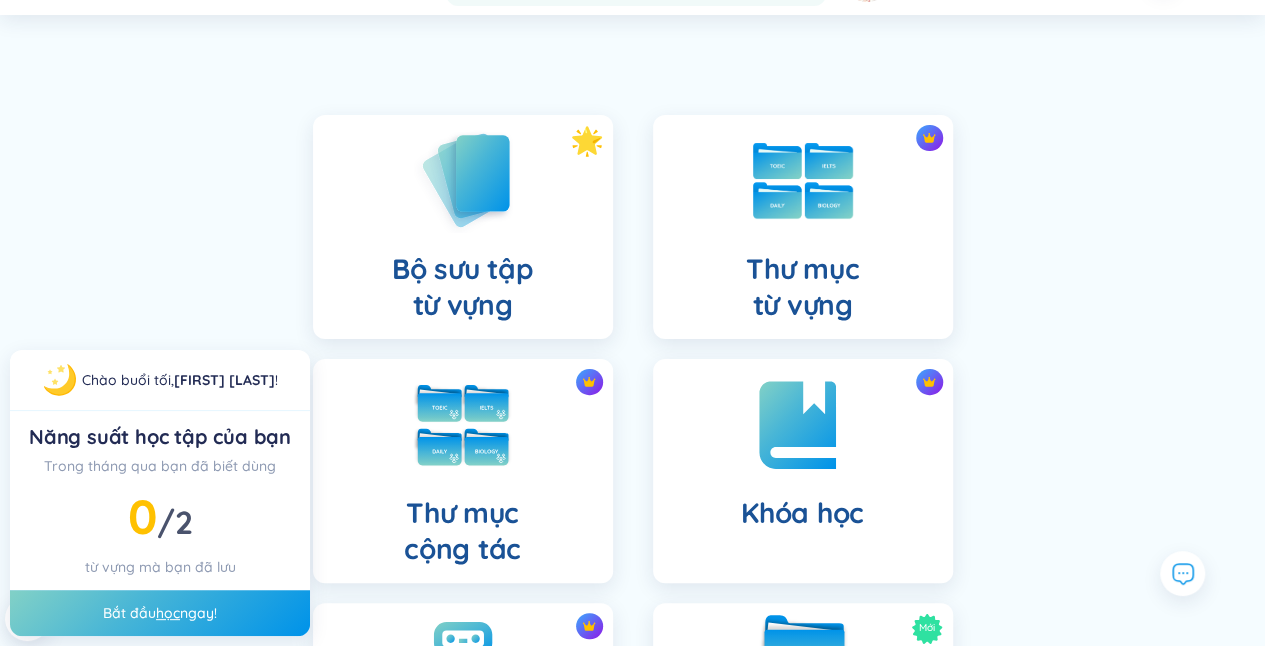 scroll, scrollTop: 100, scrollLeft: 0, axis: vertical 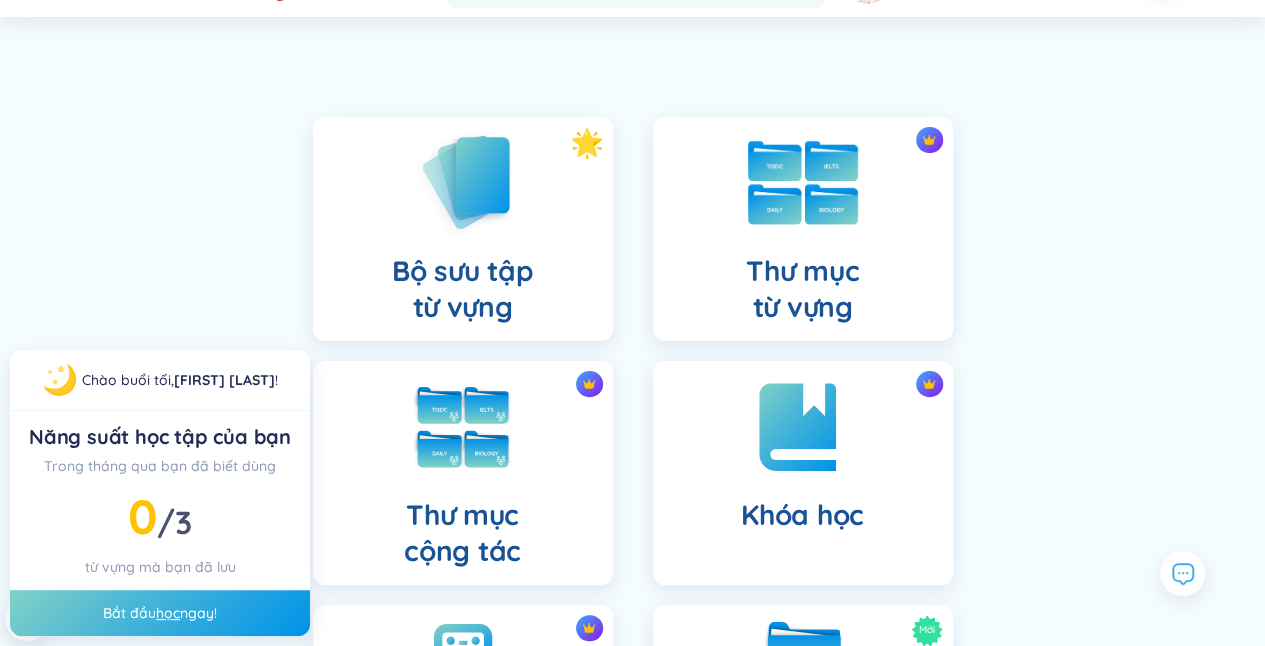 click on "Thư mục từ vựng" at bounding box center (802, 289) 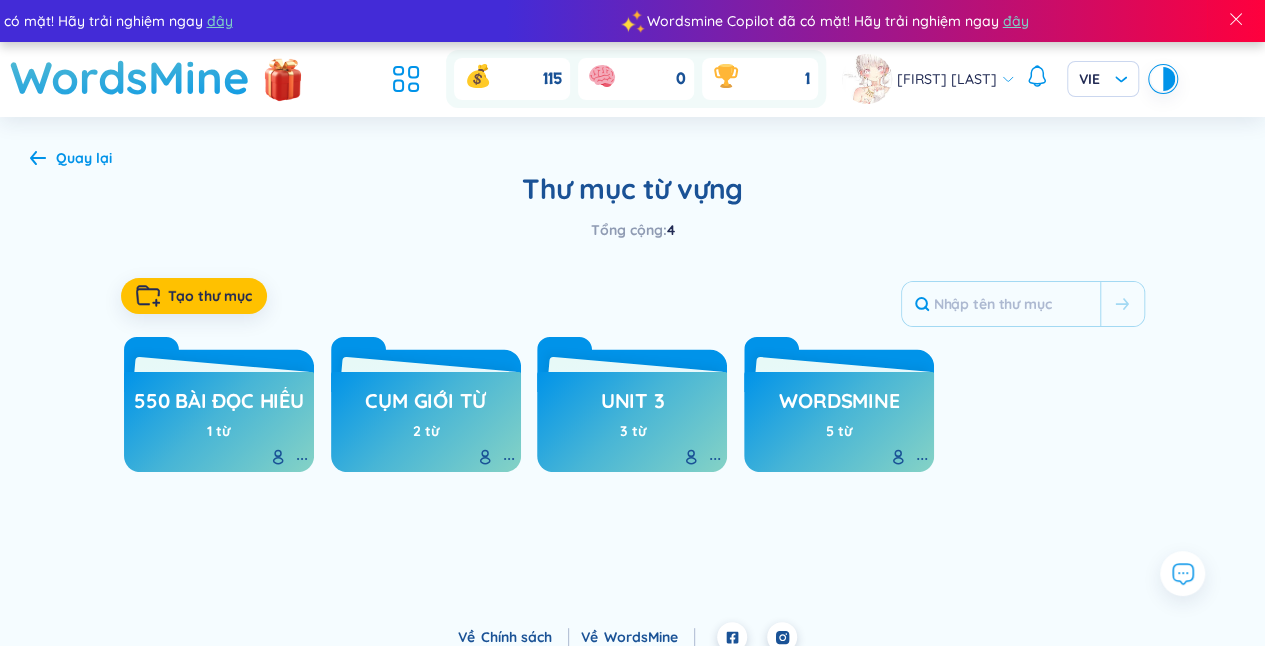 click on "Quay lại" at bounding box center (84, 158) 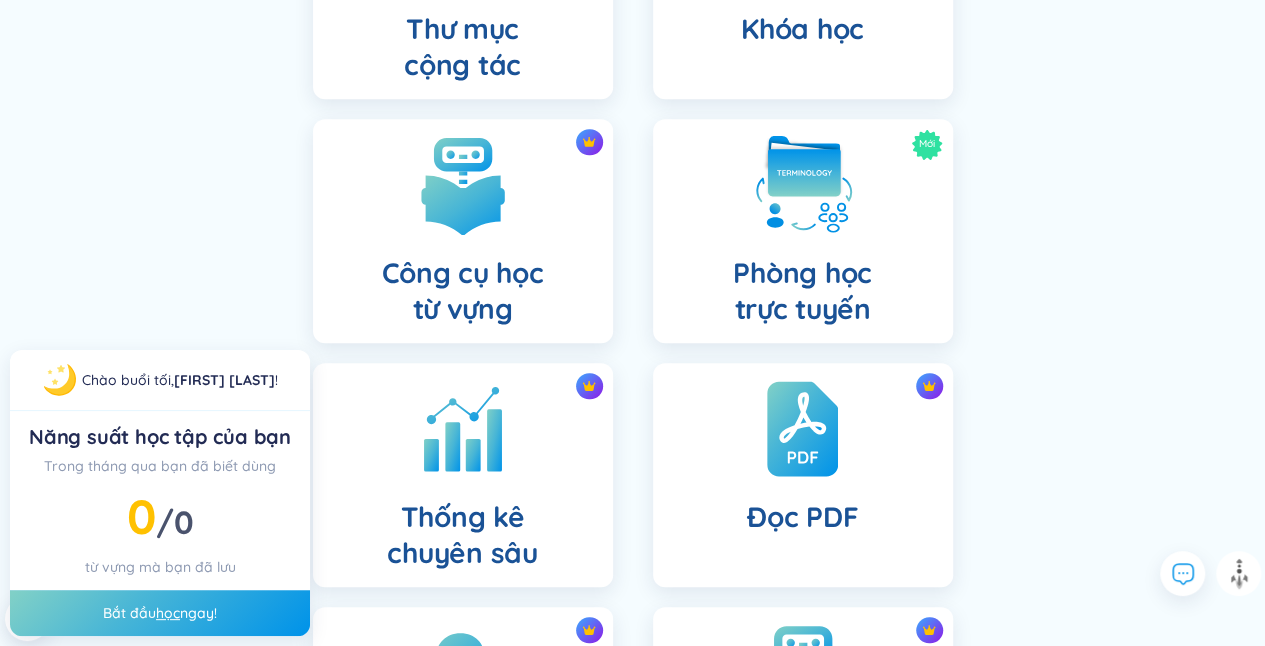 scroll, scrollTop: 600, scrollLeft: 0, axis: vertical 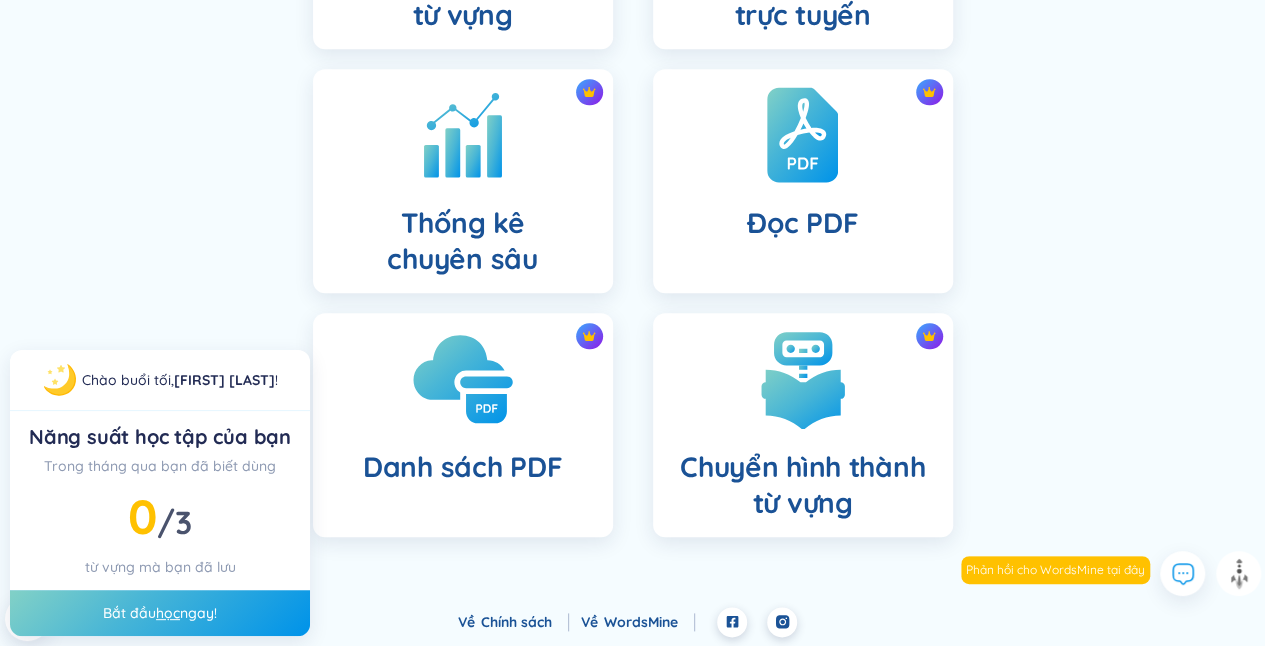 click on "Danh sách PDF" at bounding box center [463, 425] 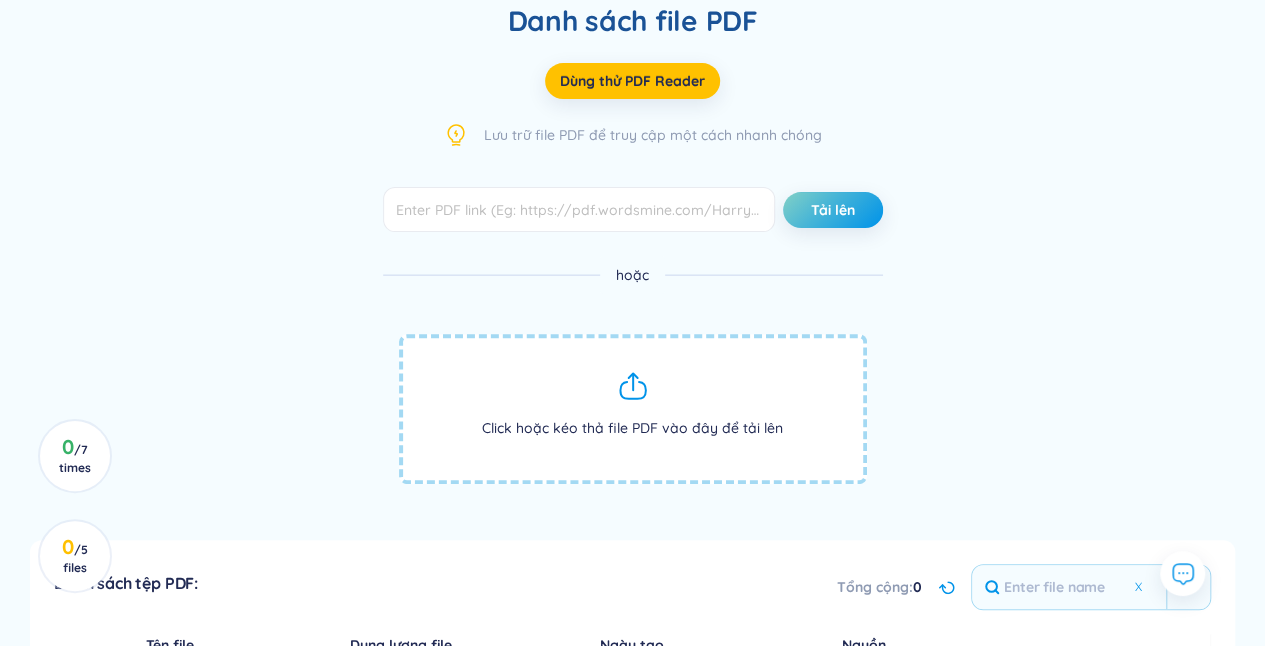 scroll, scrollTop: 200, scrollLeft: 0, axis: vertical 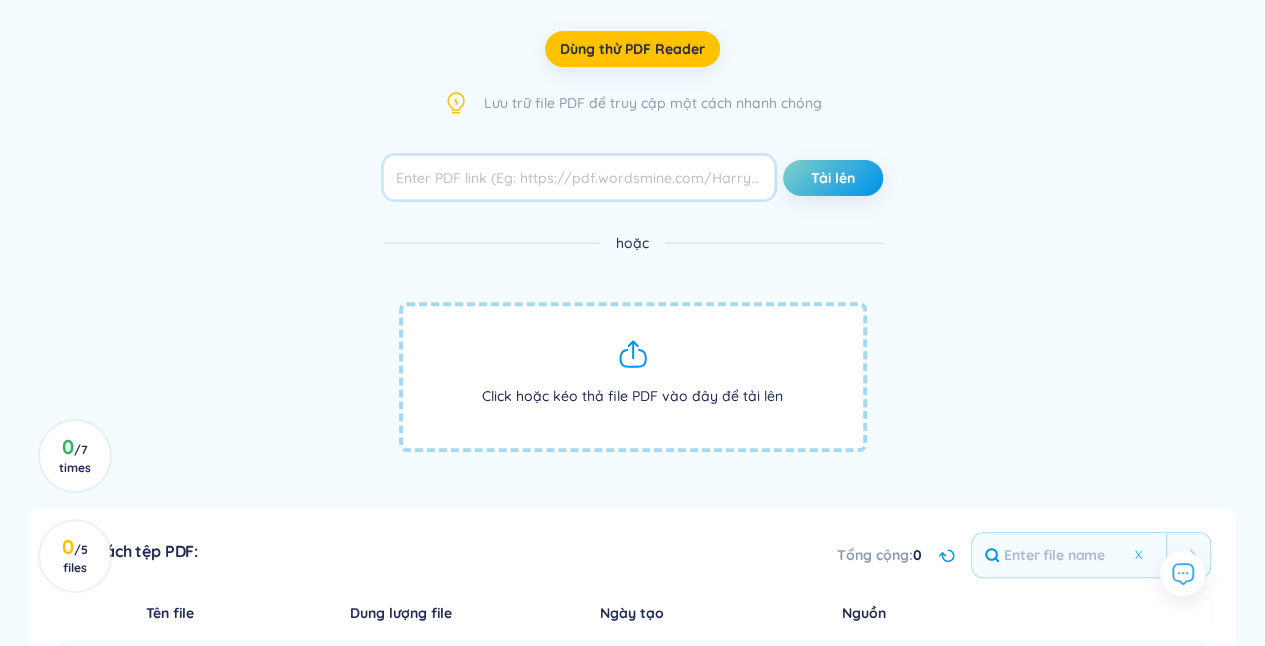click at bounding box center [579, 177] 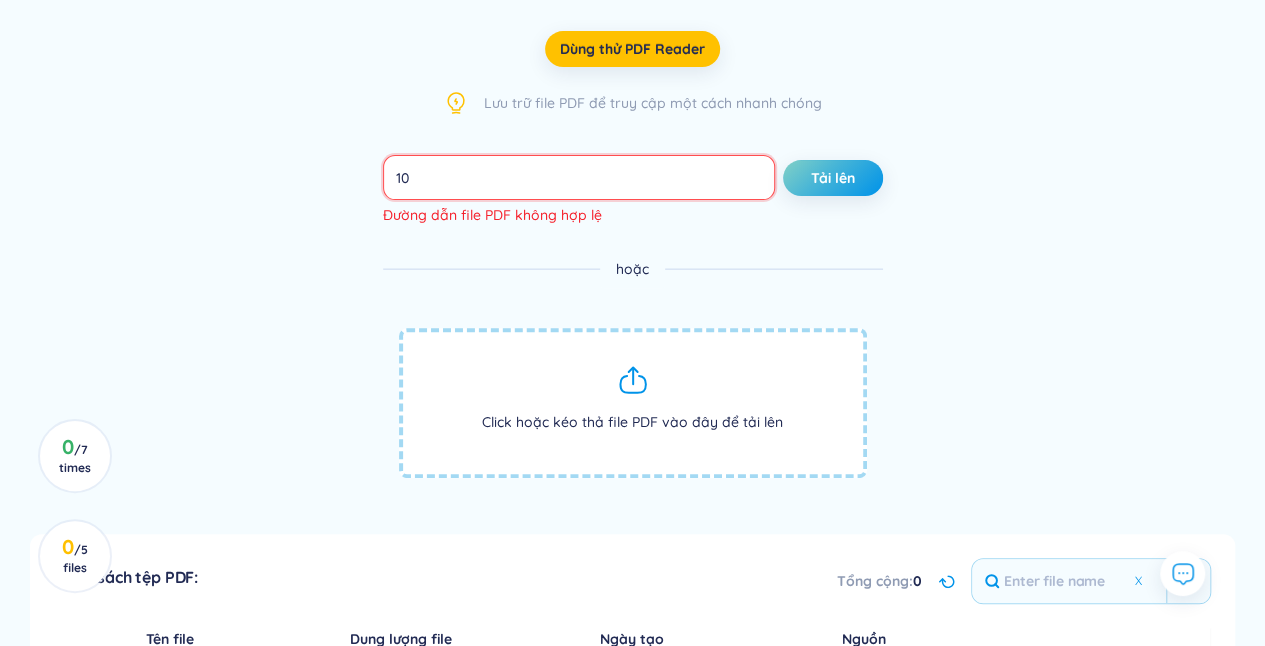 type on "1" 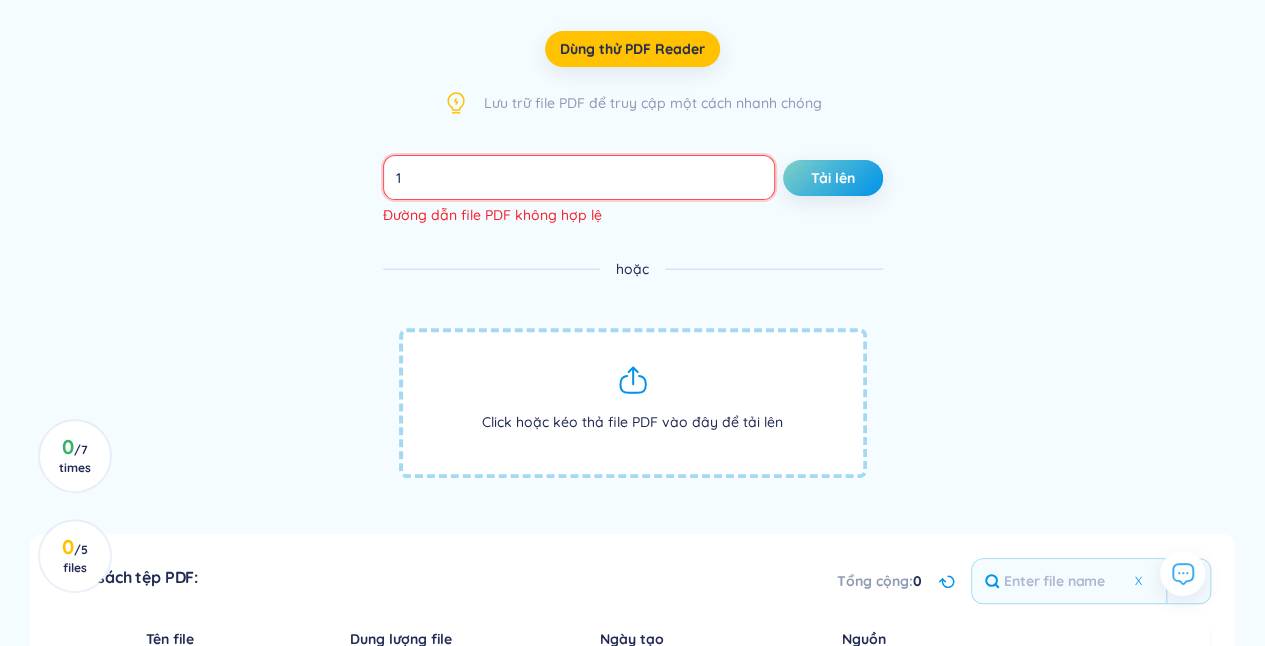 type 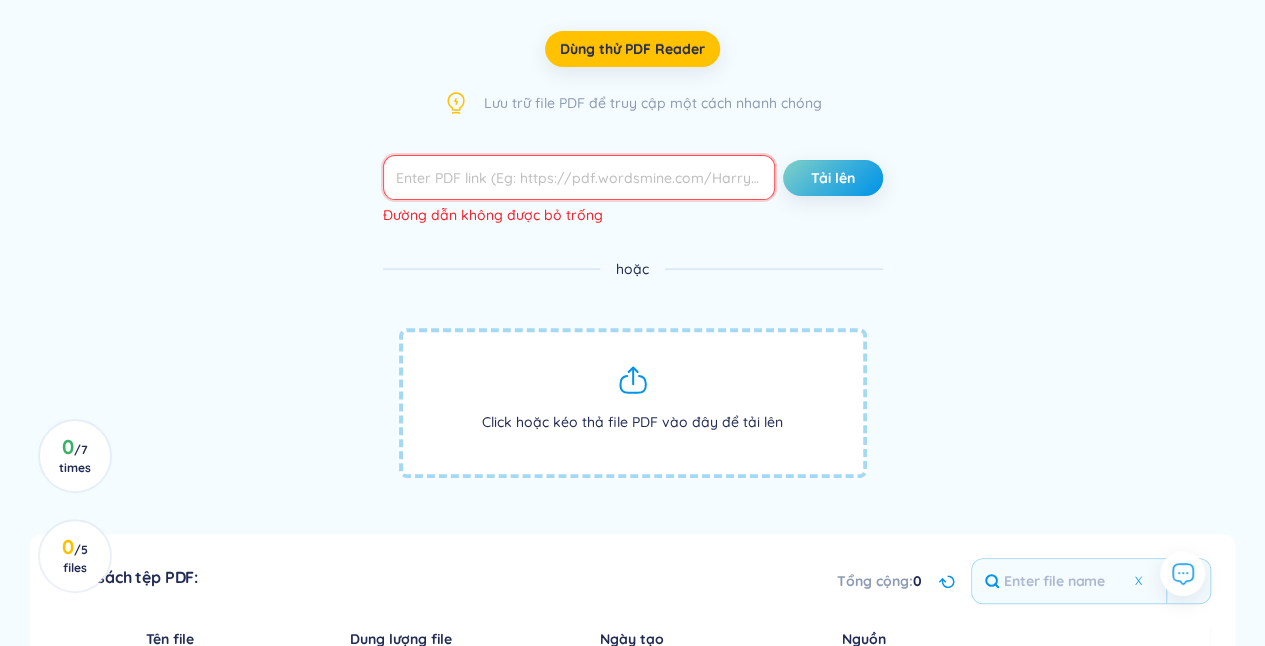 drag, startPoint x: 502, startPoint y: 178, endPoint x: 408, endPoint y: 174, distance: 94.08507 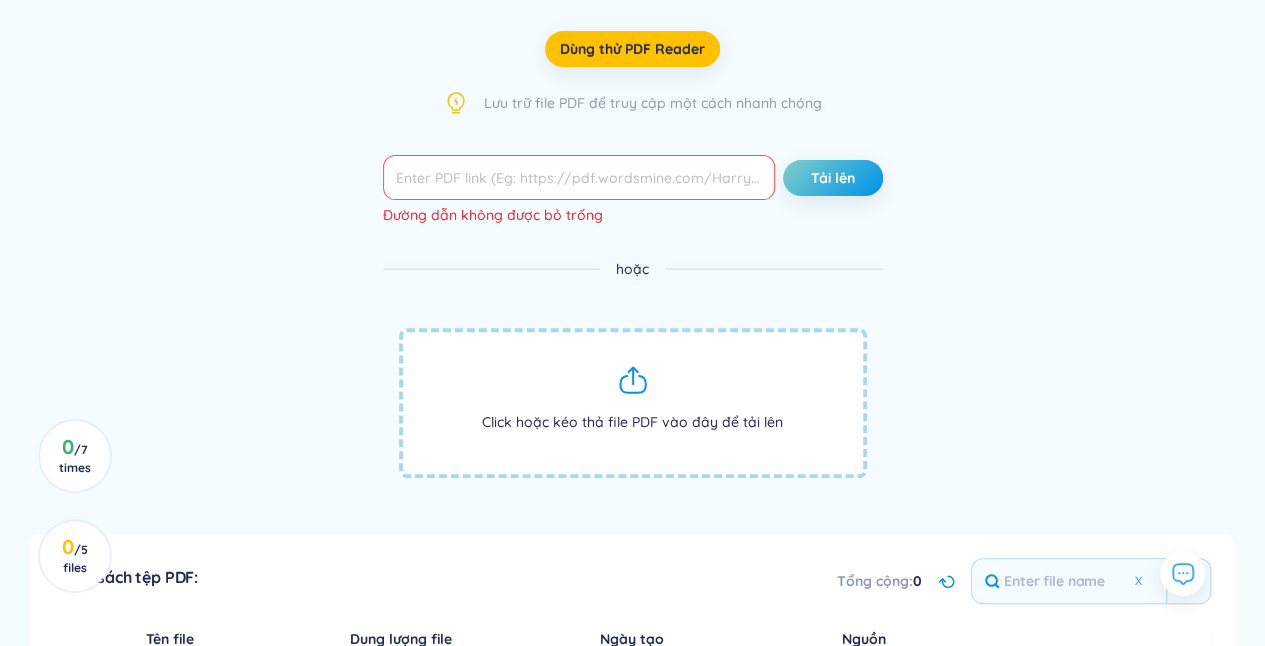 click 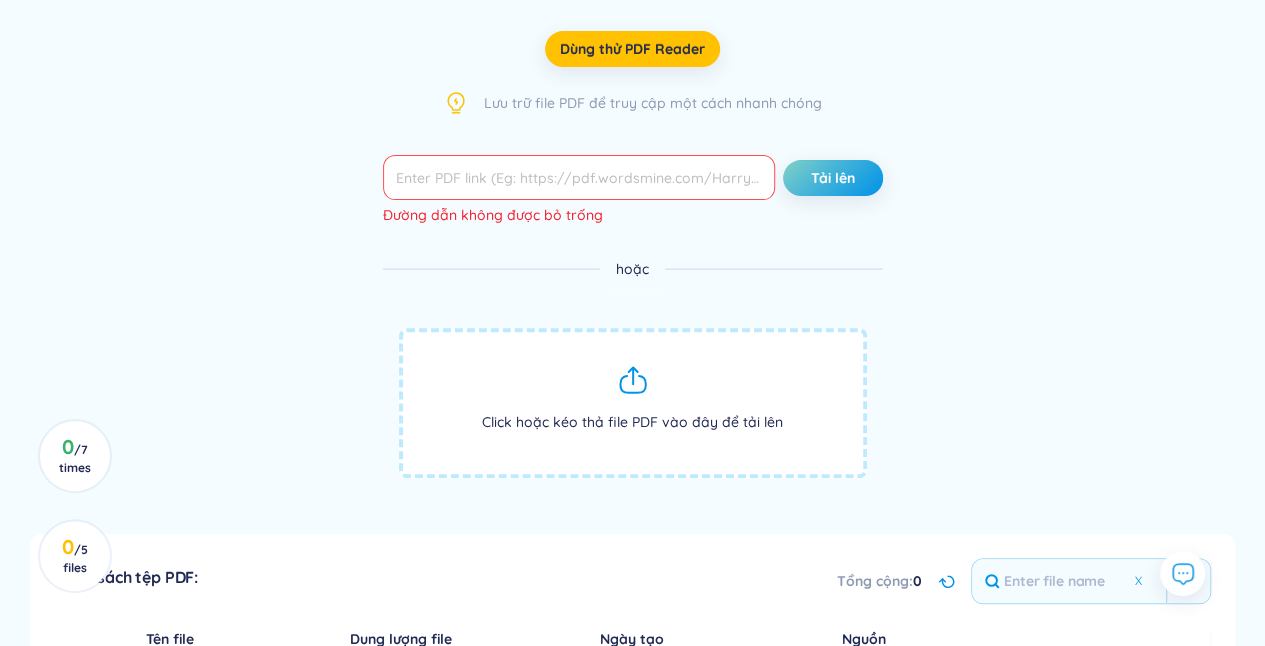 click on "Click hoặc kéo thả file PDF vào đây để tải lên" at bounding box center (633, 403) 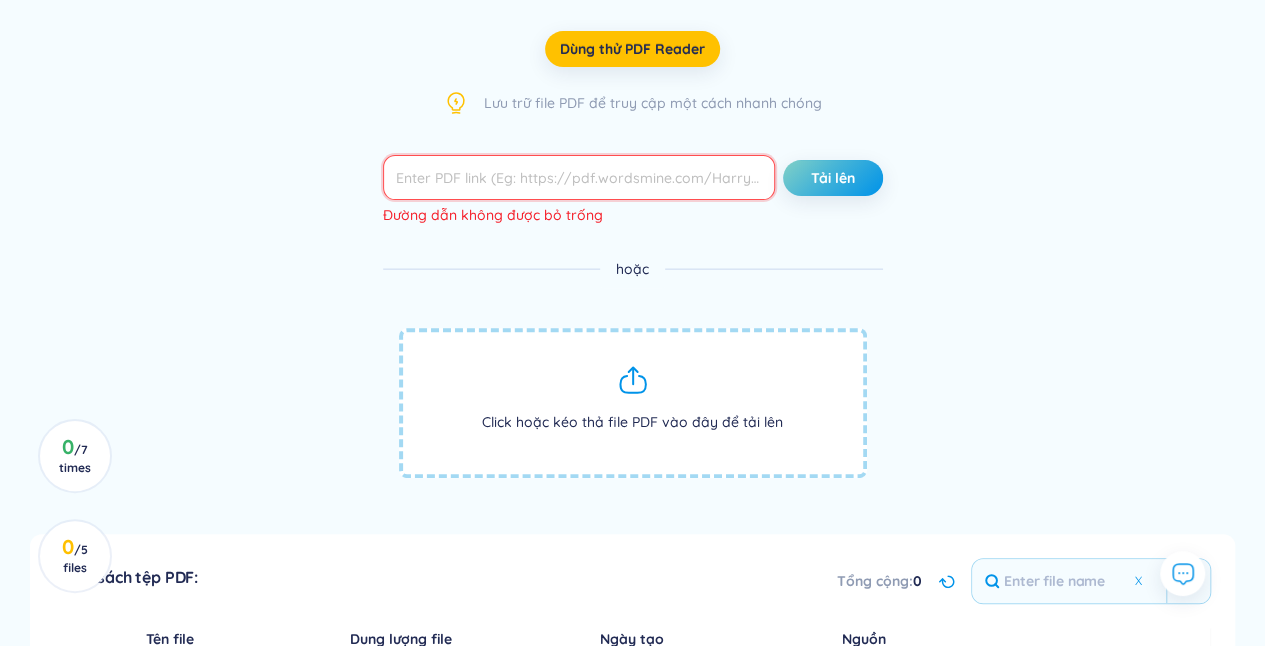 drag, startPoint x: 676, startPoint y: 378, endPoint x: 564, endPoint y: 177, distance: 230.09781 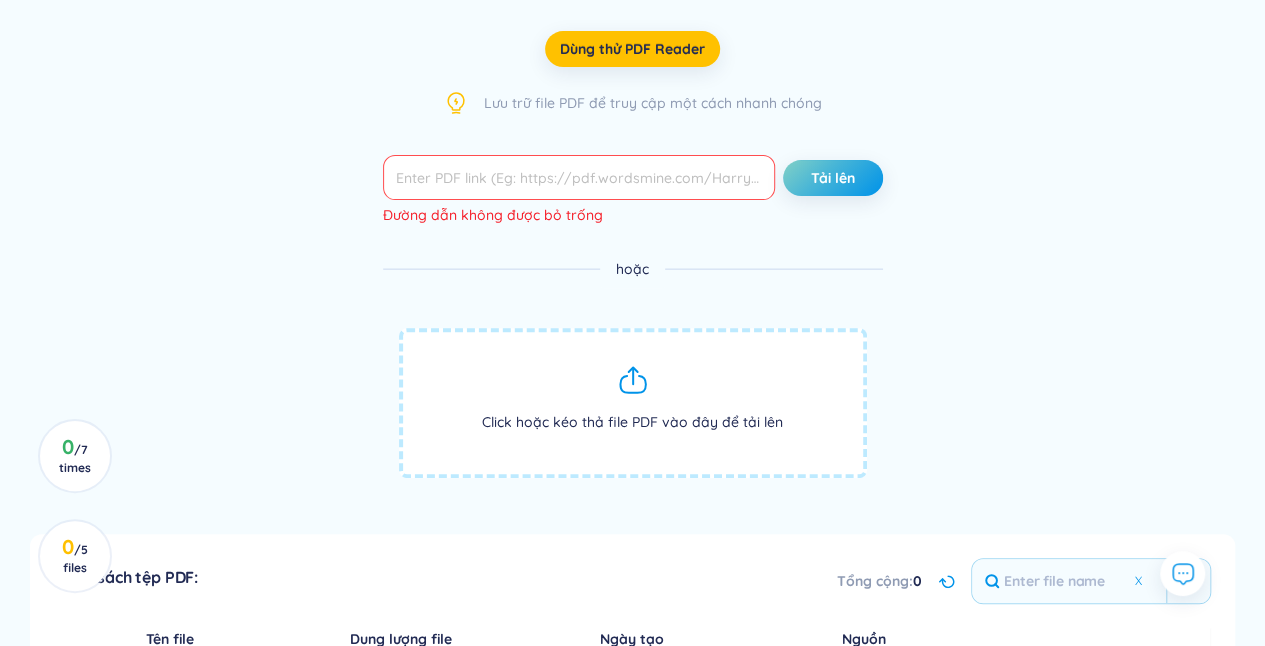 drag, startPoint x: 445, startPoint y: 160, endPoint x: 423, endPoint y: 410, distance: 250.96614 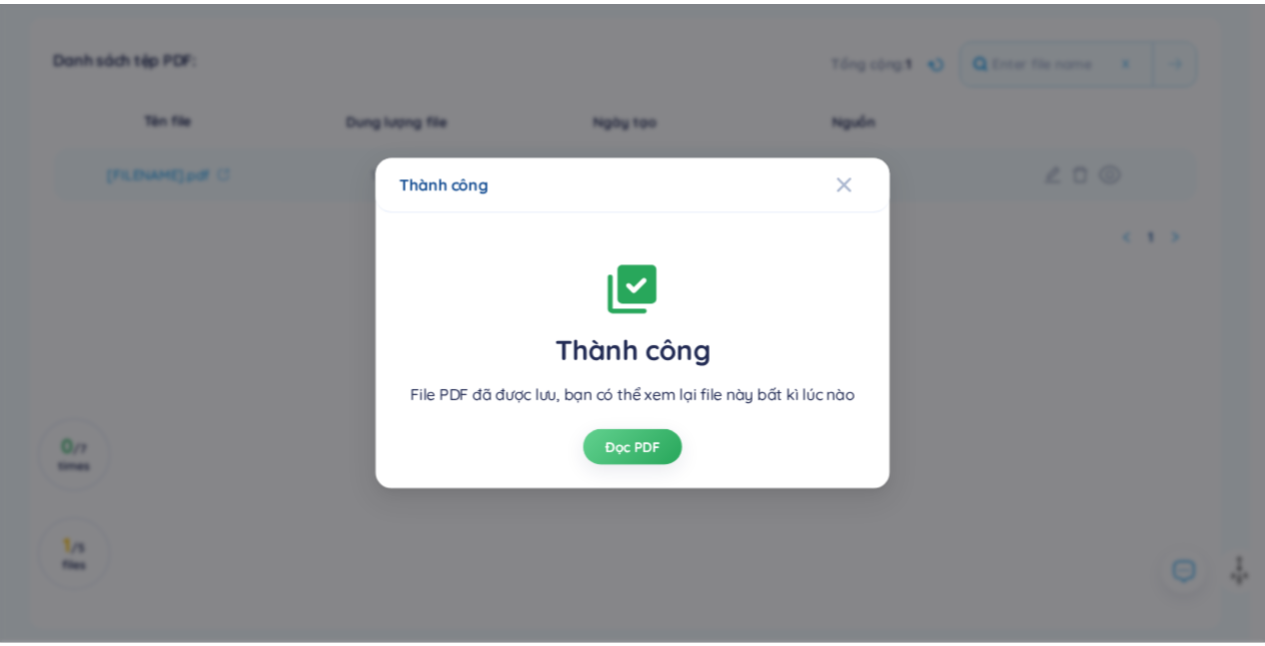 scroll, scrollTop: 808, scrollLeft: 0, axis: vertical 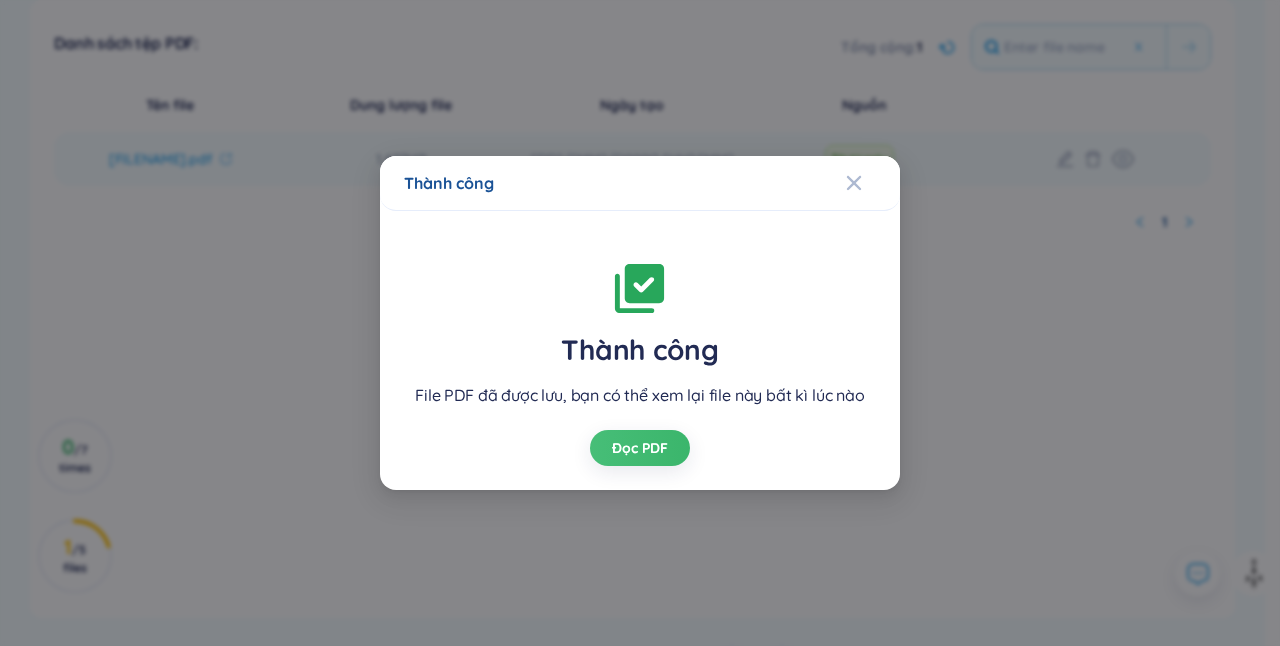 click on "Đọc PDF" at bounding box center [640, 448] 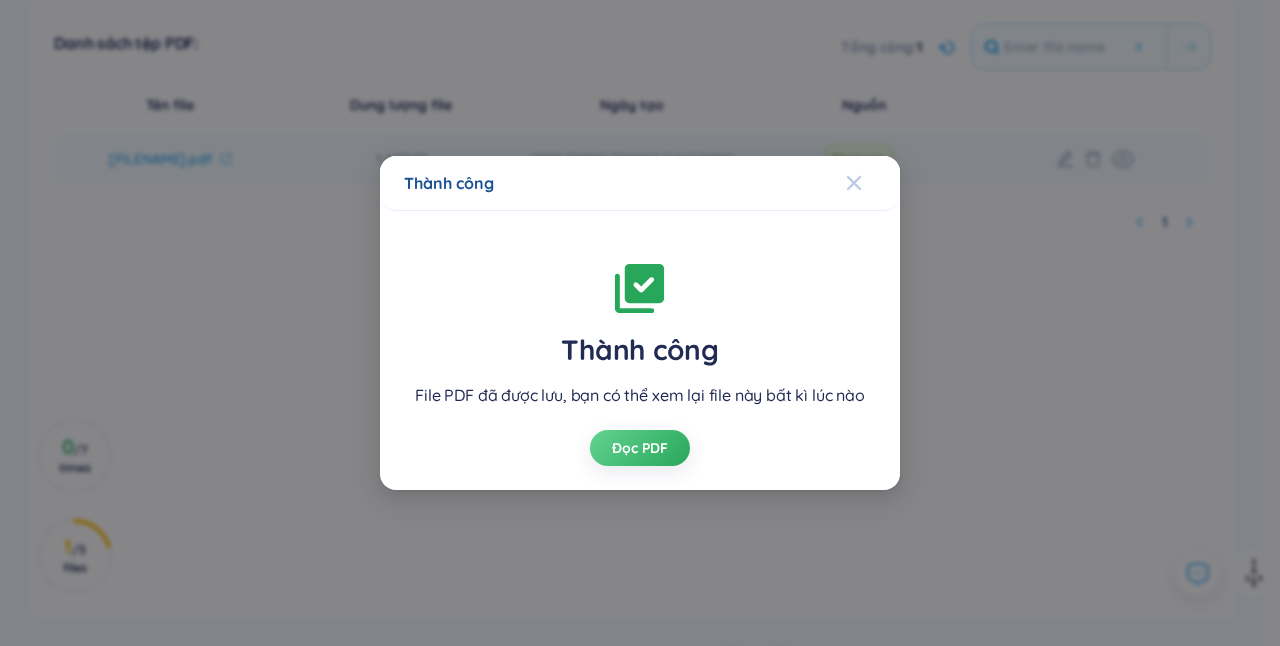 click 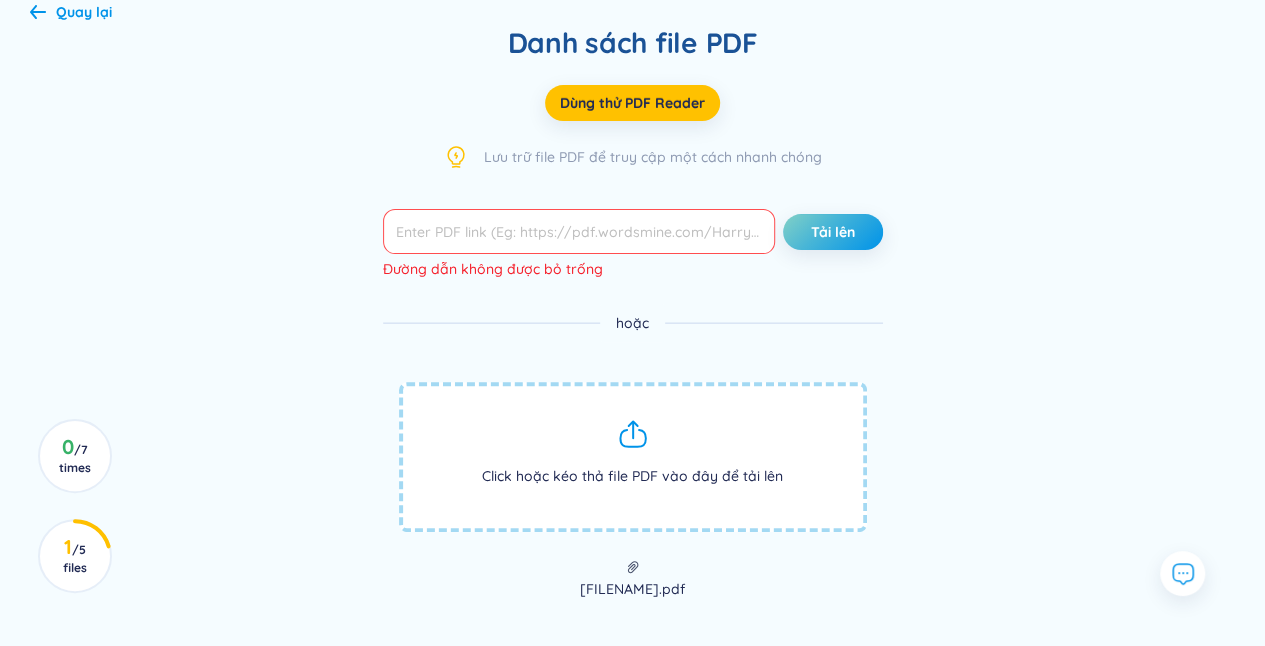 scroll, scrollTop: 0, scrollLeft: 0, axis: both 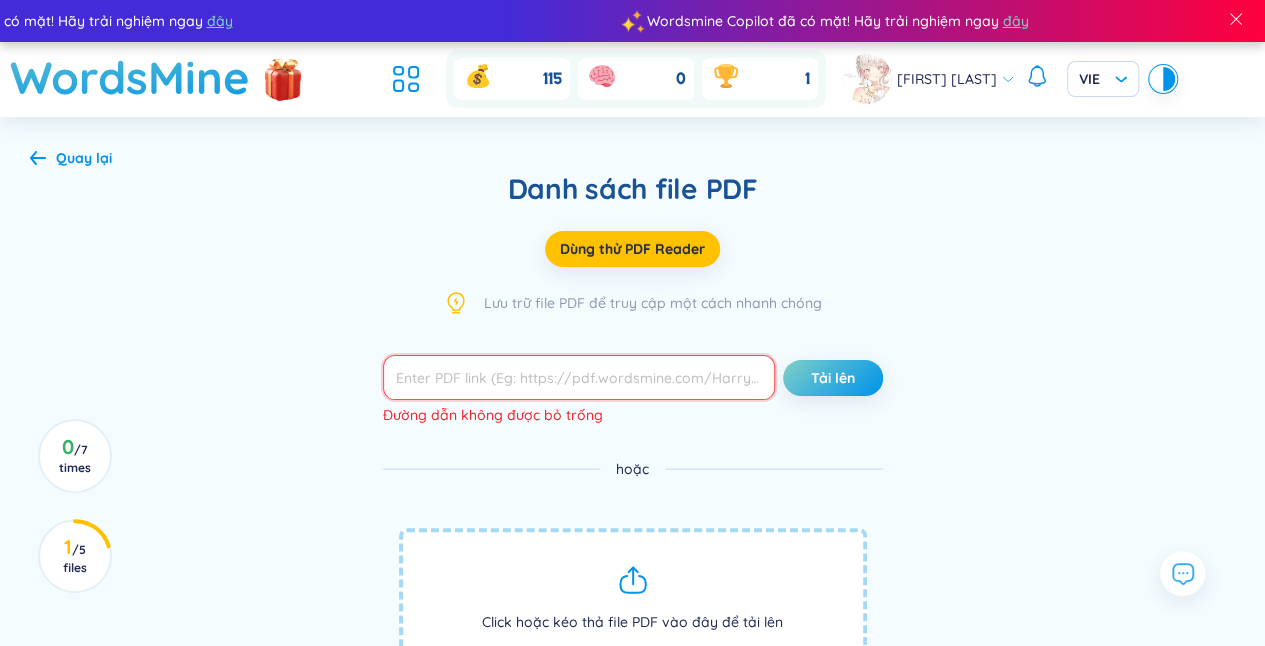 click at bounding box center (579, 377) 